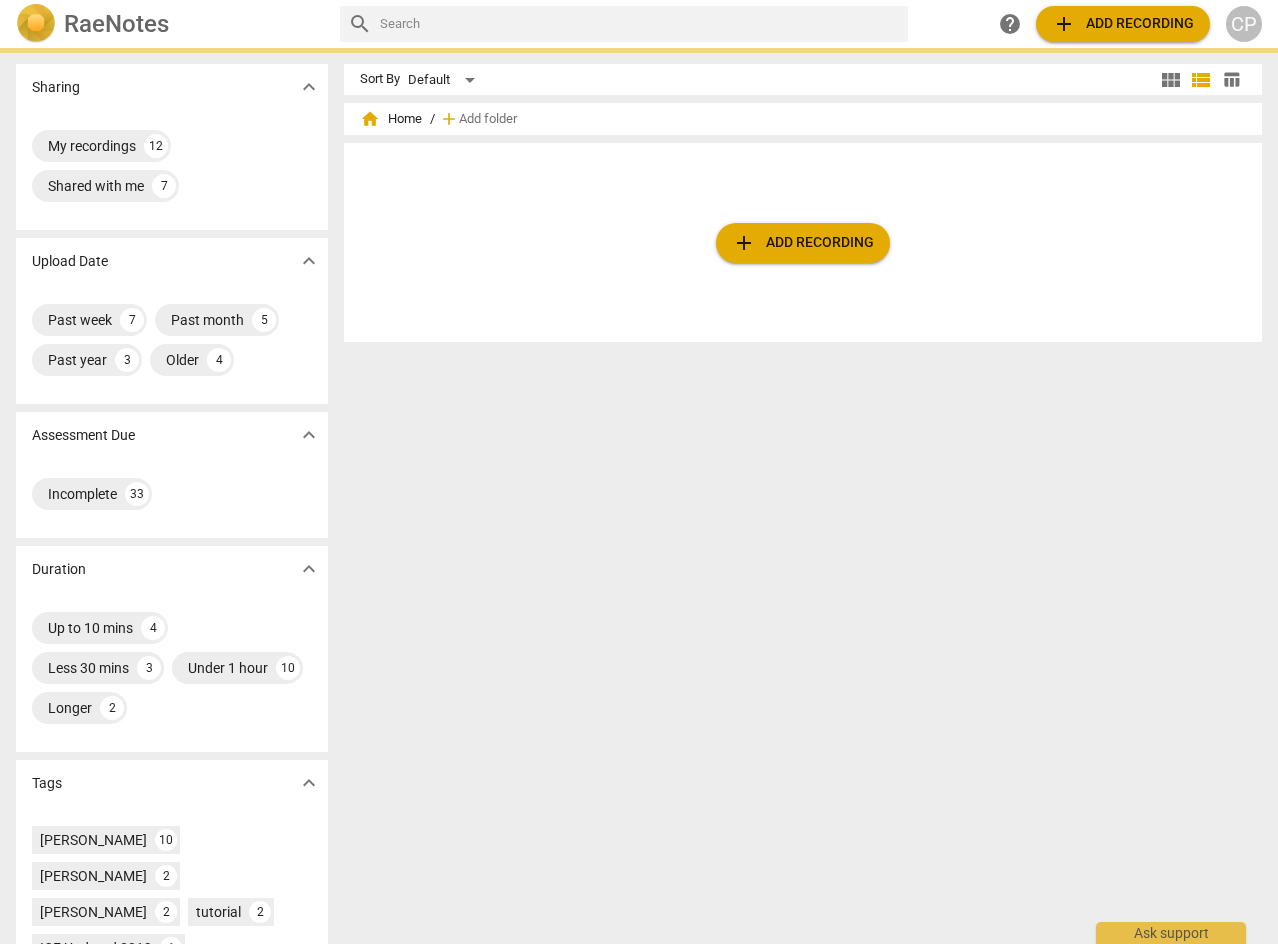 scroll, scrollTop: 0, scrollLeft: 0, axis: both 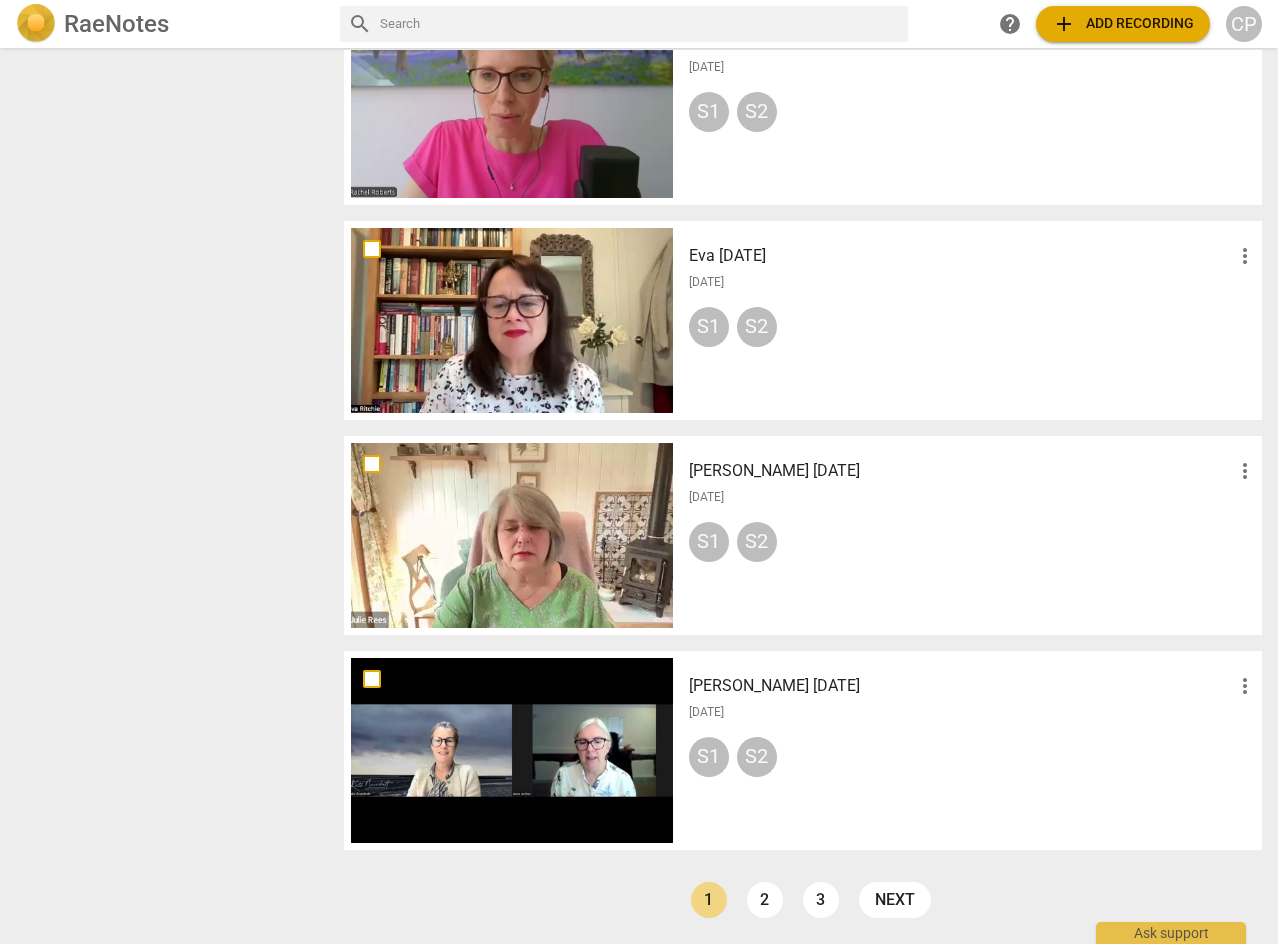 click on "[PERSON_NAME] [DATE]" at bounding box center [961, 471] 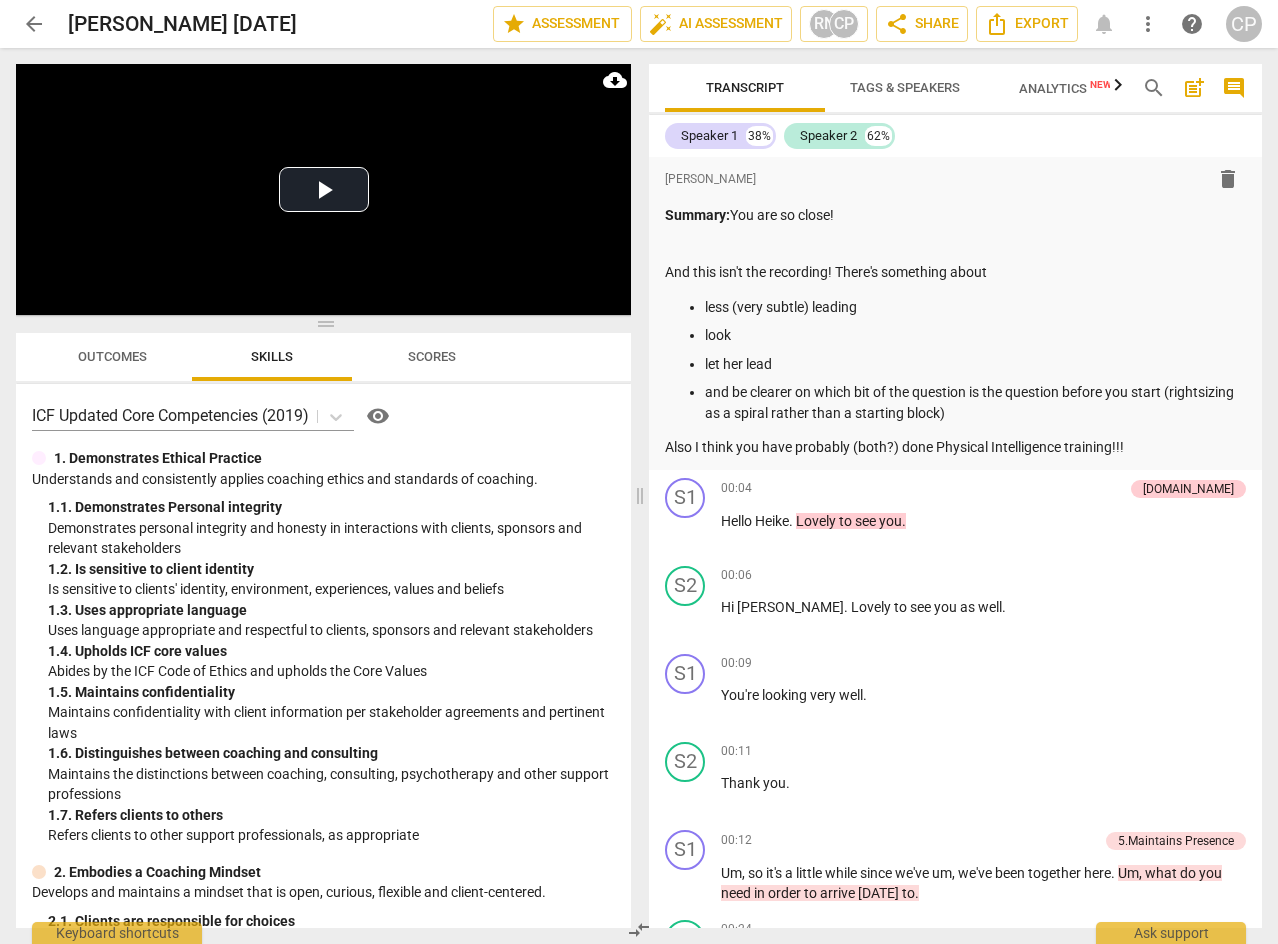 click on "Outcomes" at bounding box center (112, 356) 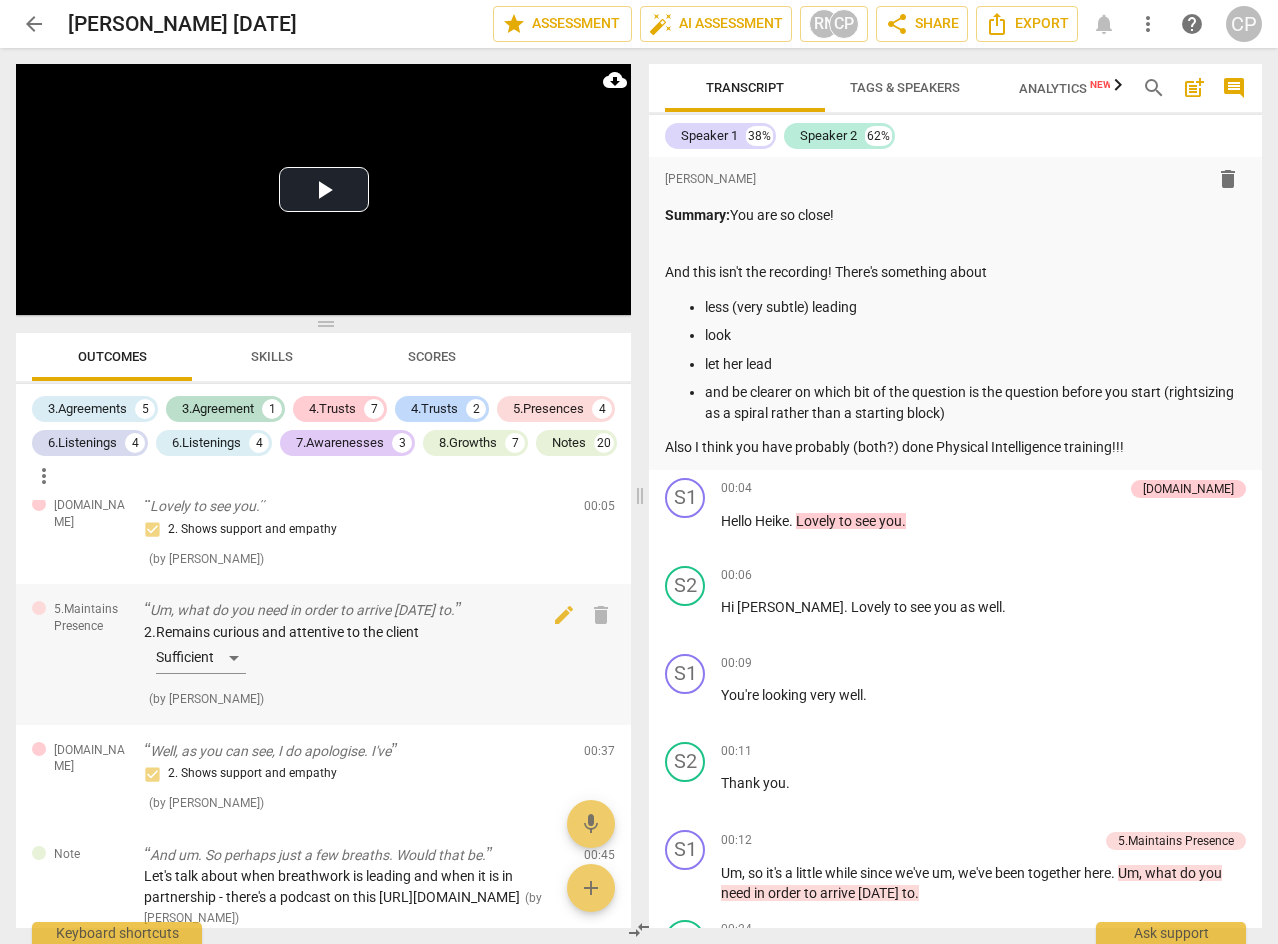 scroll, scrollTop: 0, scrollLeft: 0, axis: both 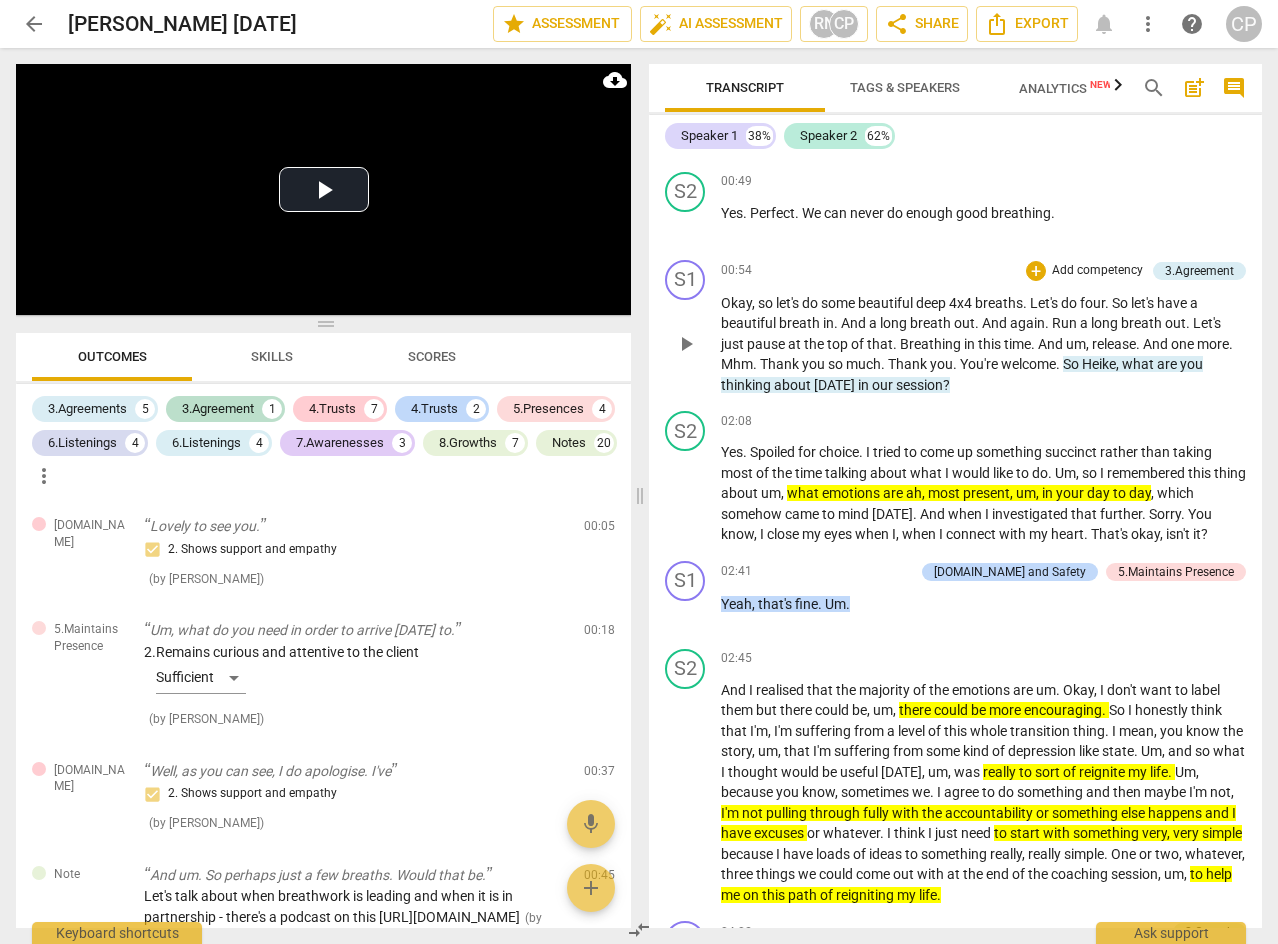 click on "And" at bounding box center (1052, 344) 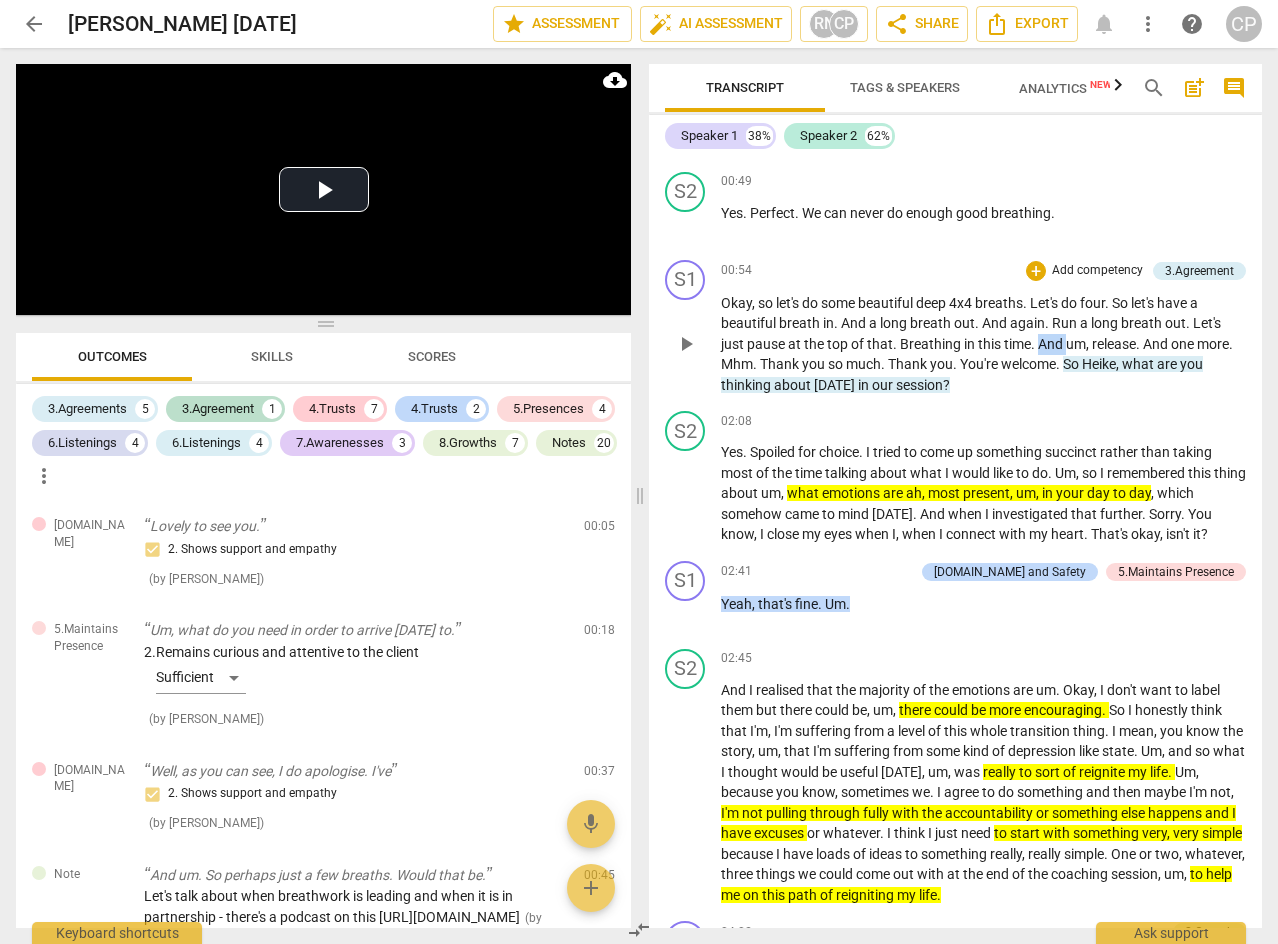 click on "And" at bounding box center [1052, 344] 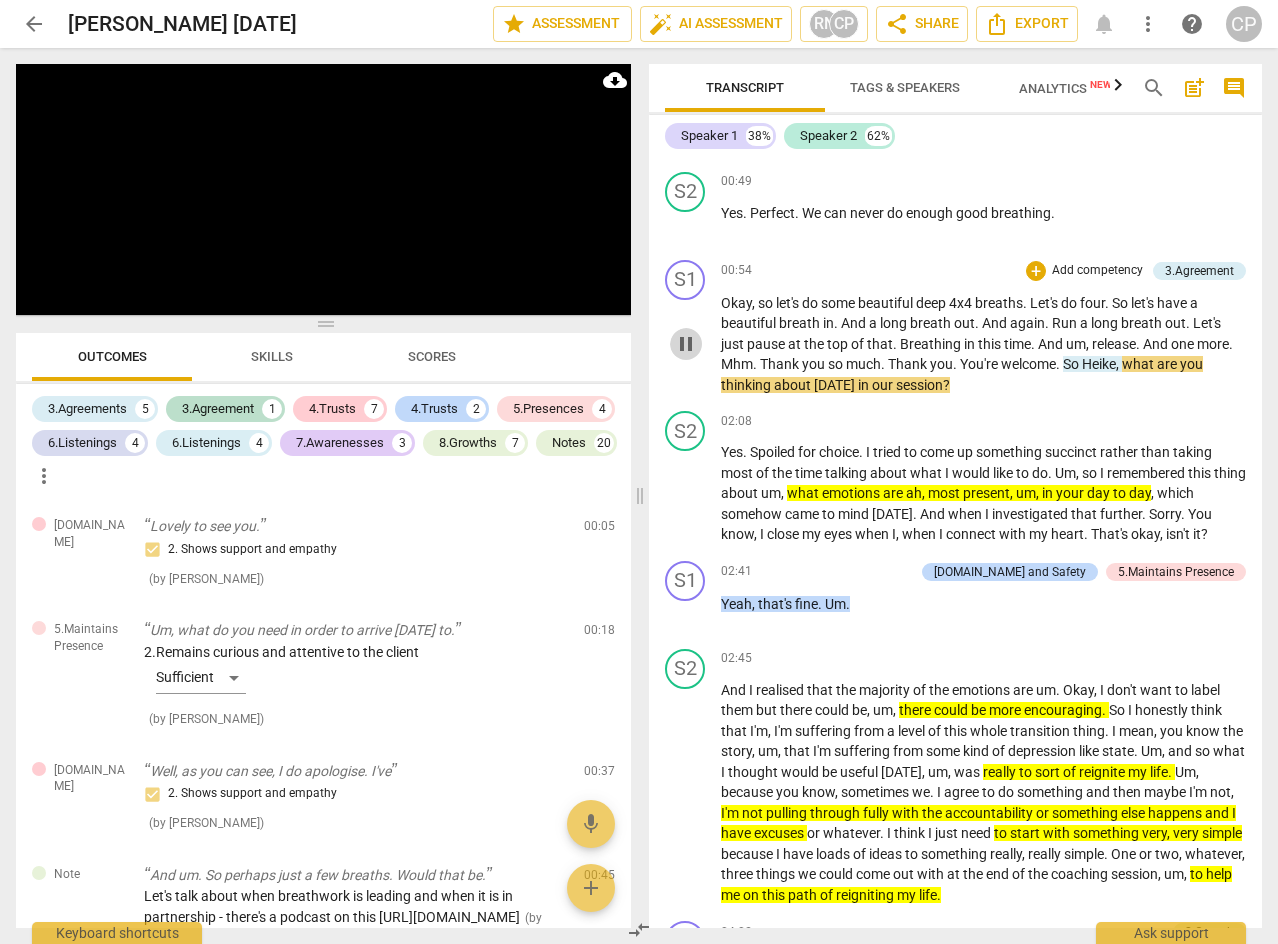click on "pause" at bounding box center [686, 344] 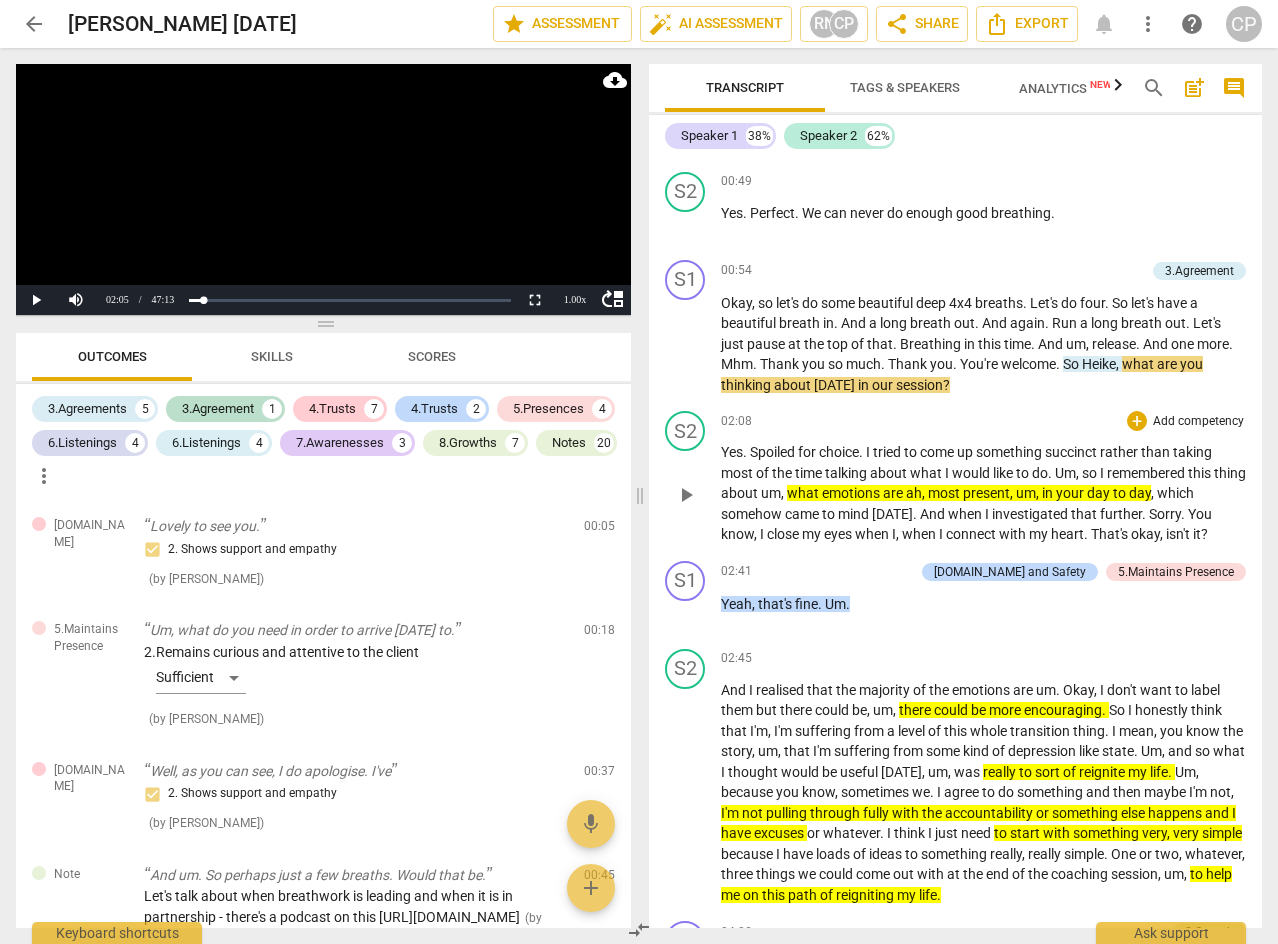 scroll, scrollTop: 1200, scrollLeft: 0, axis: vertical 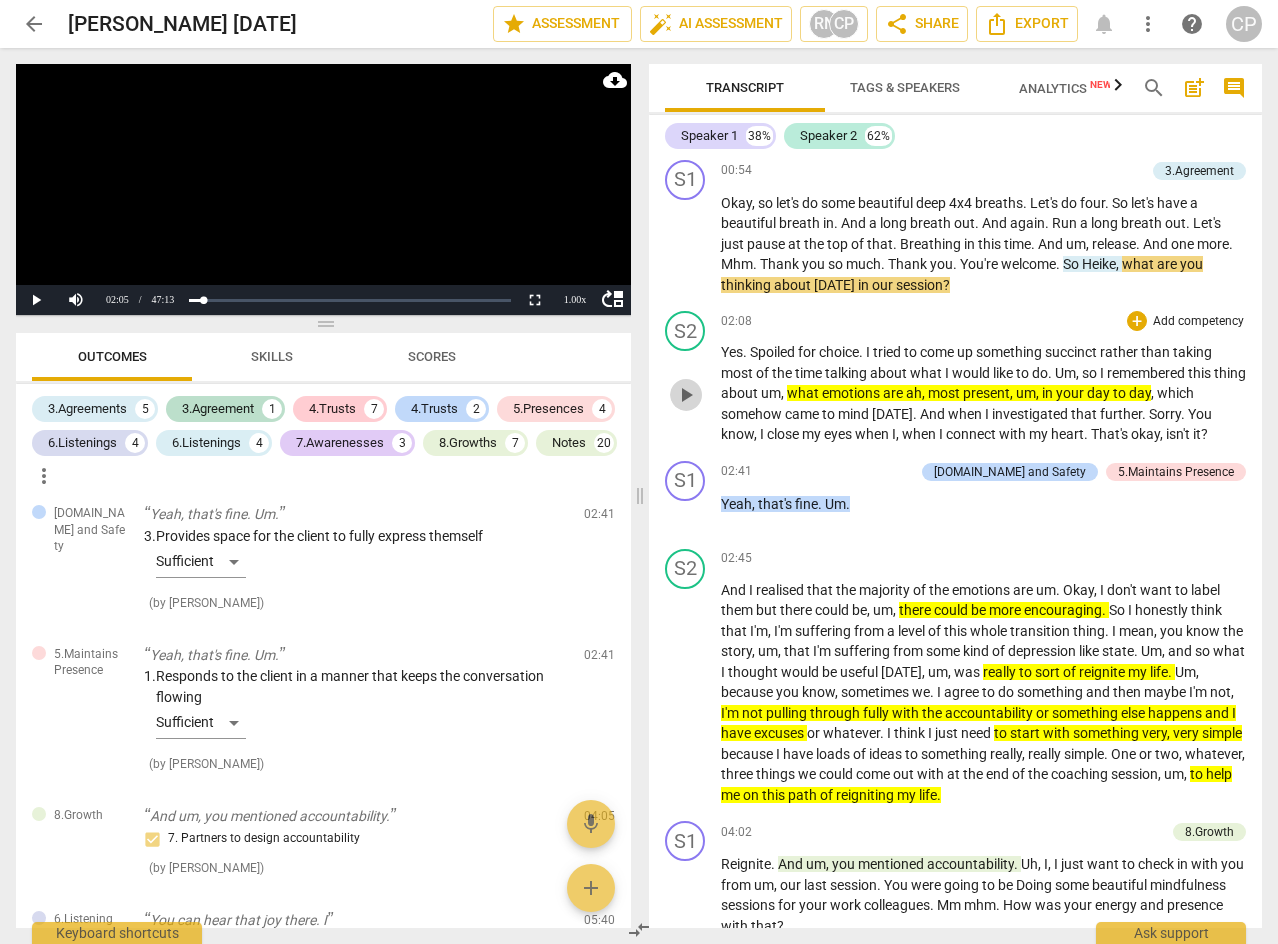 click on "play_arrow" at bounding box center (686, 395) 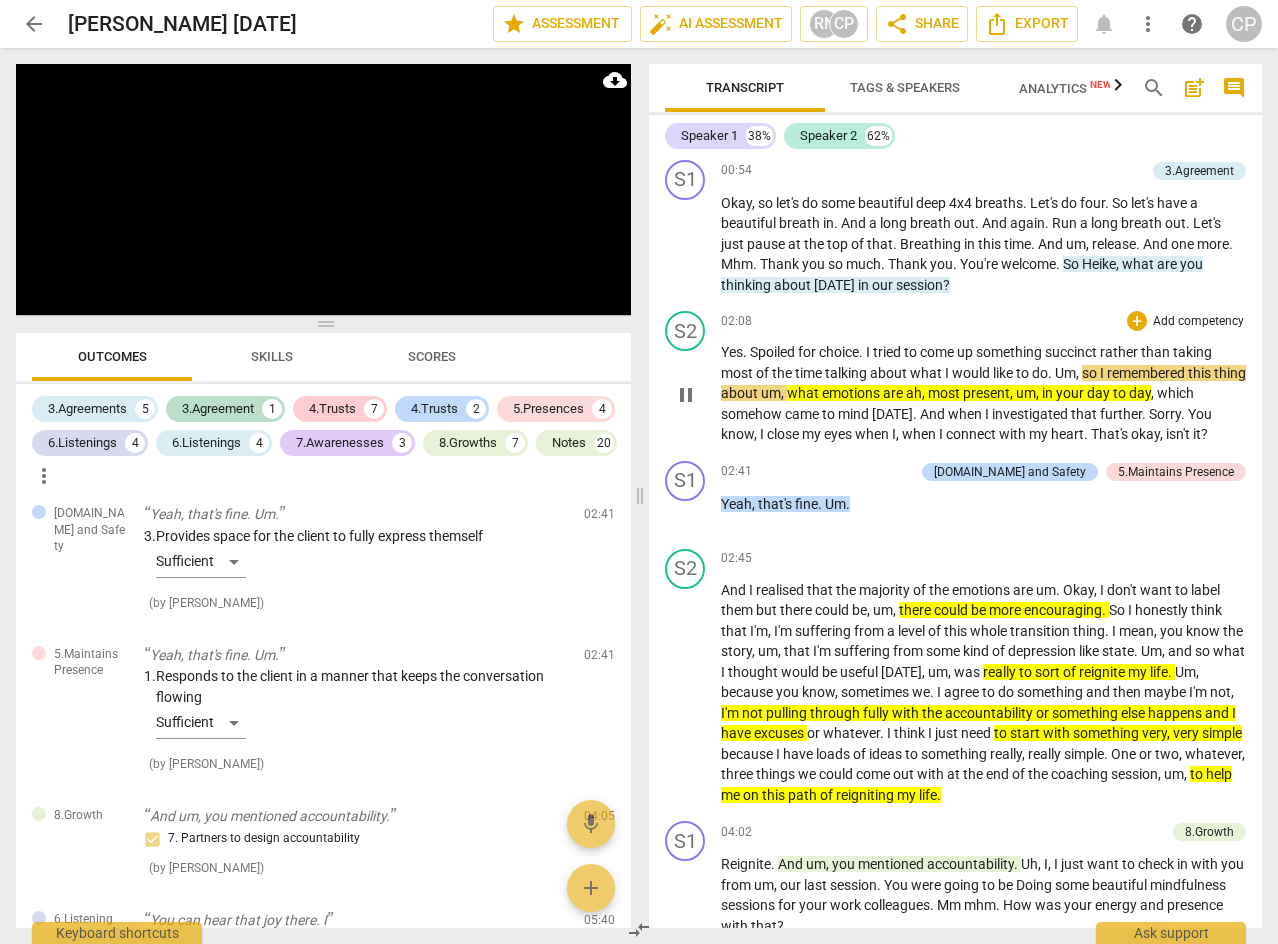click on "S2 play_arrow pause 02:08 + Add competency keyboard_arrow_right Yes .   Spoiled   for   choice .   I   tried   to   come   up   something   succinct   rather   than   taking   most   of   the   time   talking   about   what   I   would   like   to   do .   Um ,   so   I   remembered   this   thing   about   um ,   what   emotions   are   ah ,   most   present ,   um ,   in   your   day   to   day ,   which   somehow   came   to   mind   [DATE] .   And   when   I   investigated   that   further .   Sorry .   You   know ,   I   close   my   eyes   when   I ,   when   I   connect   with   my   heart .   That's   okay ,   isn't   it ?" at bounding box center (955, 378) 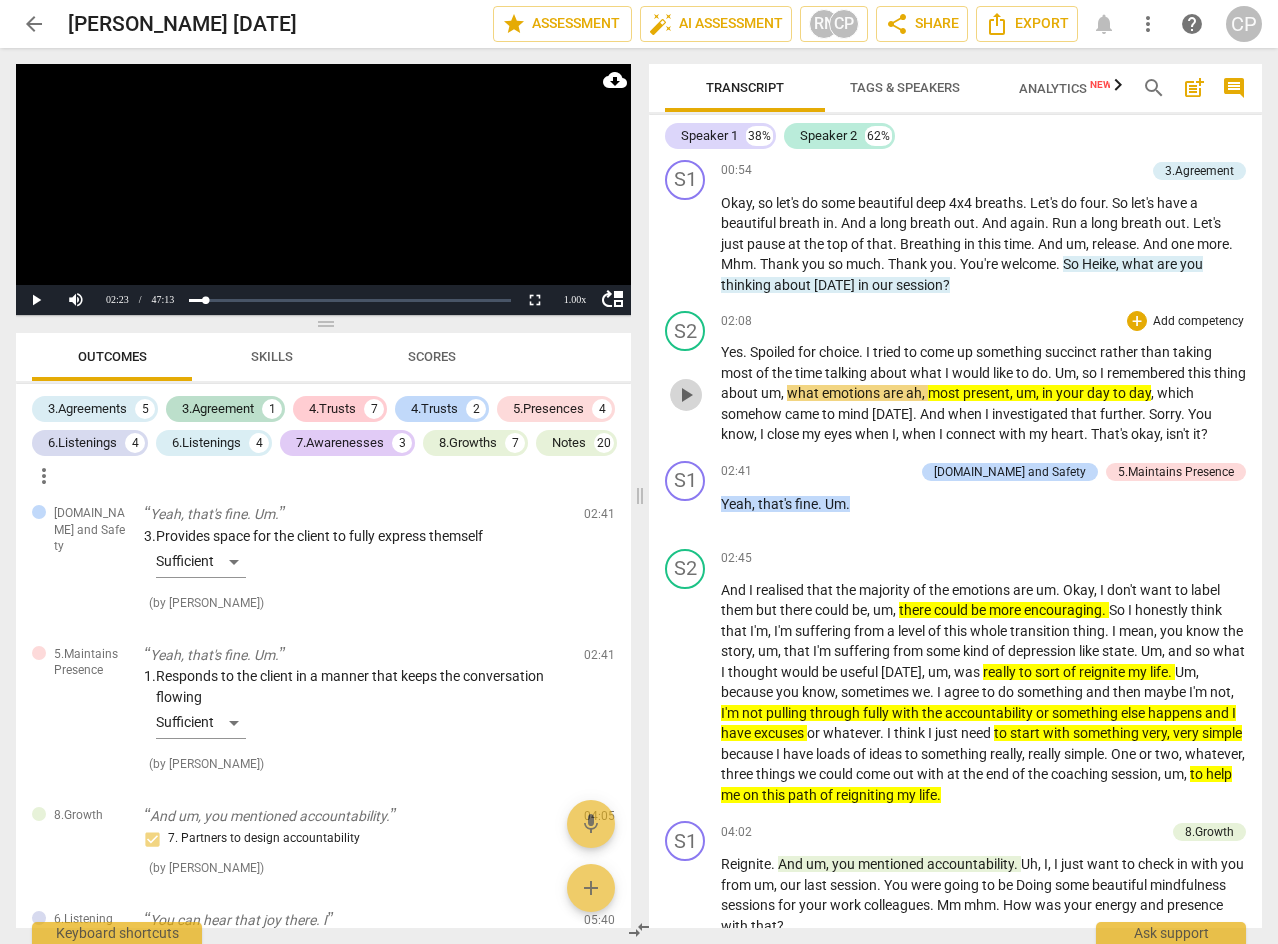 click on "play_arrow" at bounding box center (686, 395) 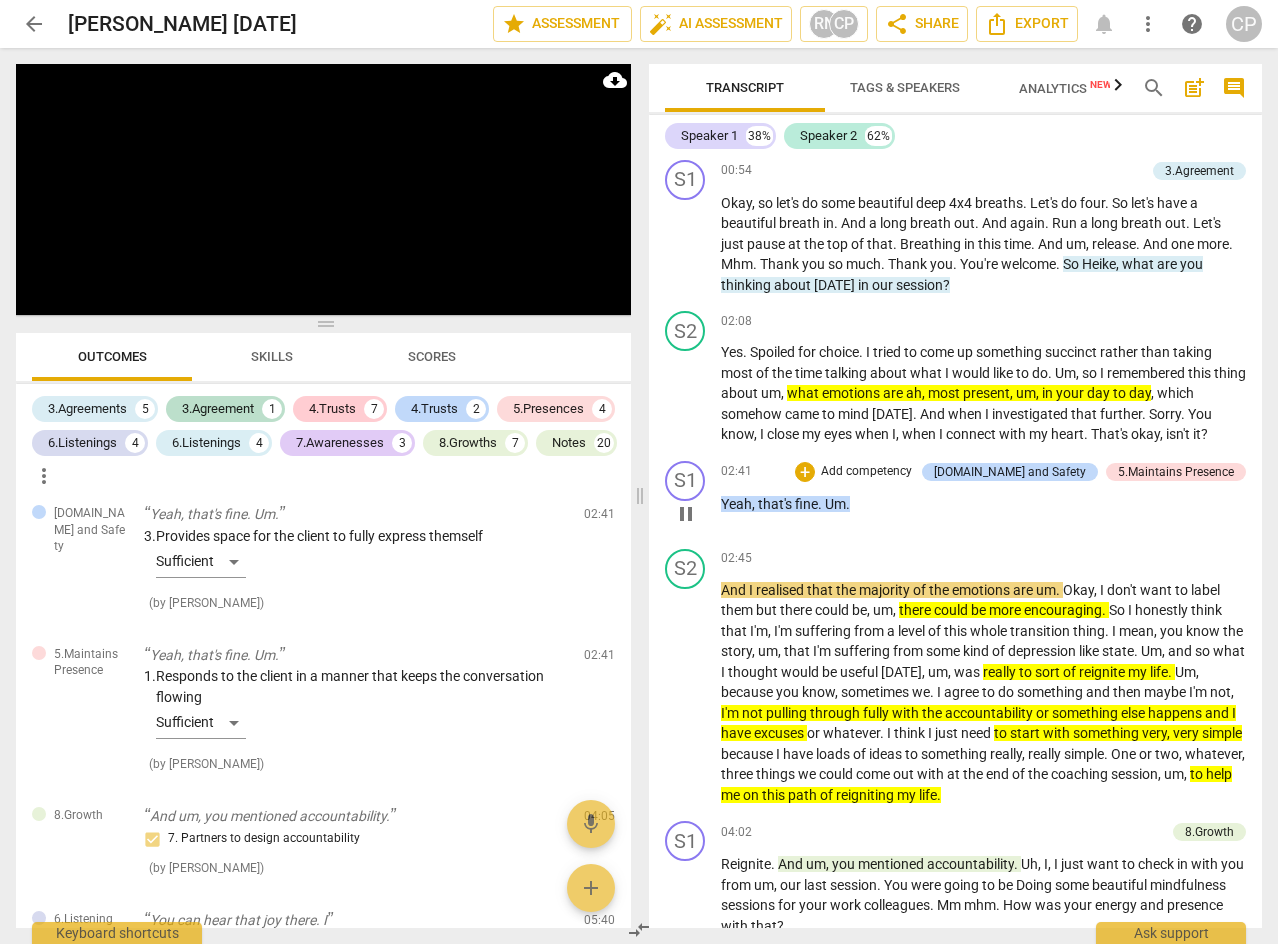 scroll, scrollTop: 1500, scrollLeft: 0, axis: vertical 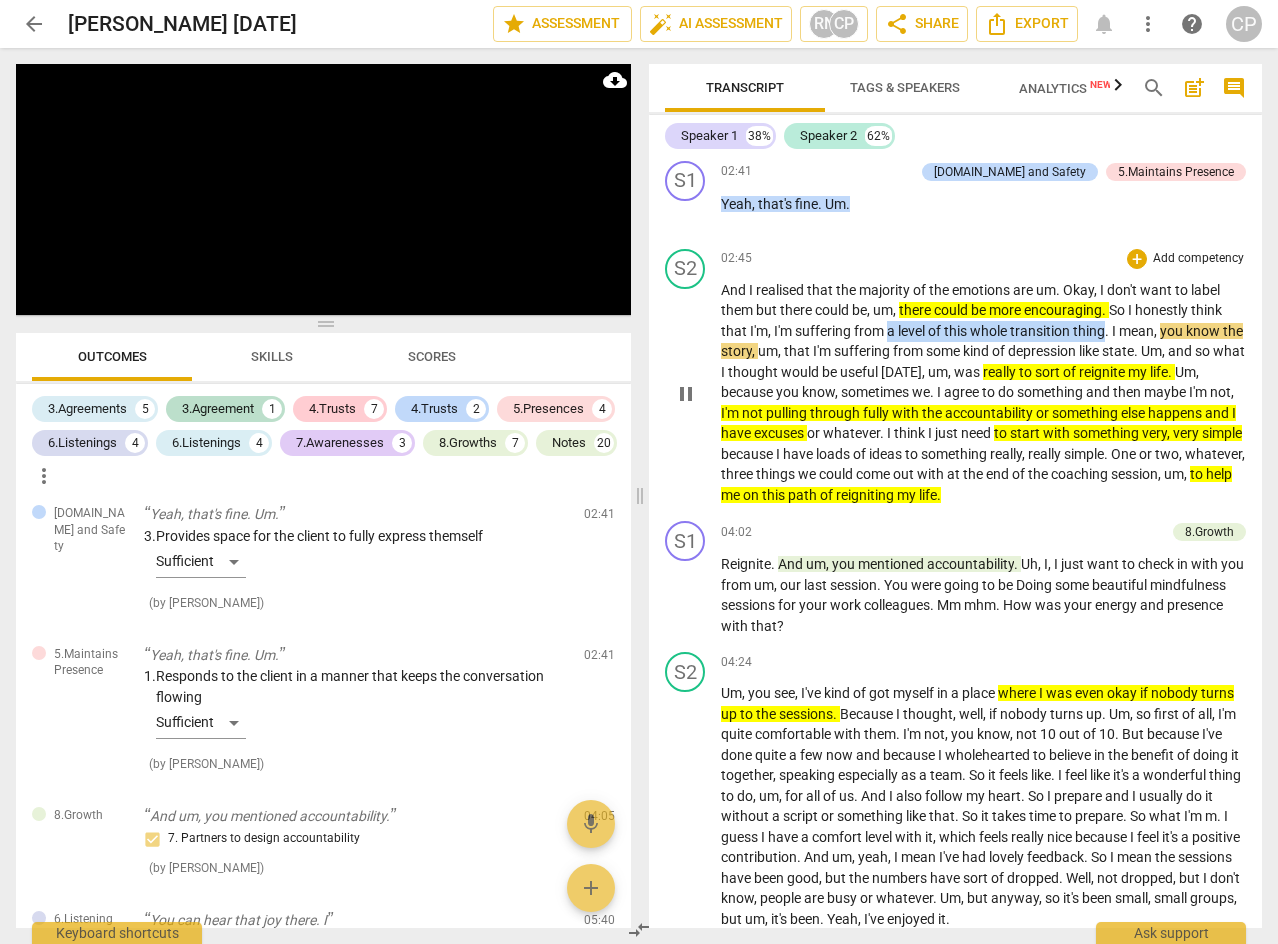 drag, startPoint x: 889, startPoint y: 329, endPoint x: 1109, endPoint y: 334, distance: 220.05681 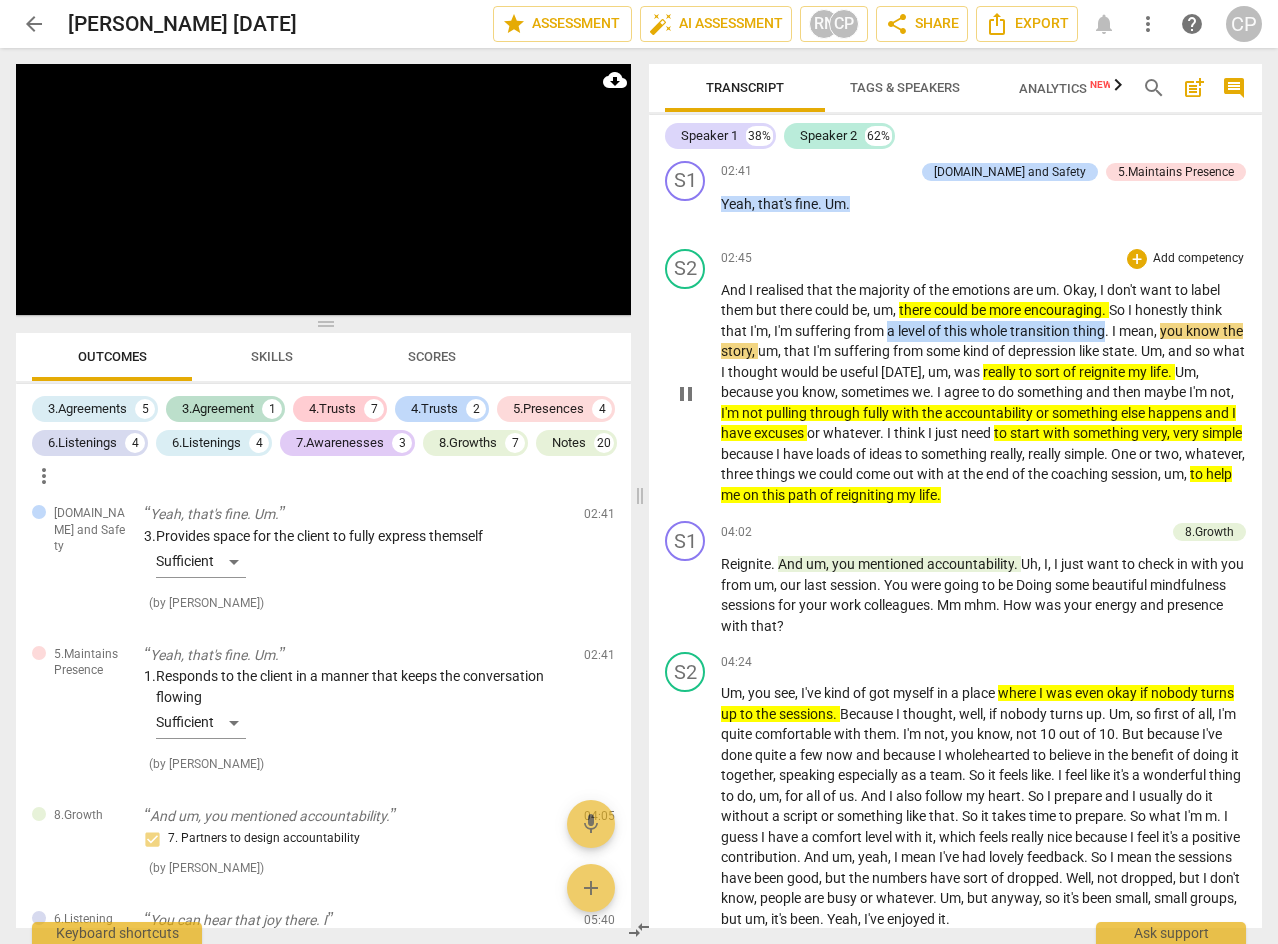 click on "And   I   realised   that   the   majority   of   the   emotions   are   um .   Okay ,   I   don't   want   to   label   them   but   there   could   be ,   um ,   there   could   be   more   encouraging .   So   I   honestly   think   that   I'm ,   I'm   suffering   from   a   level   of   this   whole   transition   thing .   I   mean ,   you   know   the   story ,   um ,   that   I'm   suffering   from   some   kind   of   [MEDICAL_DATA]   like   state .   Um ,   and   so   what   I   thought   would   be   useful   [DATE] ,   um ,   was   really   to   sort   of   reignite   my   life .   Um ,   because   you   know ,   sometimes   we .   I   agree   to   do   something   and   then   maybe   I'm   not ,   I'm   not   pulling   through   fully   with   the   accountability   or   something   else   happens   and   I   have   excuses   or   whatever .   I   think   I   just   need   to   start   with   something   very ,   very   simple   because   I   have   loads   of   ideas   to   something   really ," at bounding box center [983, 393] 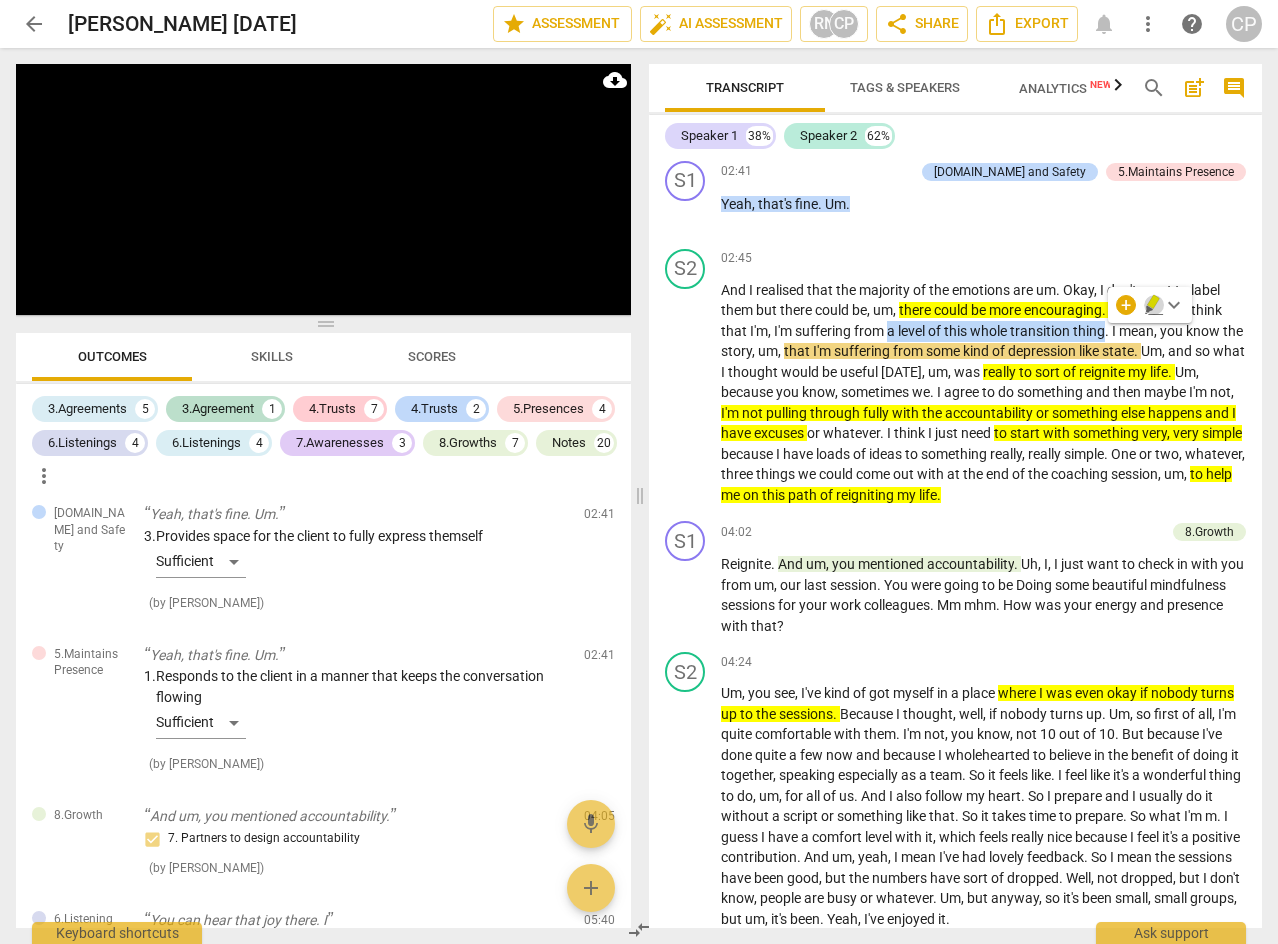 click 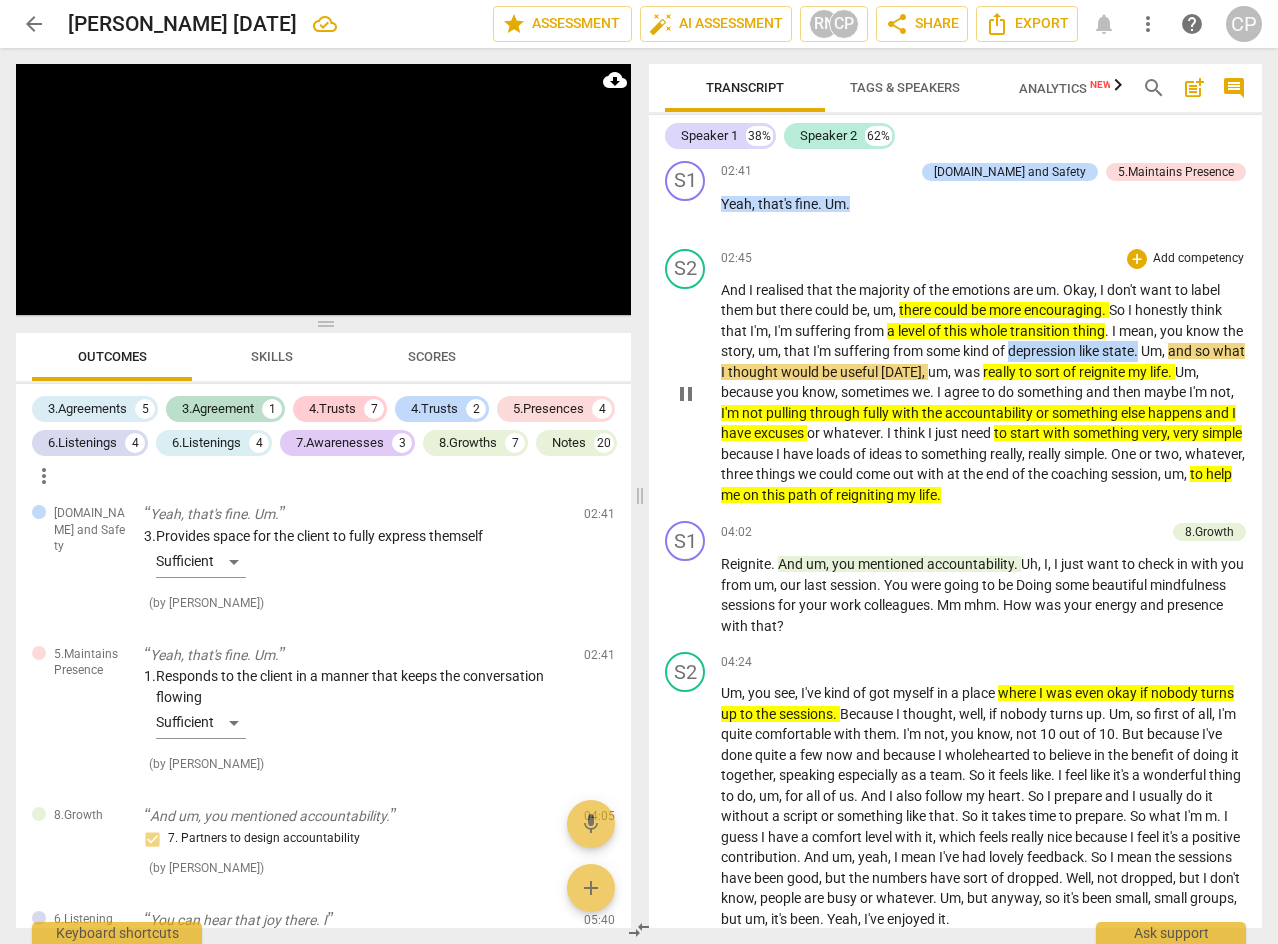 drag, startPoint x: 1036, startPoint y: 349, endPoint x: 1165, endPoint y: 348, distance: 129.00388 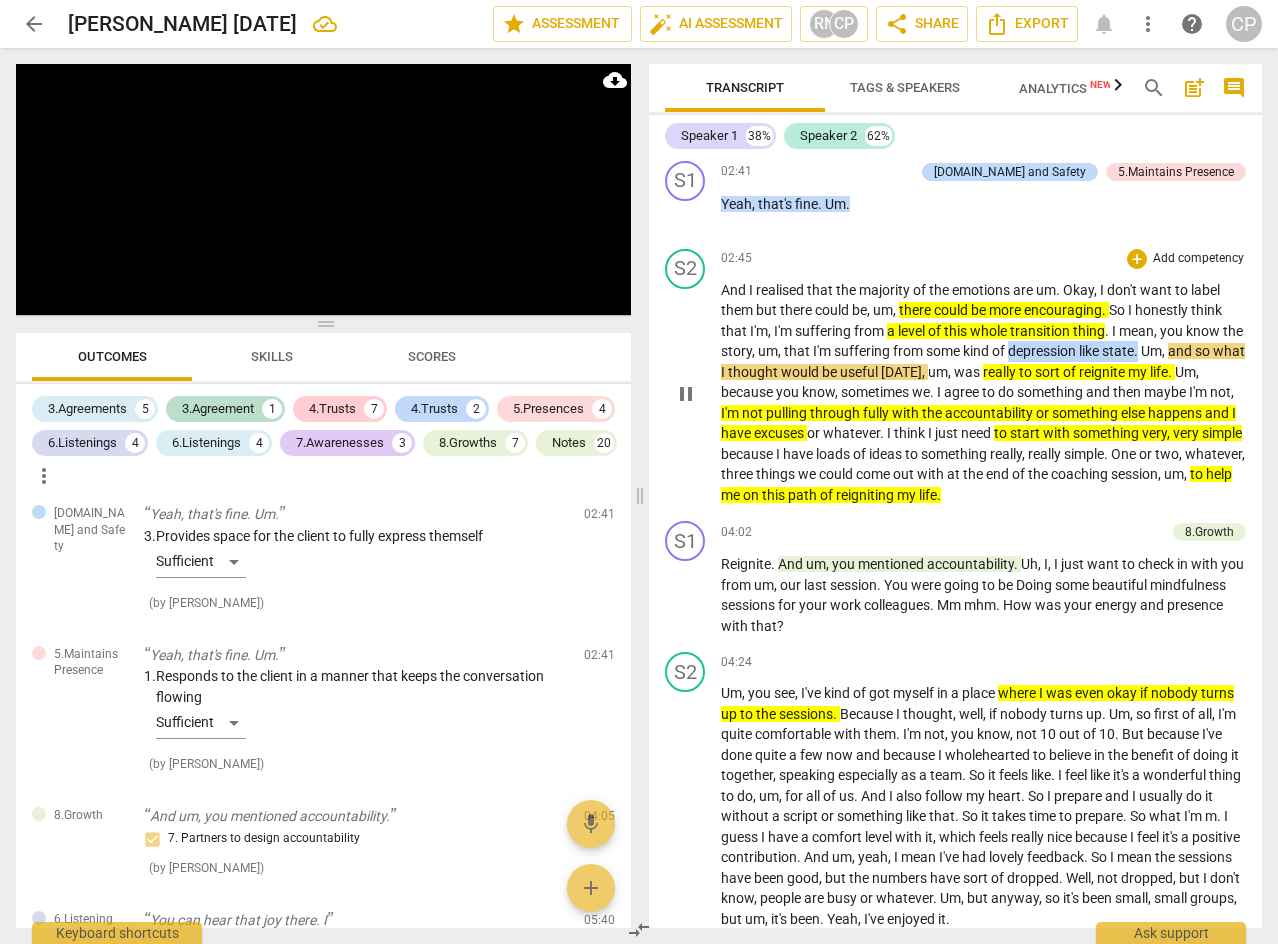 click on "And   I   realised   that   the   majority   of   the   emotions   are   um .   Okay ,   I   don't   want   to   label   them   but   there   could   be ,   um ,   there   could   be   more   encouraging .   So   I   honestly   think   that   I'm ,   I'm   suffering   from   a   level   of   this   whole   transition   thing .   I   mean ,   you   know   the   story ,   um ,   that   I'm   suffering   from   some   kind   of   [MEDICAL_DATA]   like   state .   Um ,   and   so   what   I   thought   would   be   useful   [DATE] ,   um ,   was   really   to   sort   of   reignite   my   life .   Um ,   because   you   know ,   sometimes   we .   I   agree   to   do   something   and   then   maybe   I'm   not ,   I'm   not   pulling   through   fully   with   the   accountability   or   something   else   happens   and   I   have   excuses   or   whatever .   I   think   I   just   need   to   start   with   something   very ,   very   simple   because   I   have   loads   of   ideas   to   something   really ," at bounding box center (983, 393) 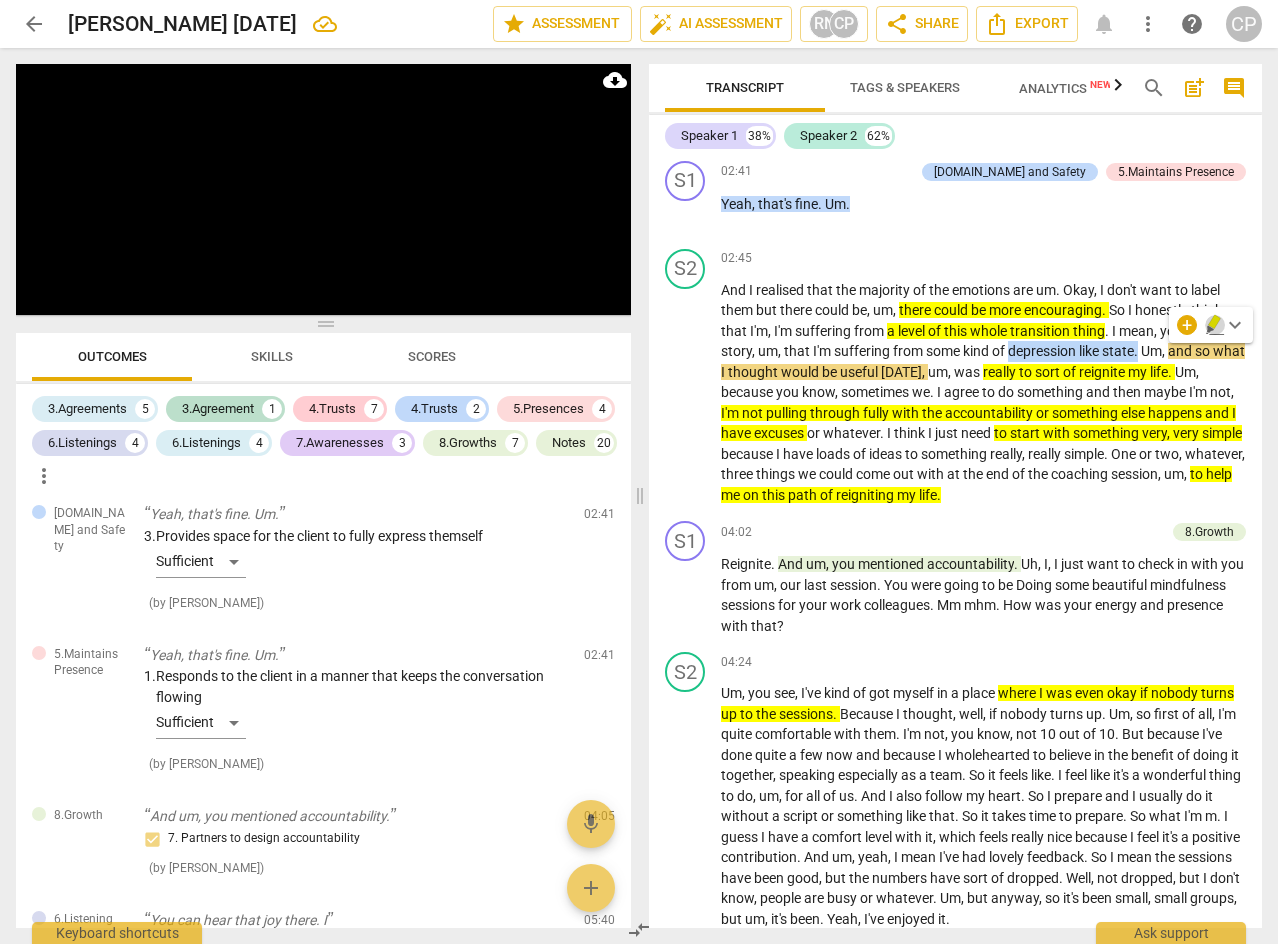 click 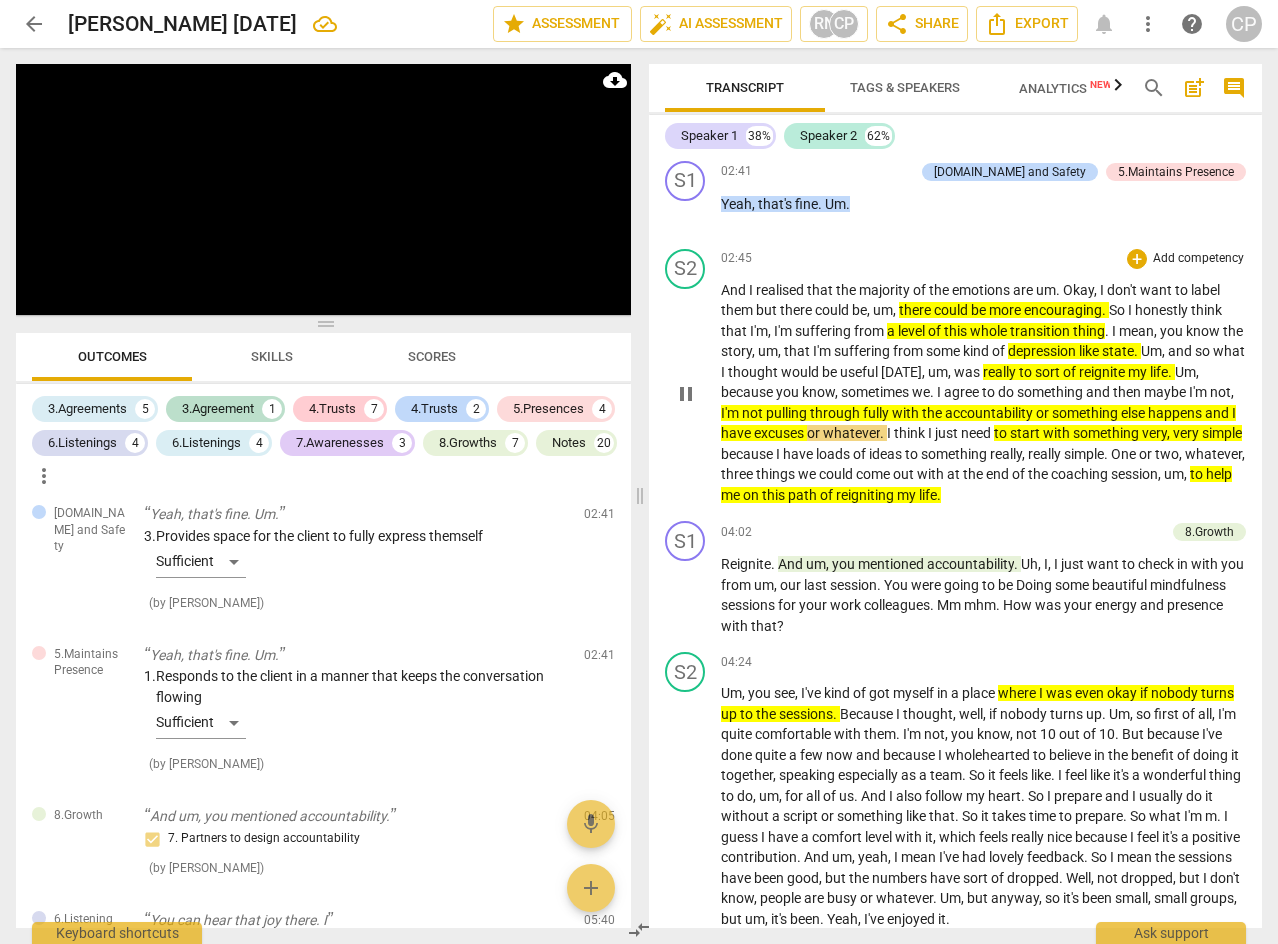 scroll, scrollTop: 1600, scrollLeft: 0, axis: vertical 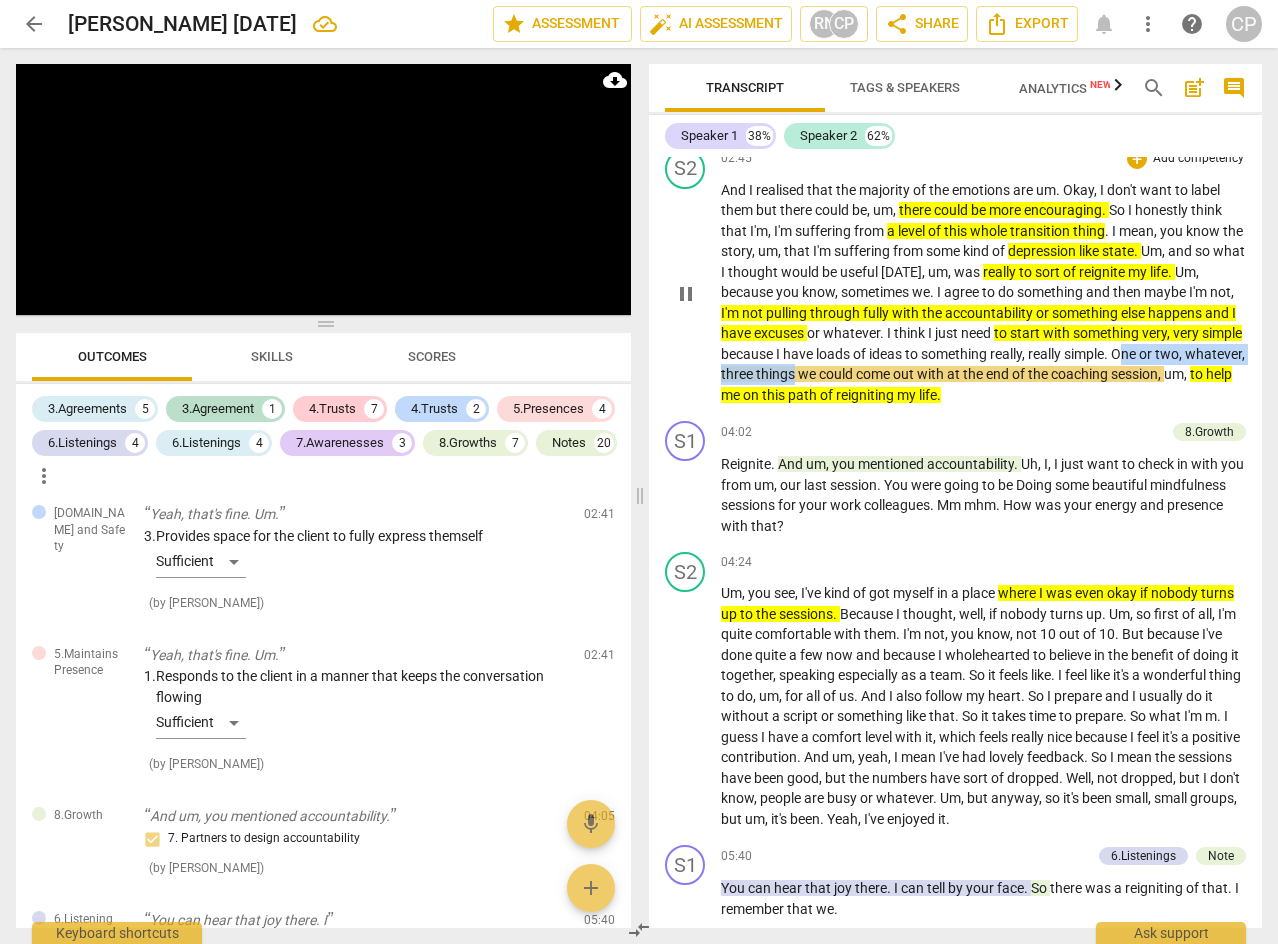 drag, startPoint x: 1168, startPoint y: 354, endPoint x: 855, endPoint y: 374, distance: 313.63834 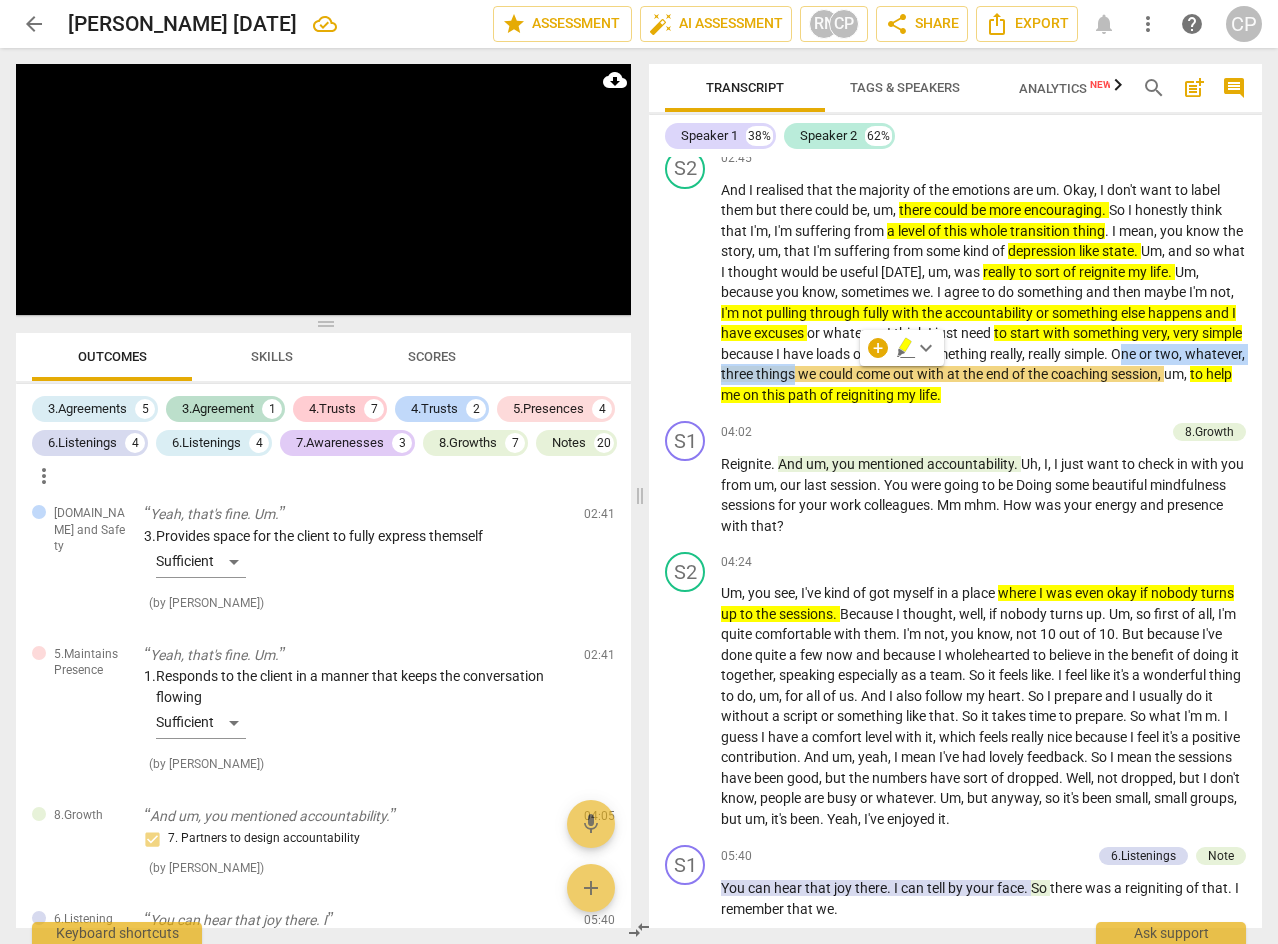 click 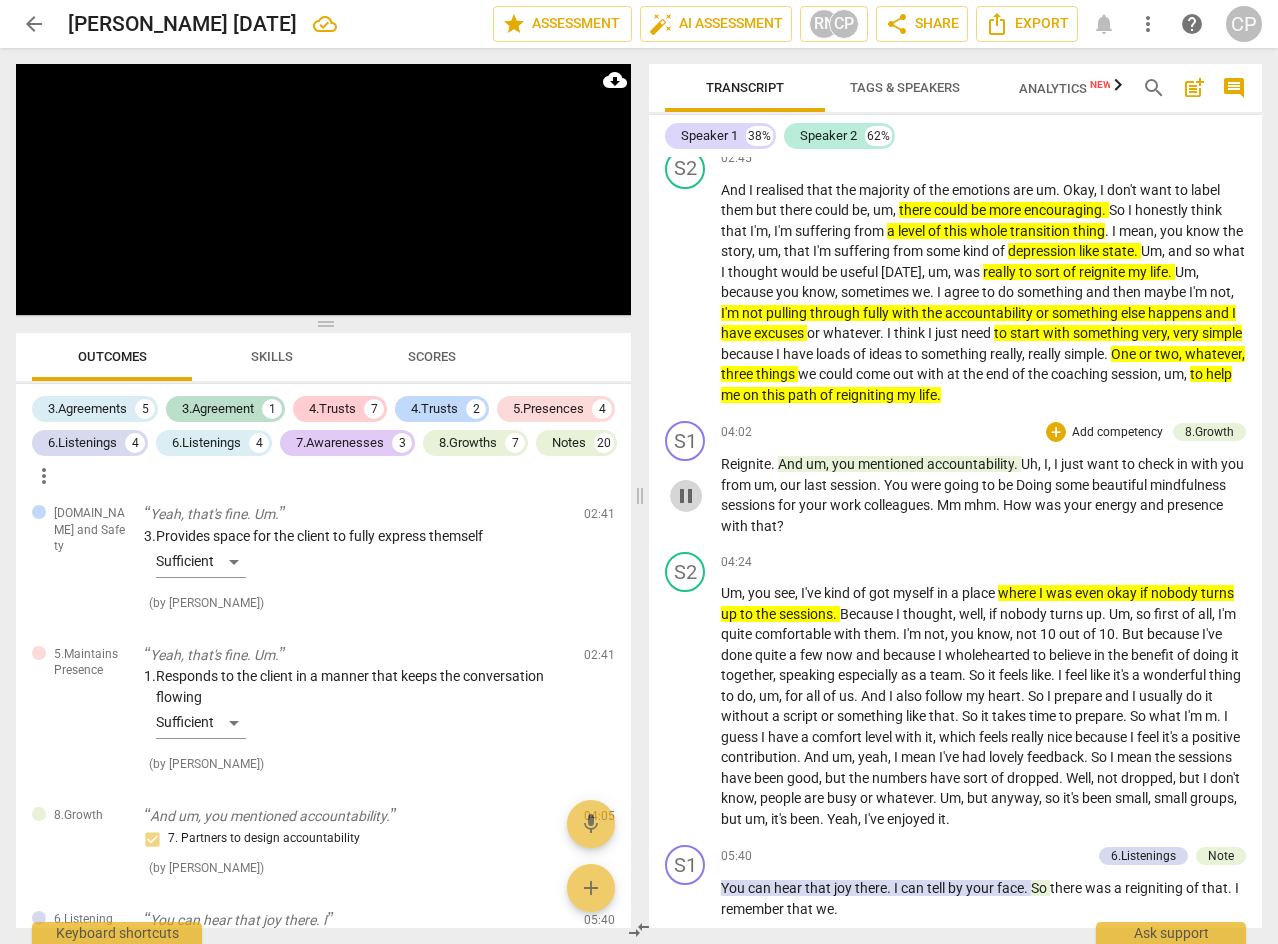 click on "pause" at bounding box center [686, 496] 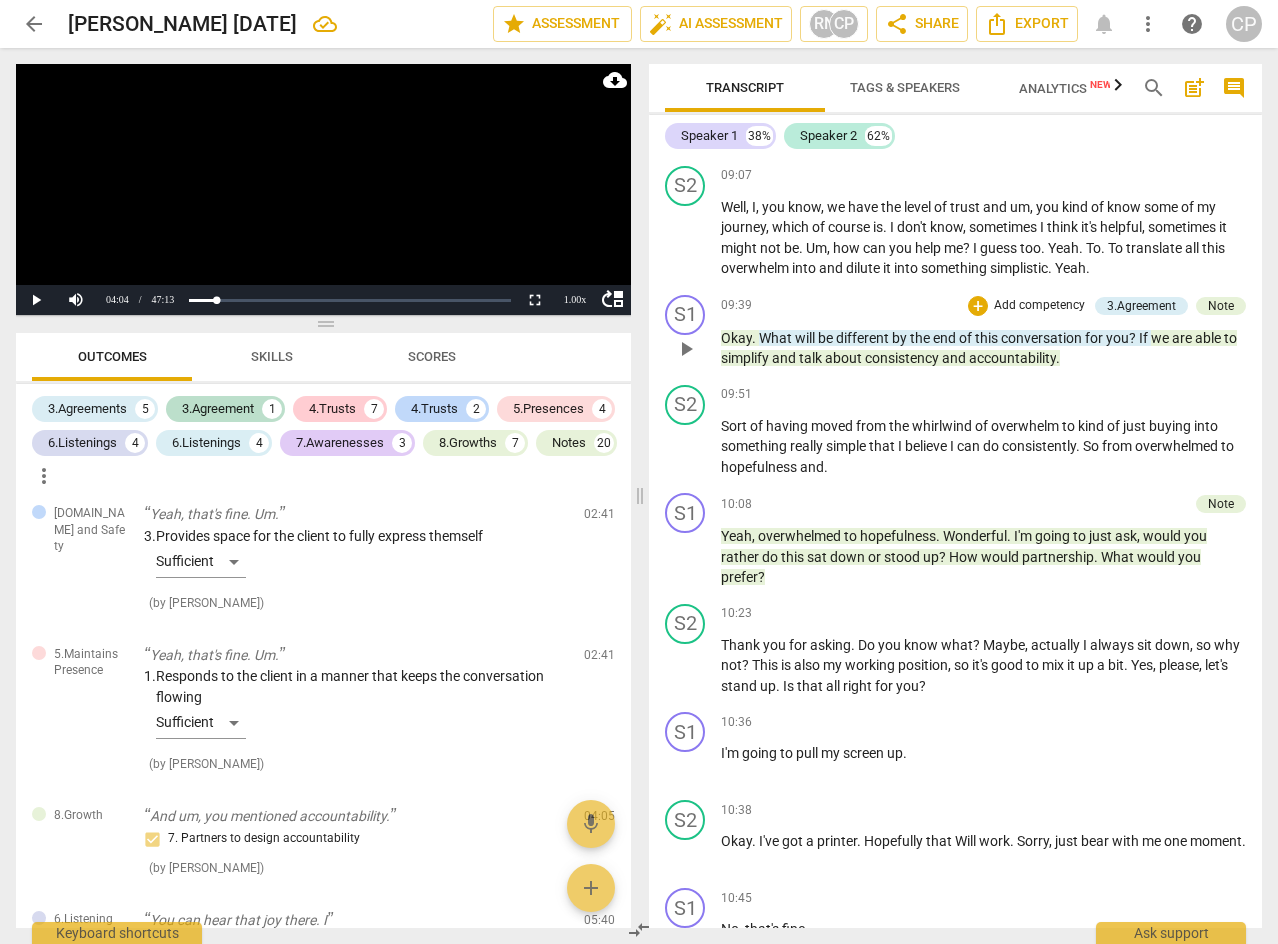 scroll, scrollTop: 3400, scrollLeft: 0, axis: vertical 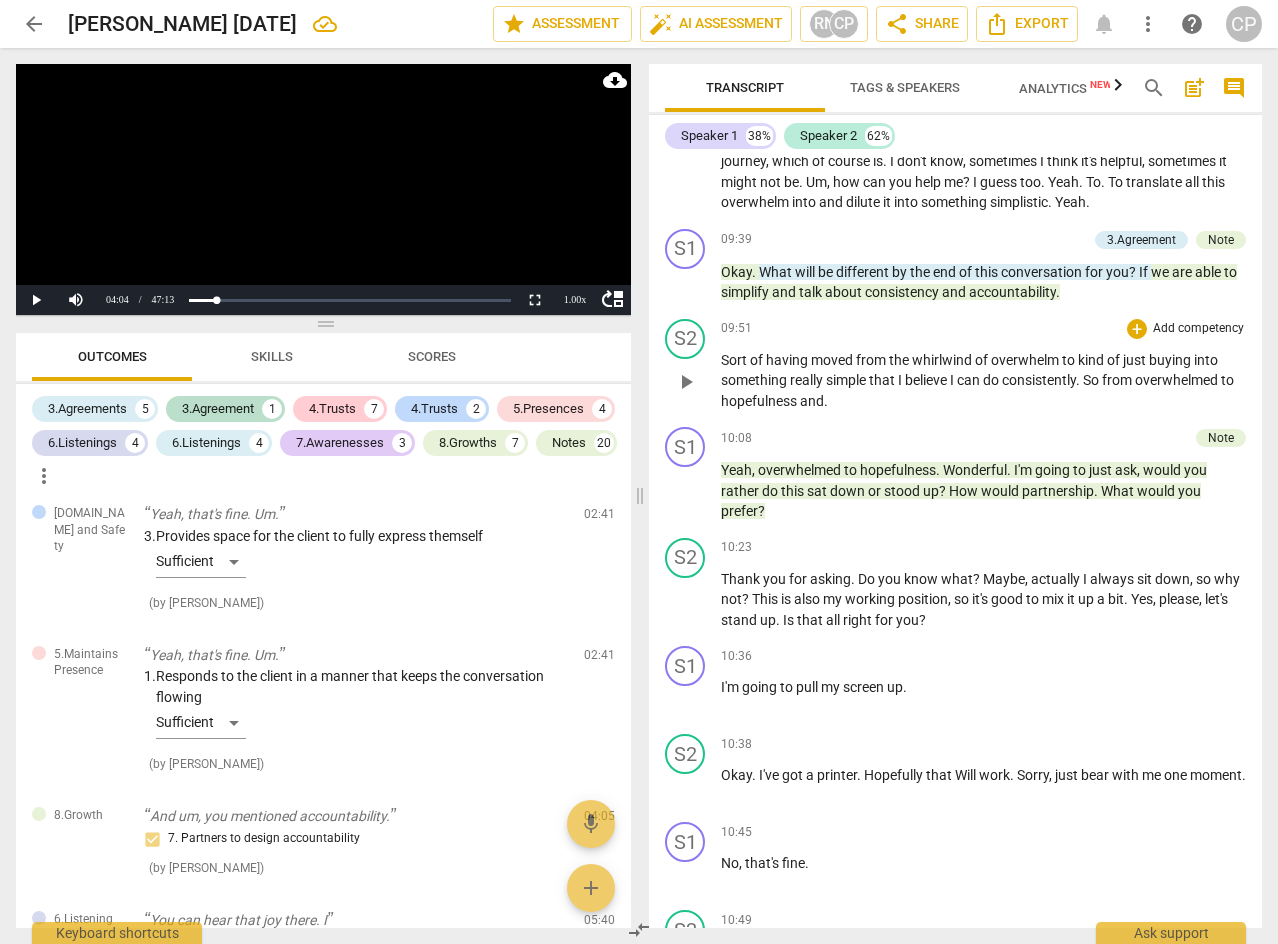 click on "play_arrow" at bounding box center [686, 382] 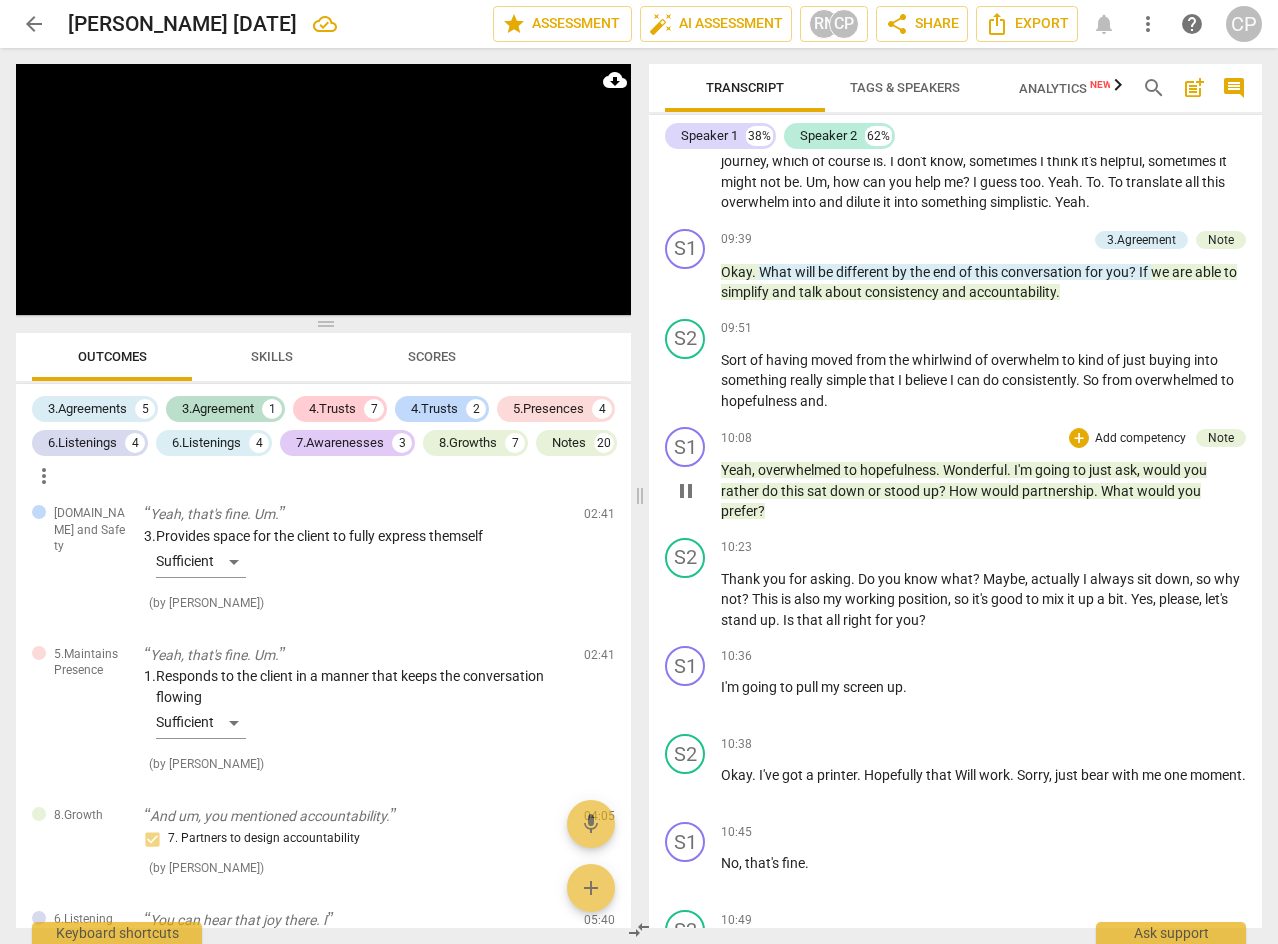 click on "pause" at bounding box center [686, 491] 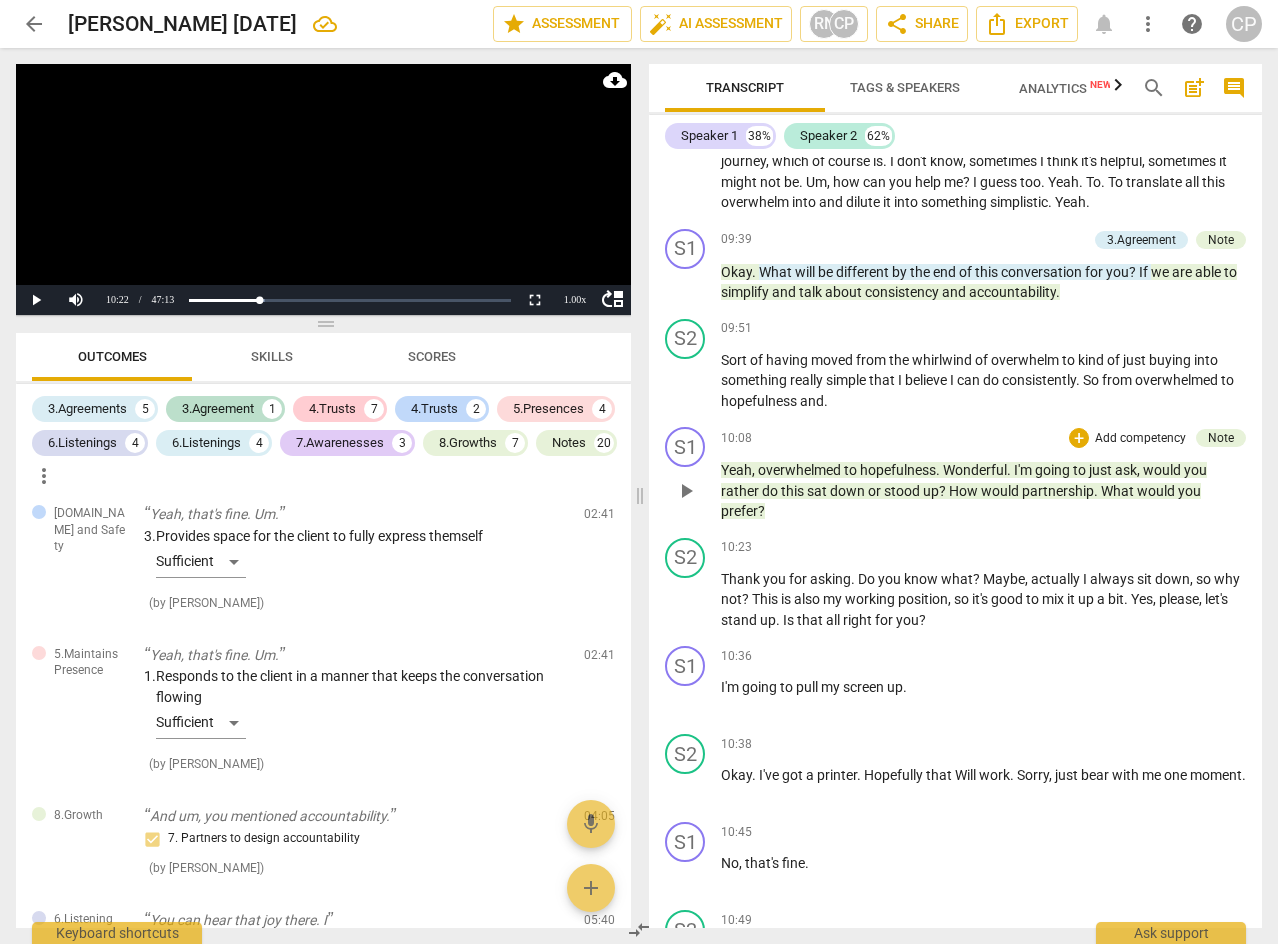 scroll, scrollTop: 3600, scrollLeft: 0, axis: vertical 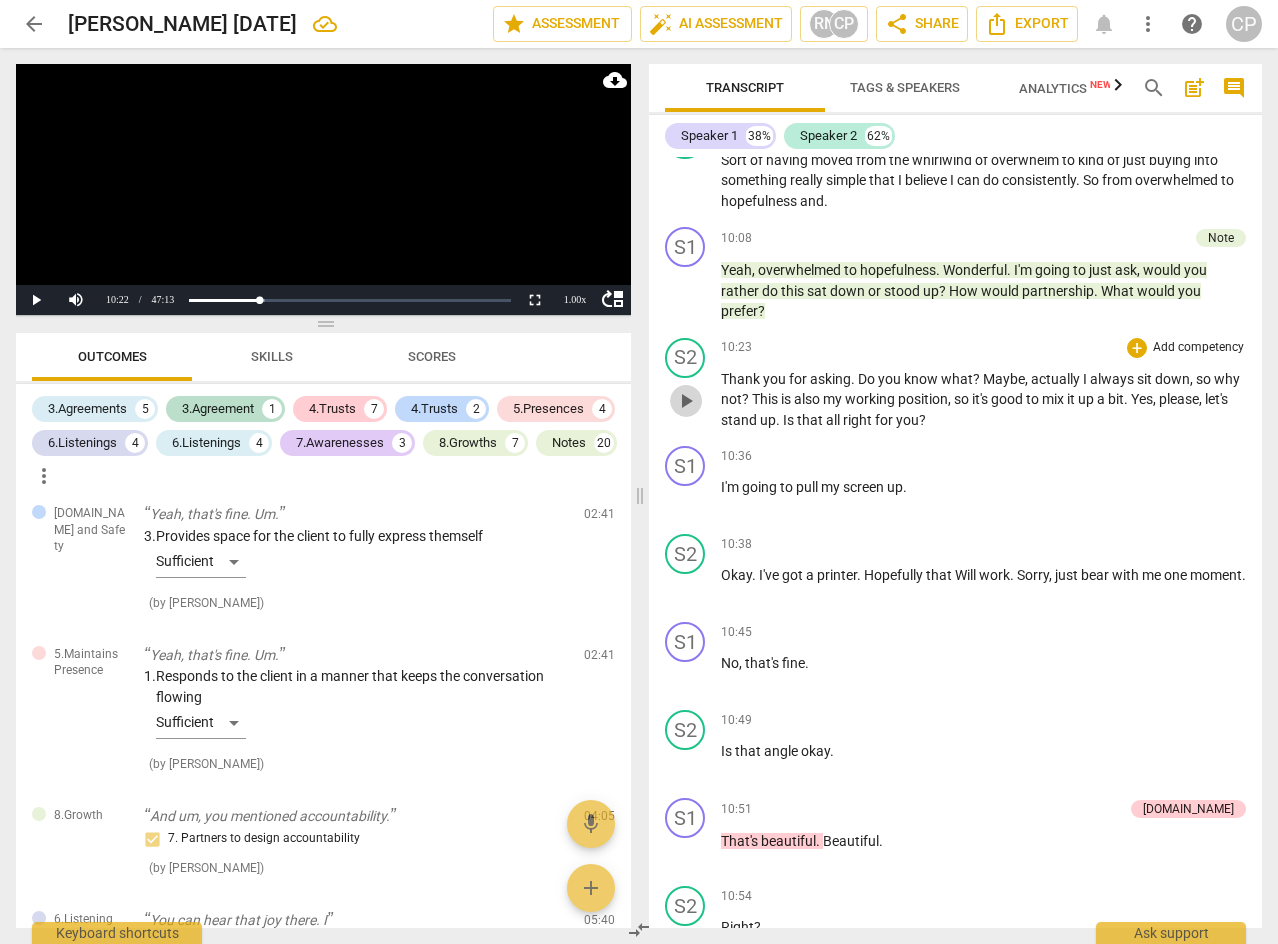 click on "play_arrow" at bounding box center [686, 401] 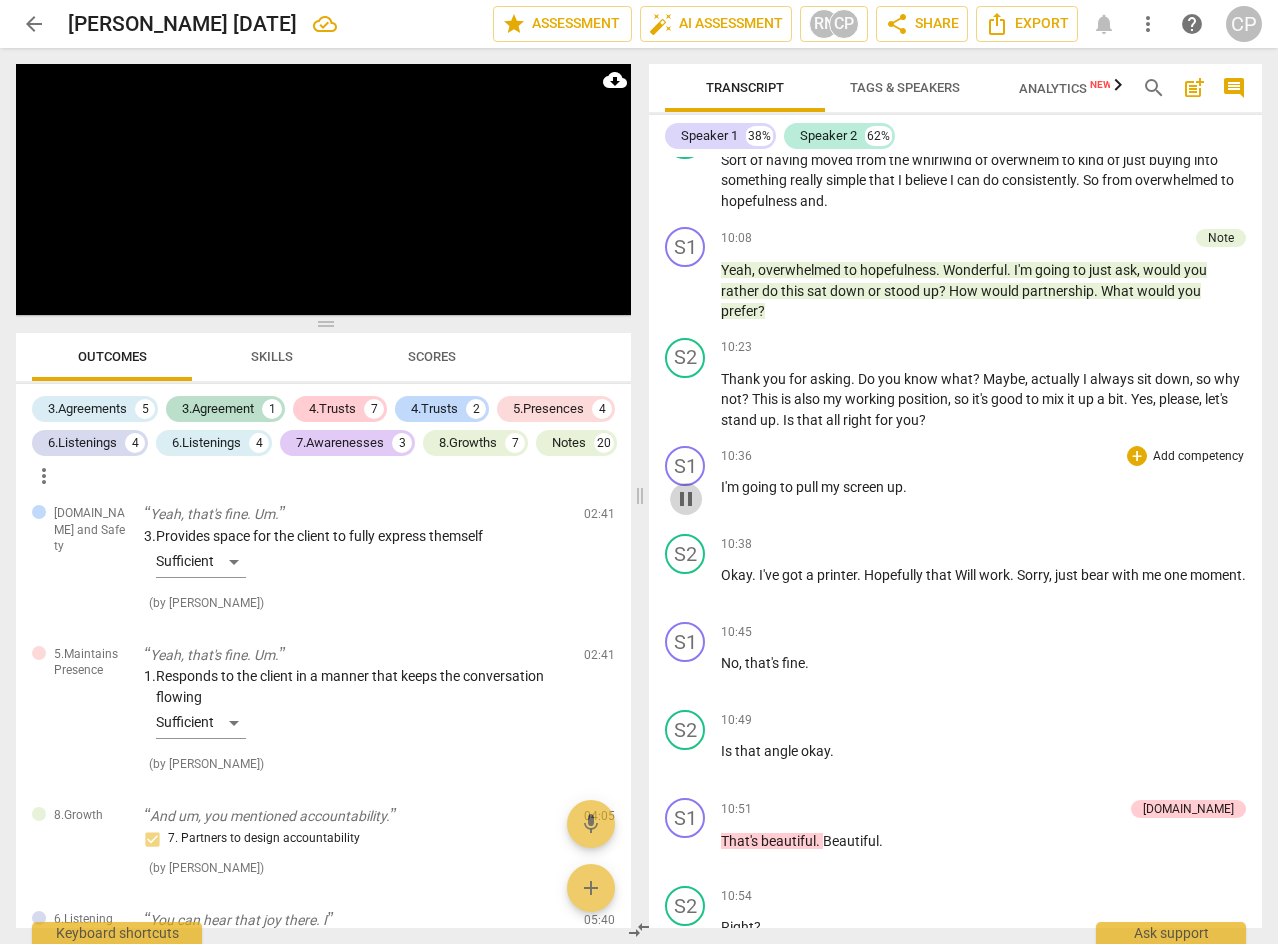 click on "pause" at bounding box center (686, 499) 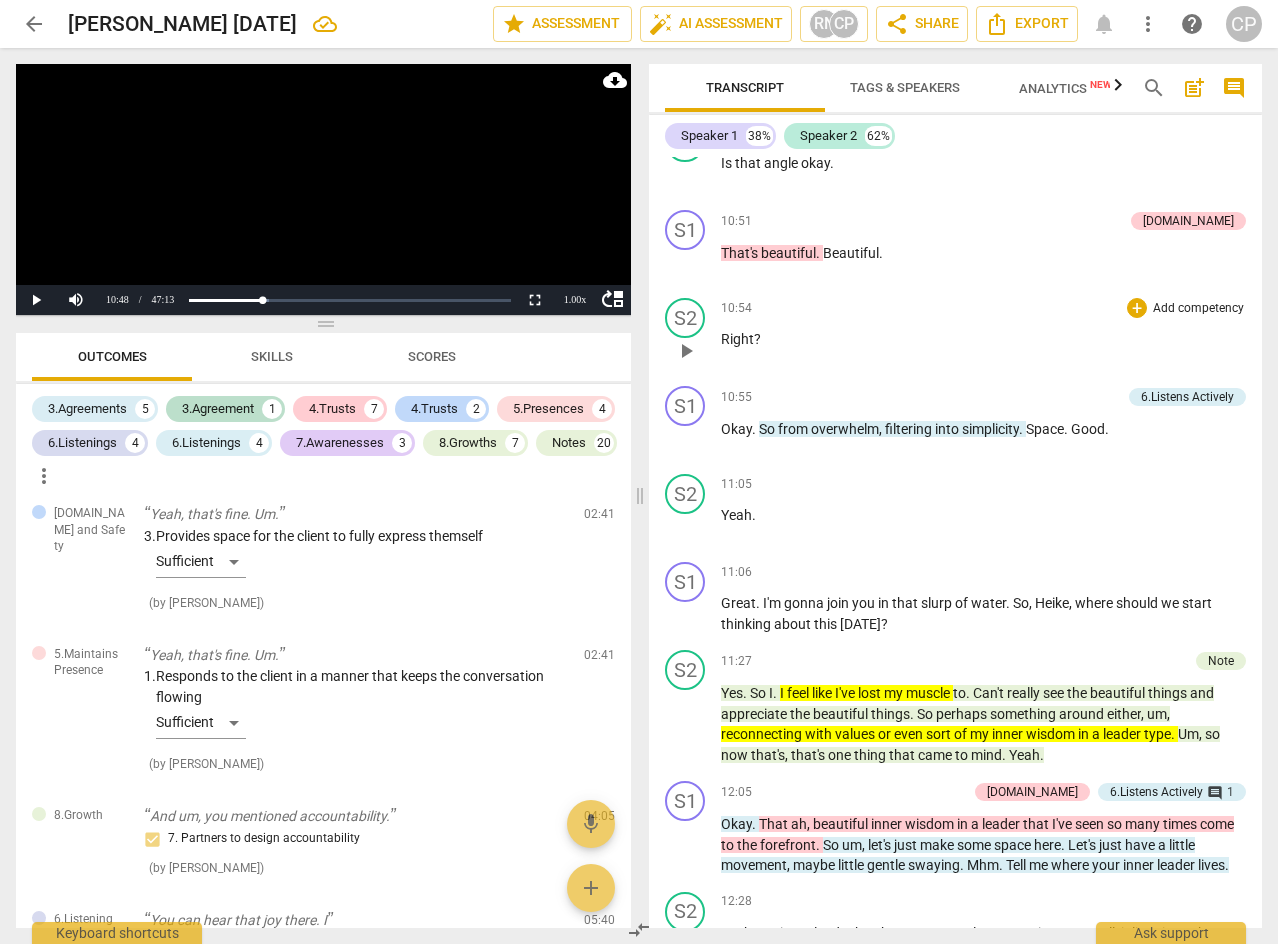 scroll, scrollTop: 4200, scrollLeft: 0, axis: vertical 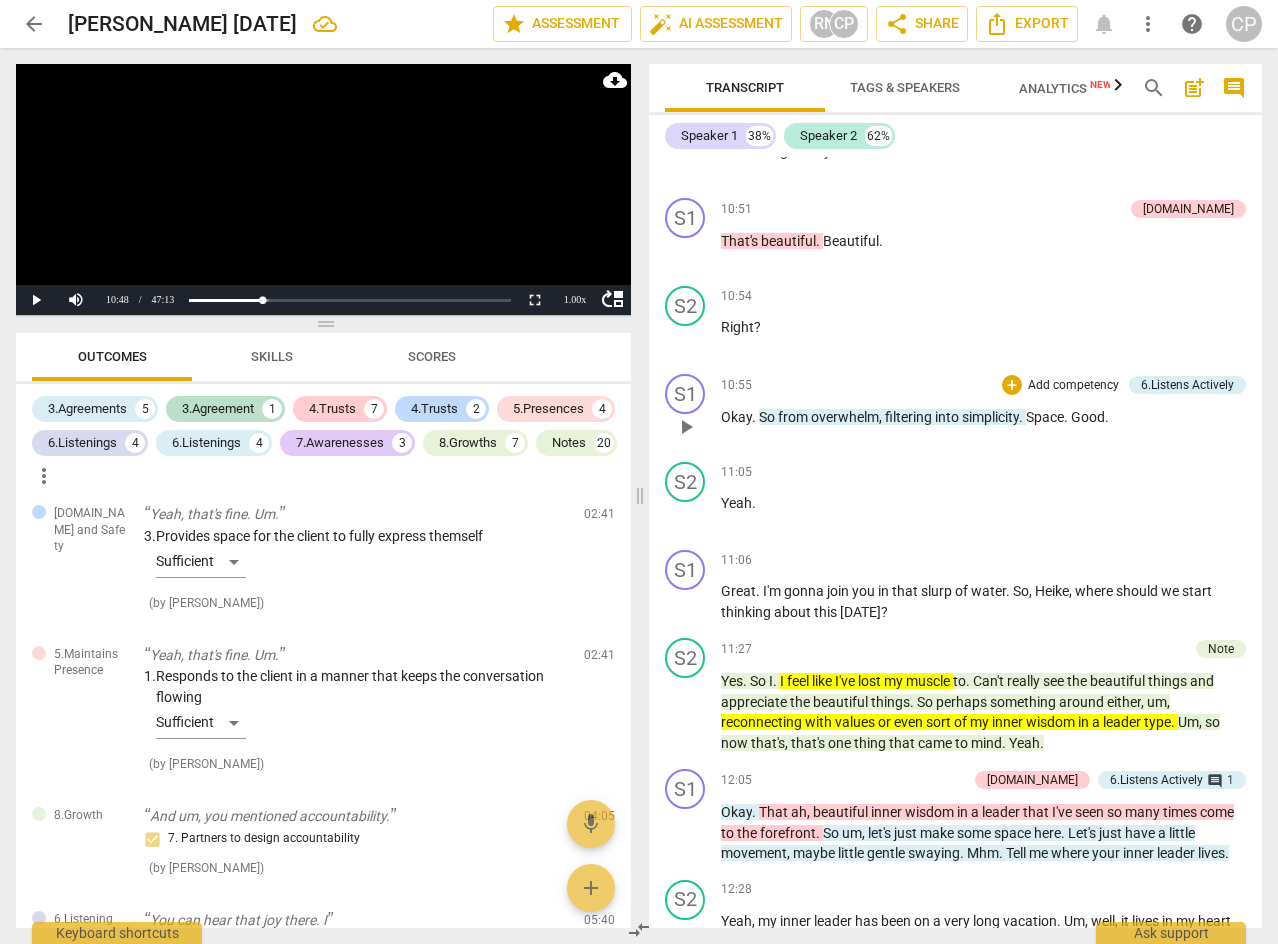 click on "play_arrow" at bounding box center [686, 427] 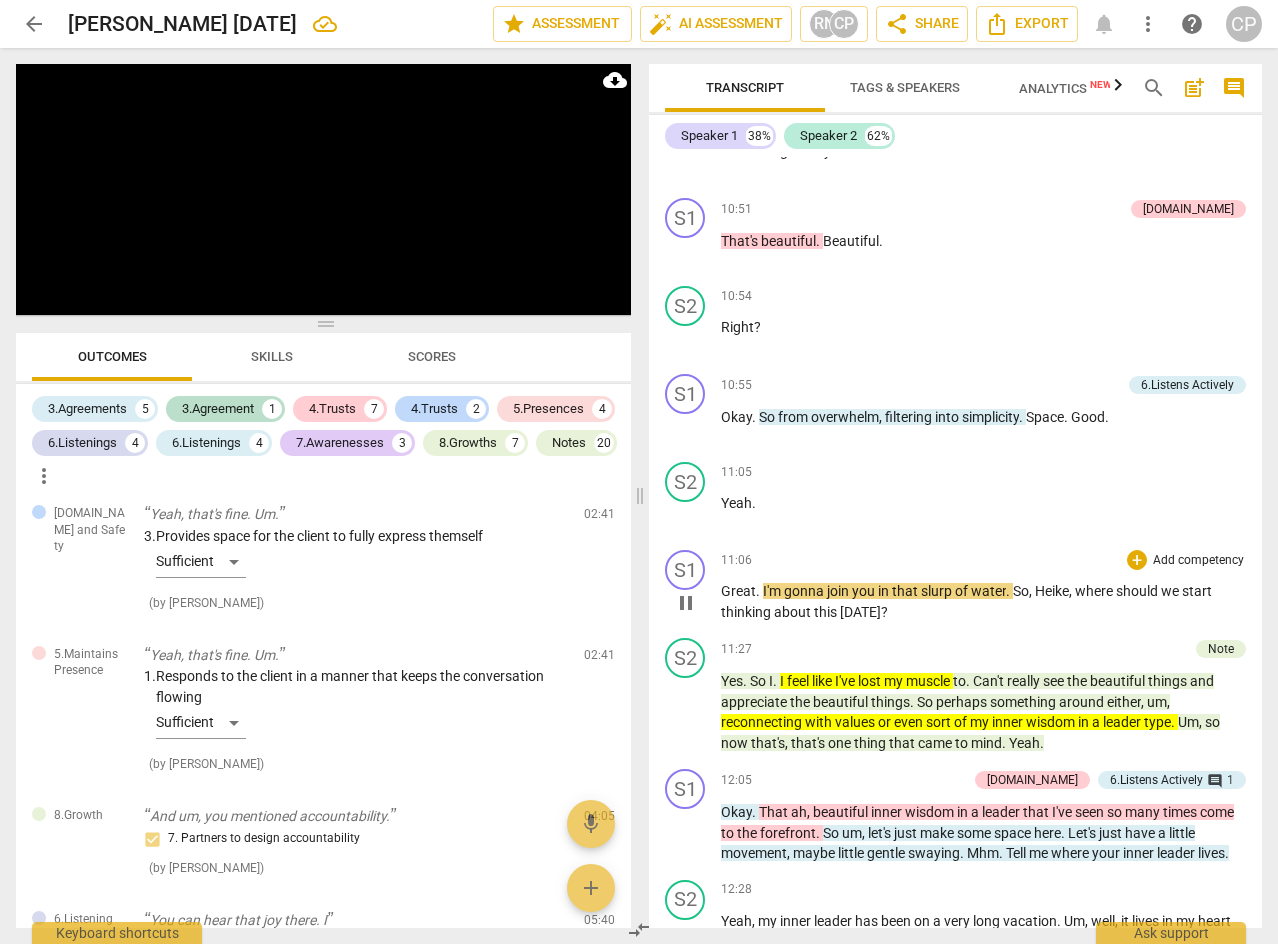 scroll, scrollTop: 4300, scrollLeft: 0, axis: vertical 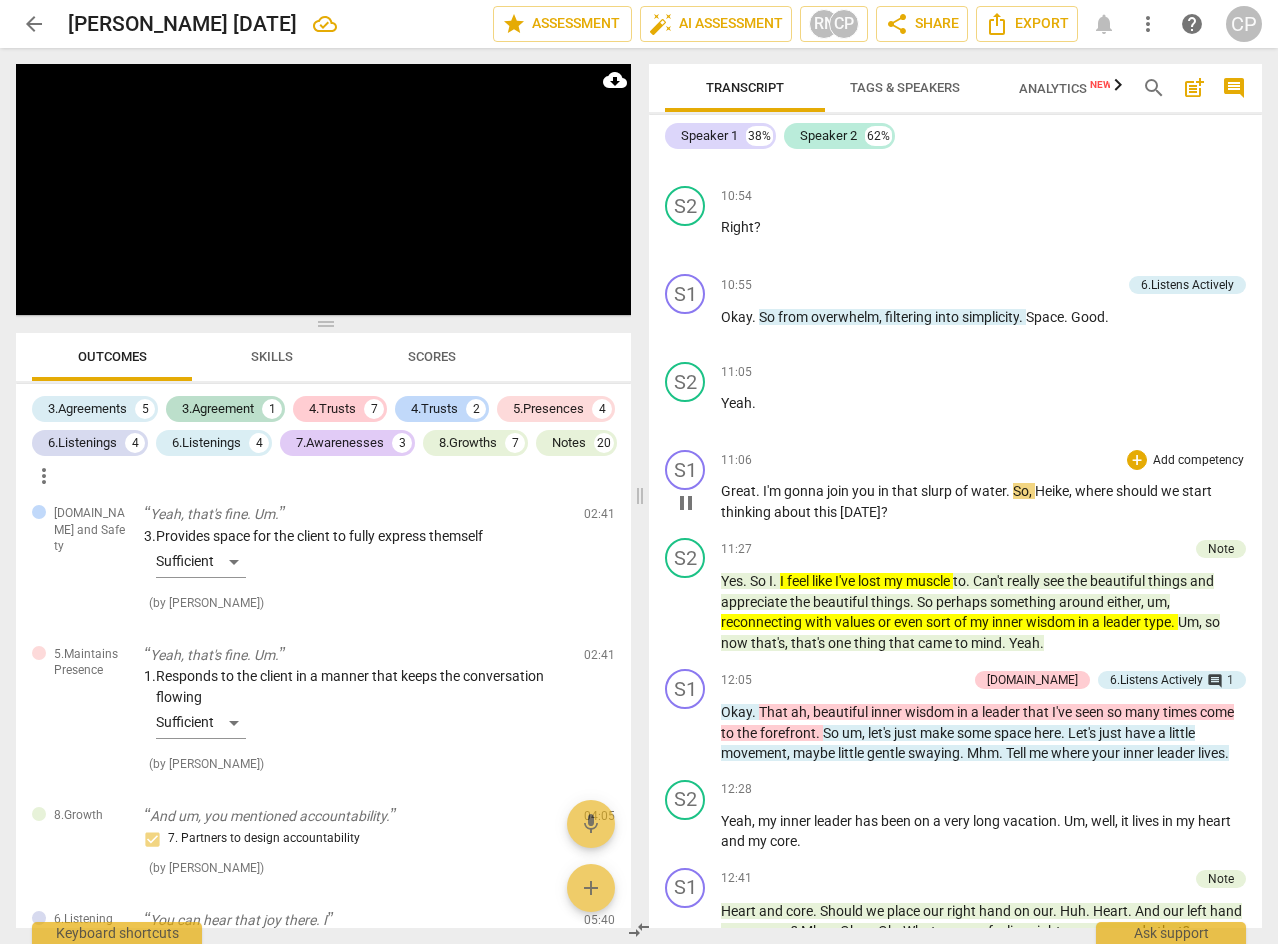click on "pause" at bounding box center [686, 503] 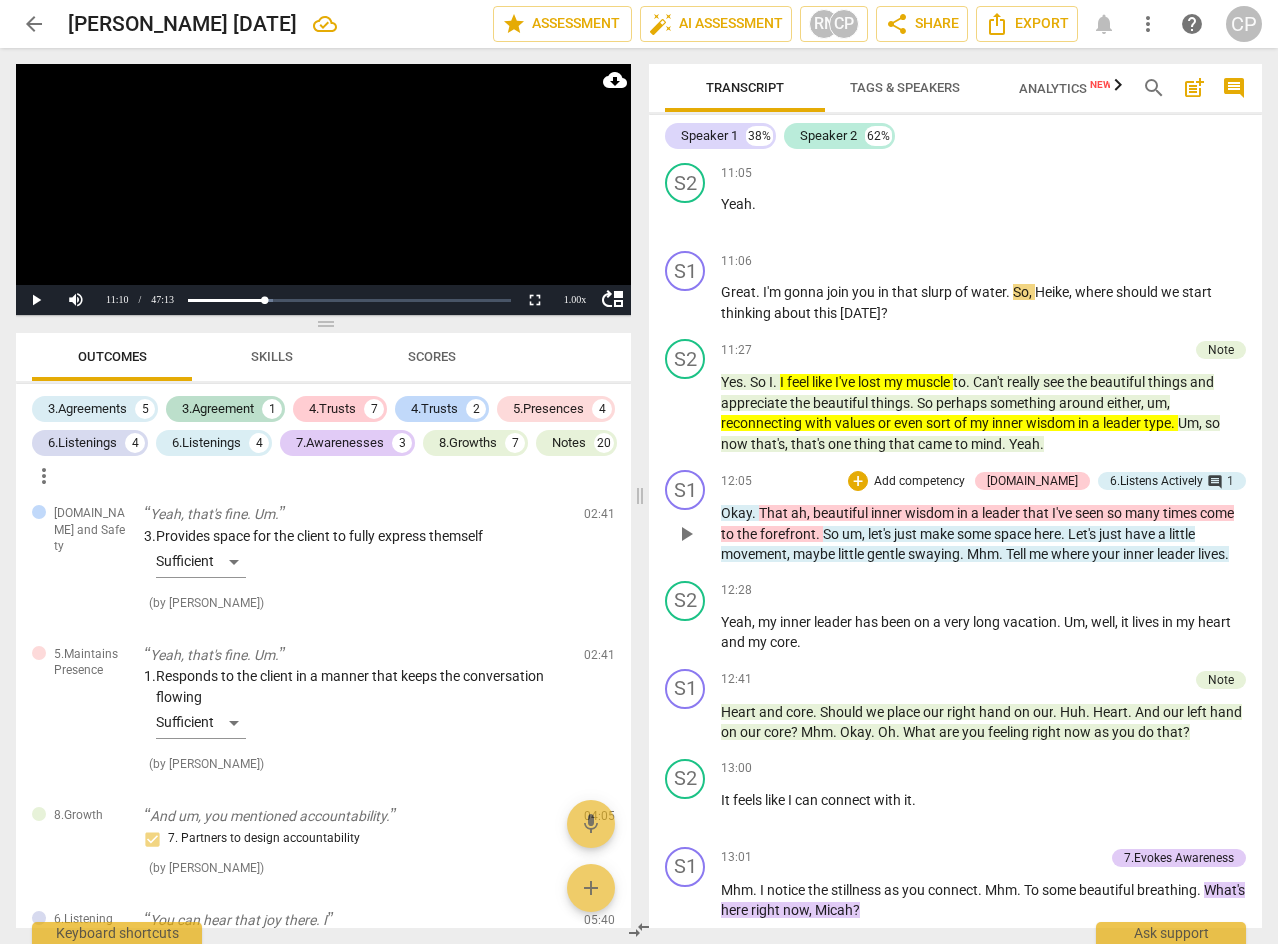 scroll, scrollTop: 4500, scrollLeft: 0, axis: vertical 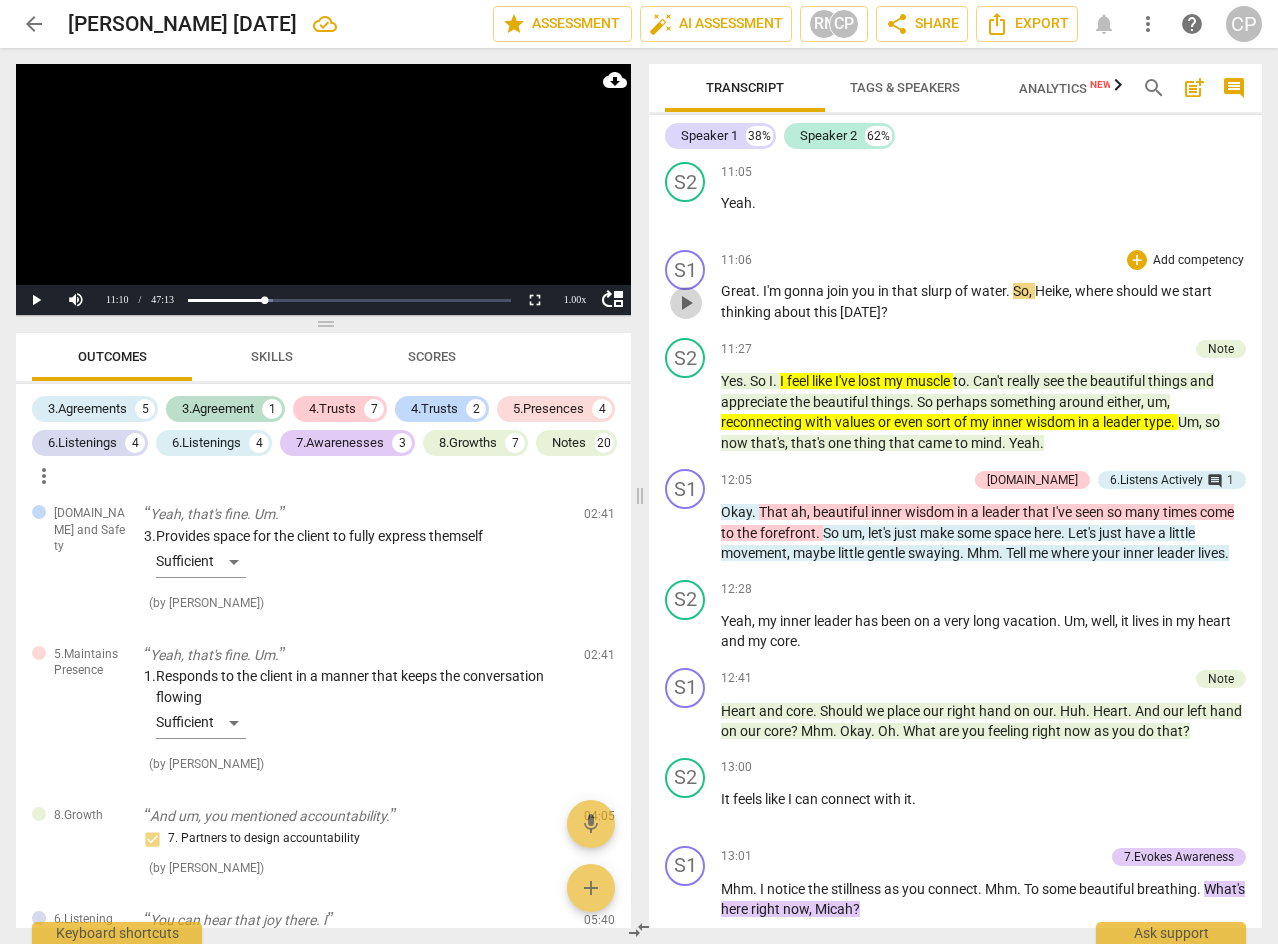 click on "play_arrow" at bounding box center [686, 303] 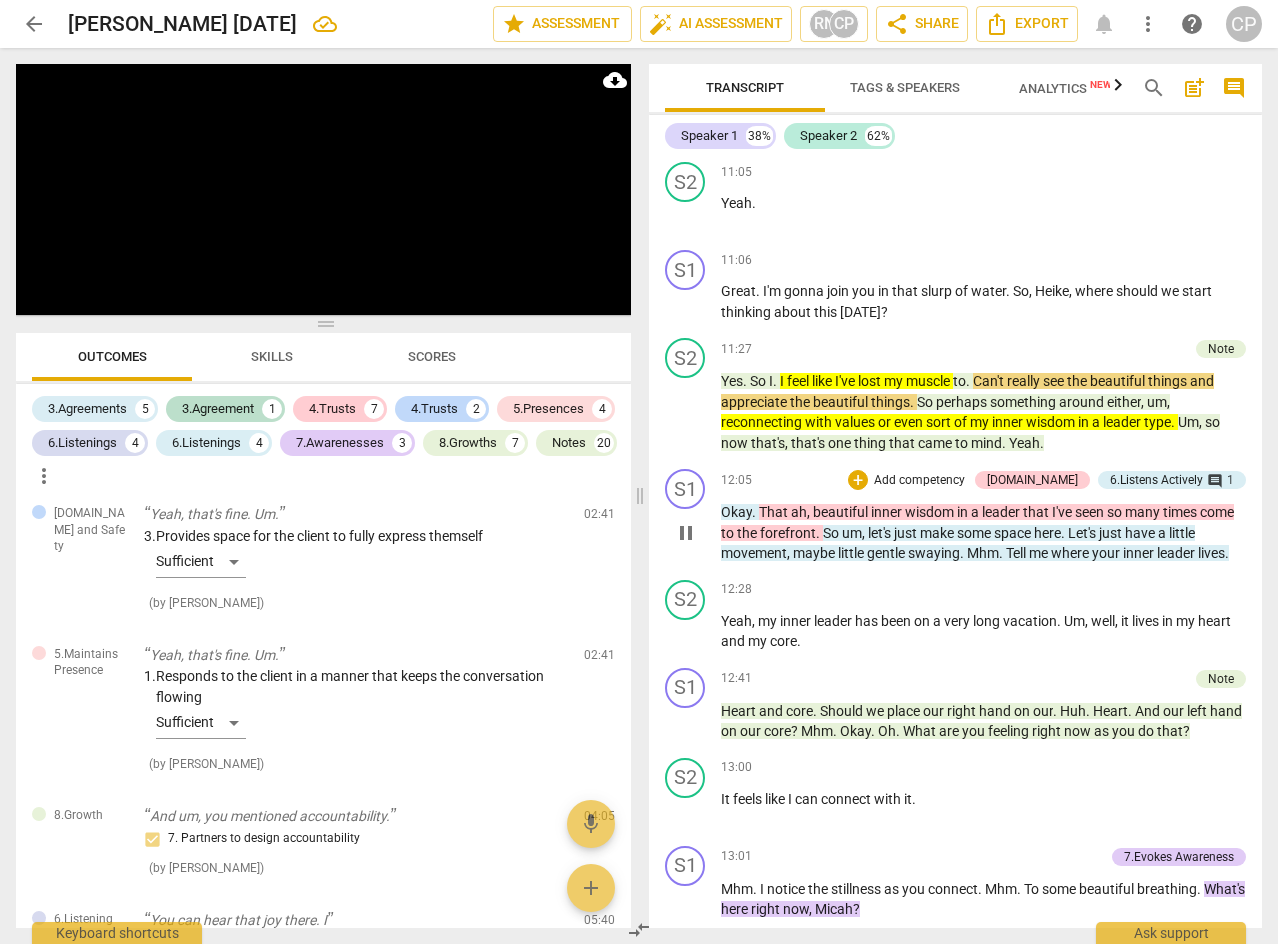 scroll, scrollTop: 4600, scrollLeft: 0, axis: vertical 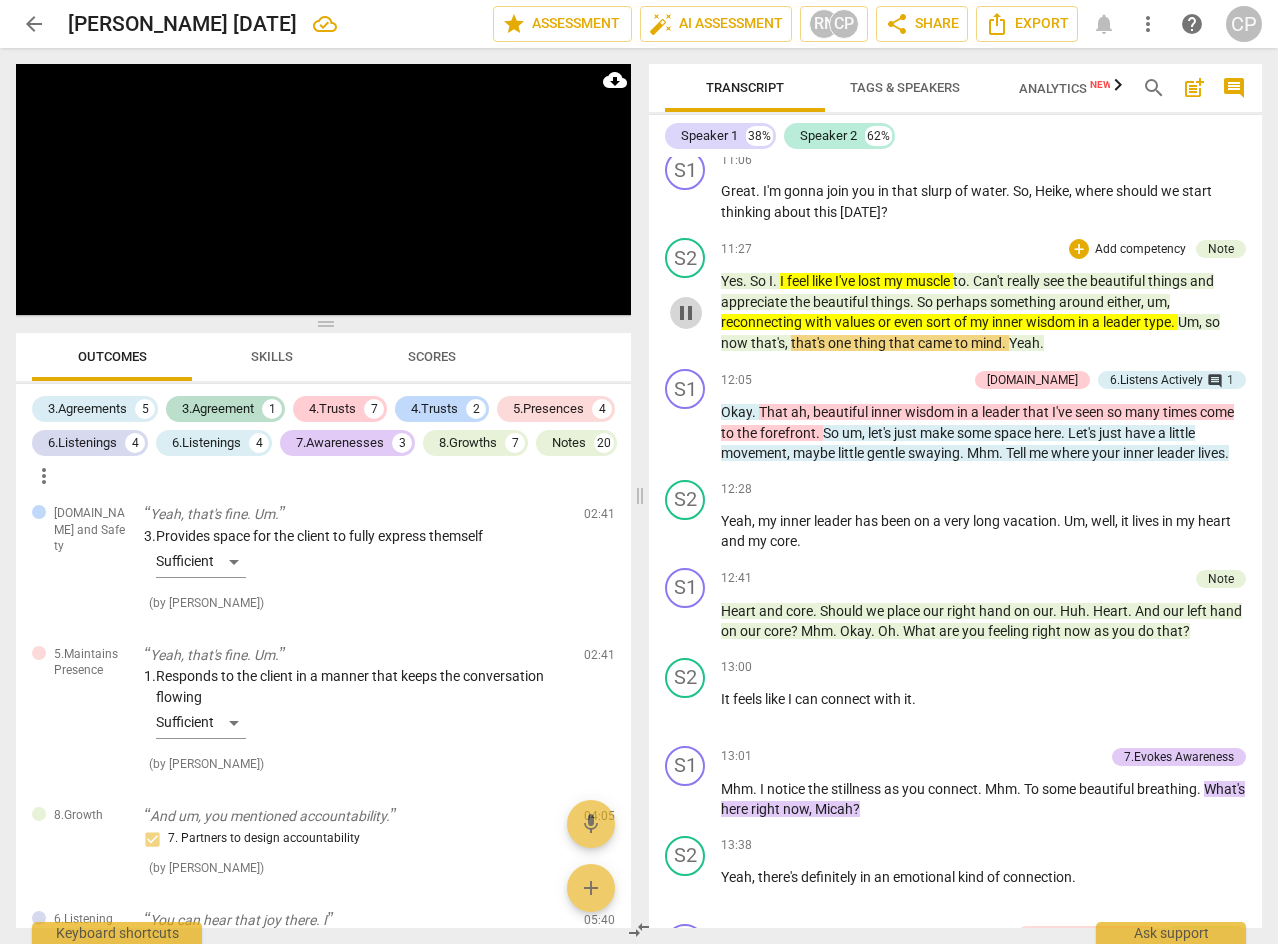 click on "pause" at bounding box center [686, 313] 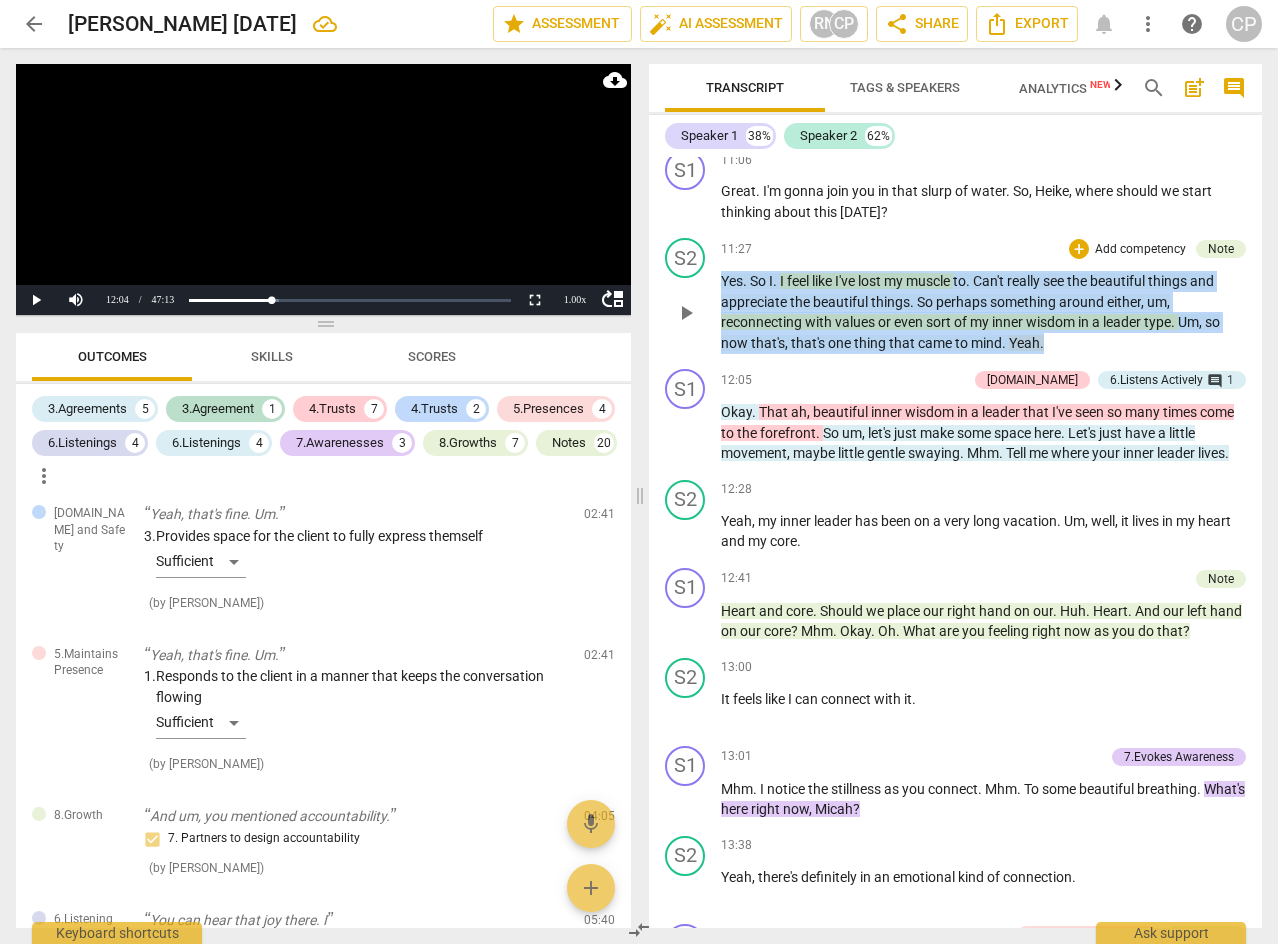 drag, startPoint x: 1059, startPoint y: 366, endPoint x: 707, endPoint y: 299, distance: 358.3197 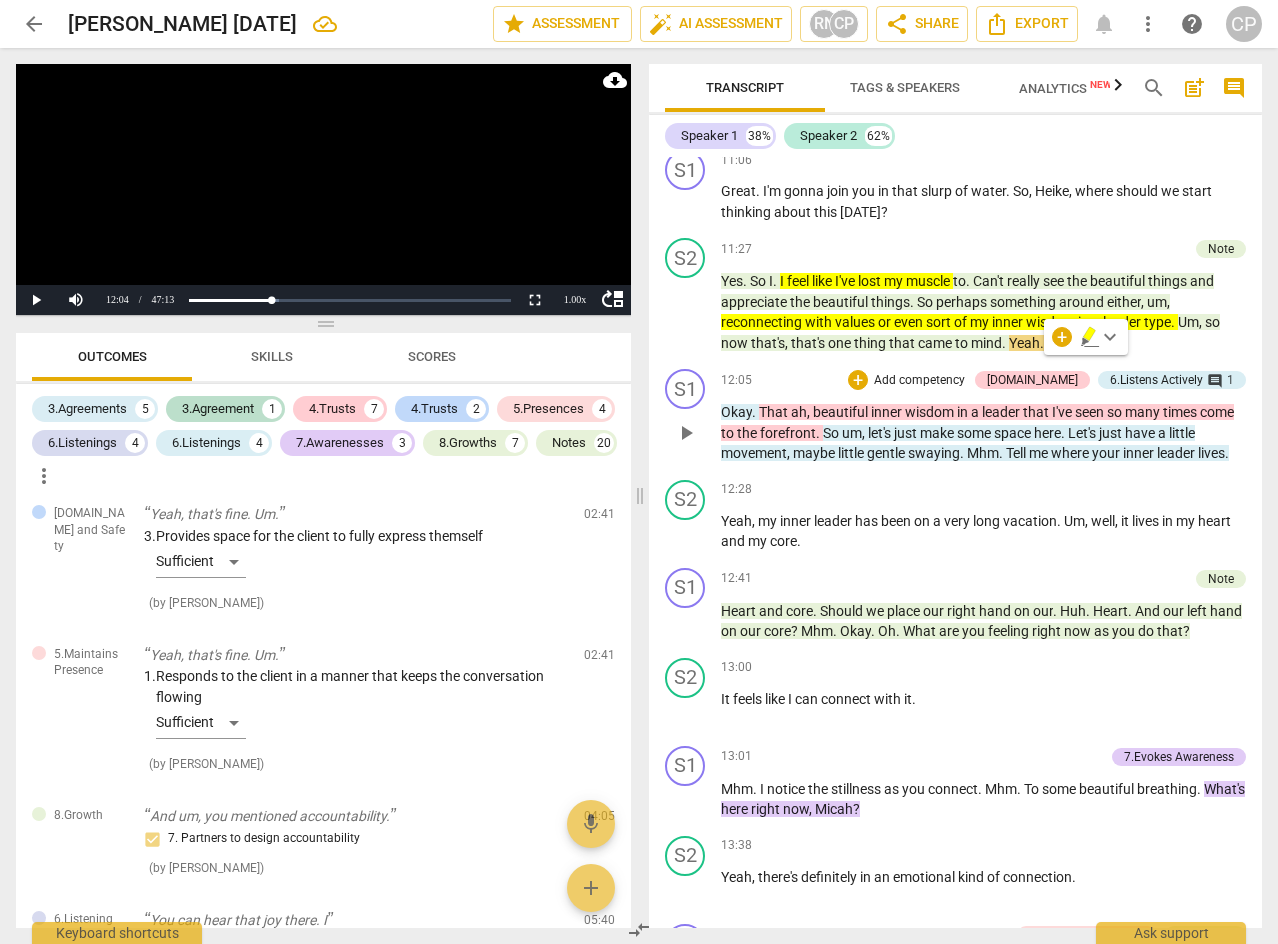 click on "Okay .   That   ah ,   beautiful   inner   wisdom   in   a   leader   that   I've   seen   so   many   times   come   to   the   forefront .   So   um ,   let's   just   make   some   space   here .   Let's   just   have   a   little   movement ,   maybe   little   gentle   swaying .   Mhm .   Tell   me   where   your   inner   leader   lives ." at bounding box center [983, 433] 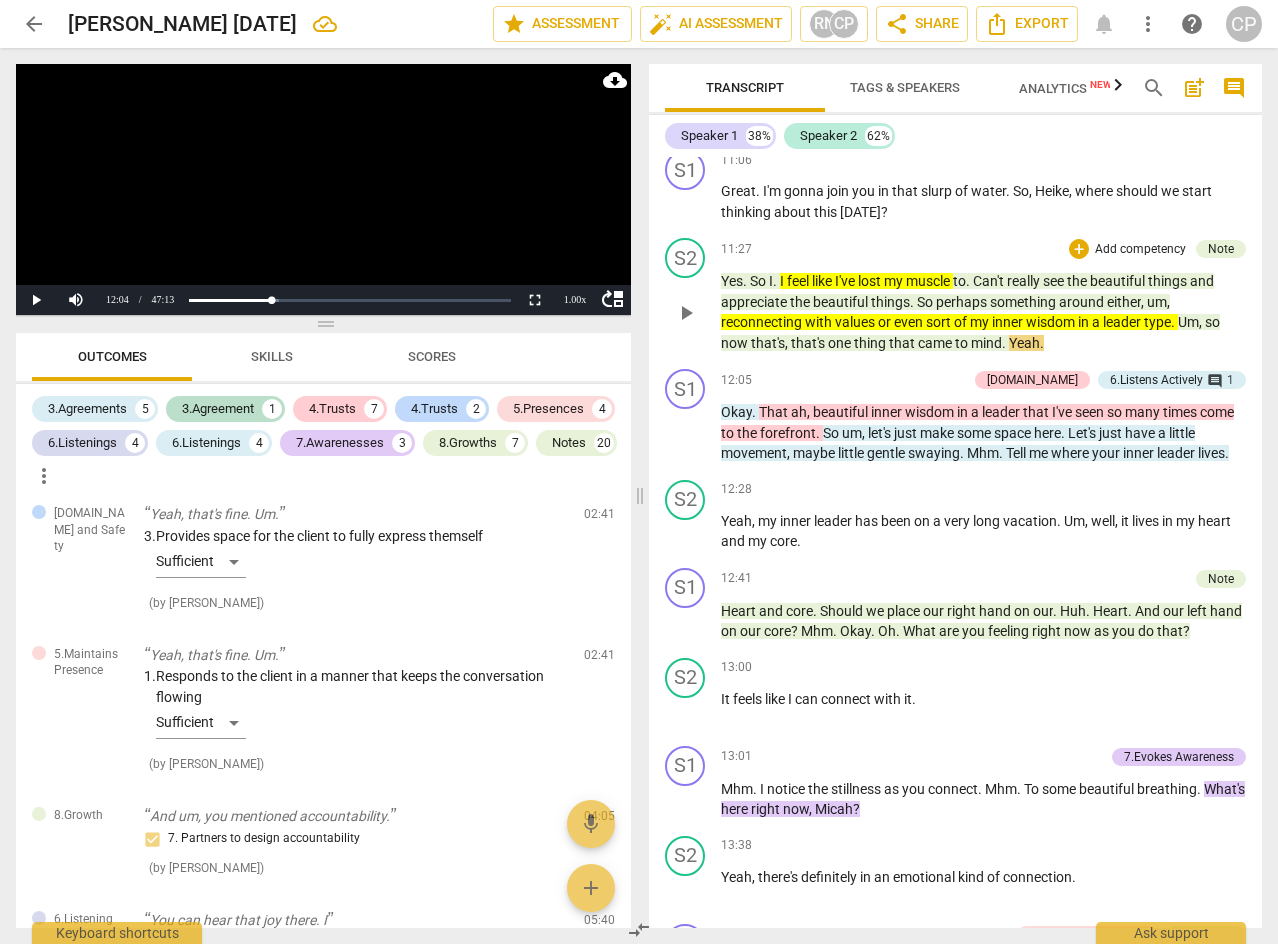 click on "." at bounding box center [1174, 322] 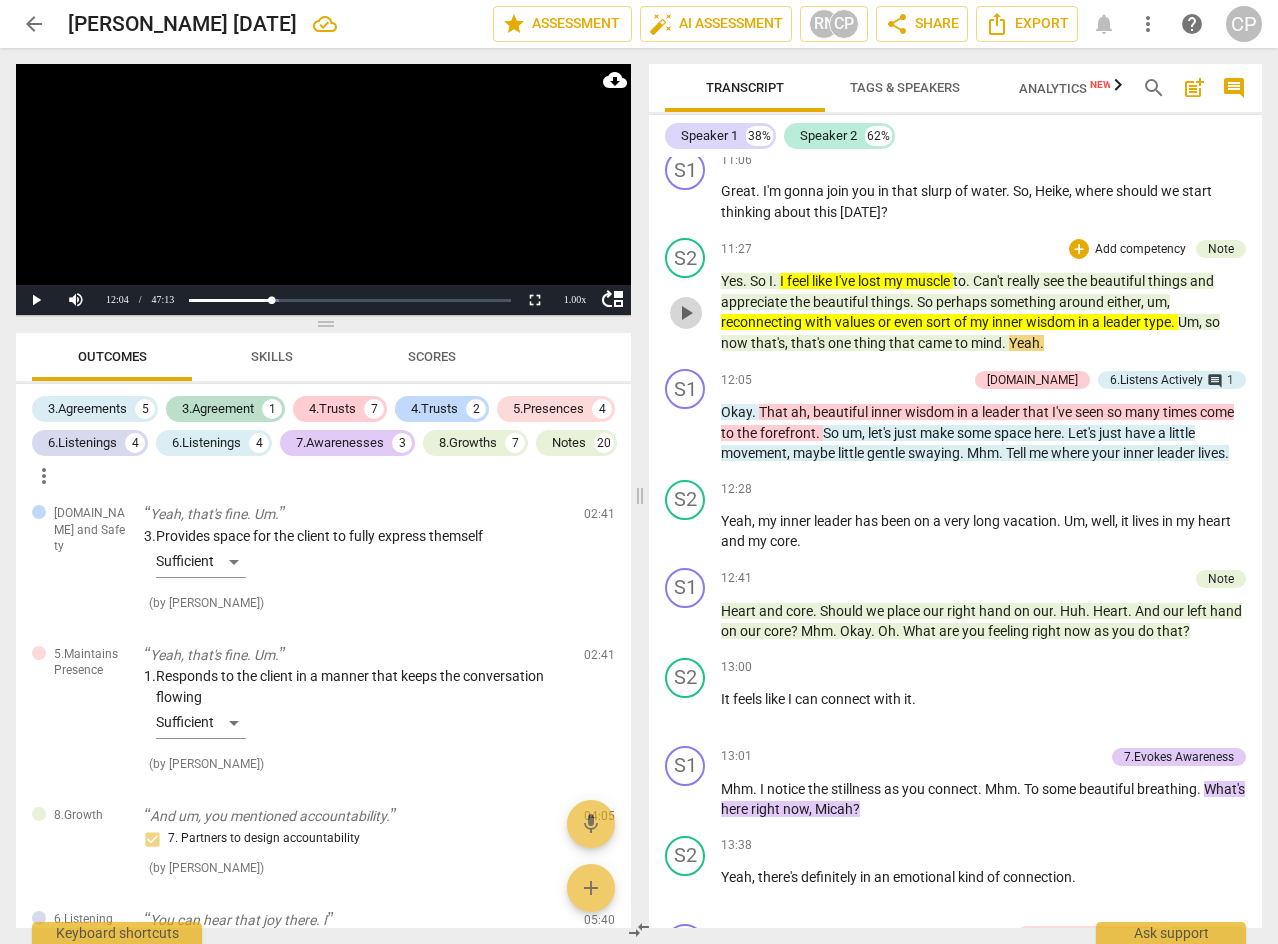 click on "play_arrow" at bounding box center (686, 313) 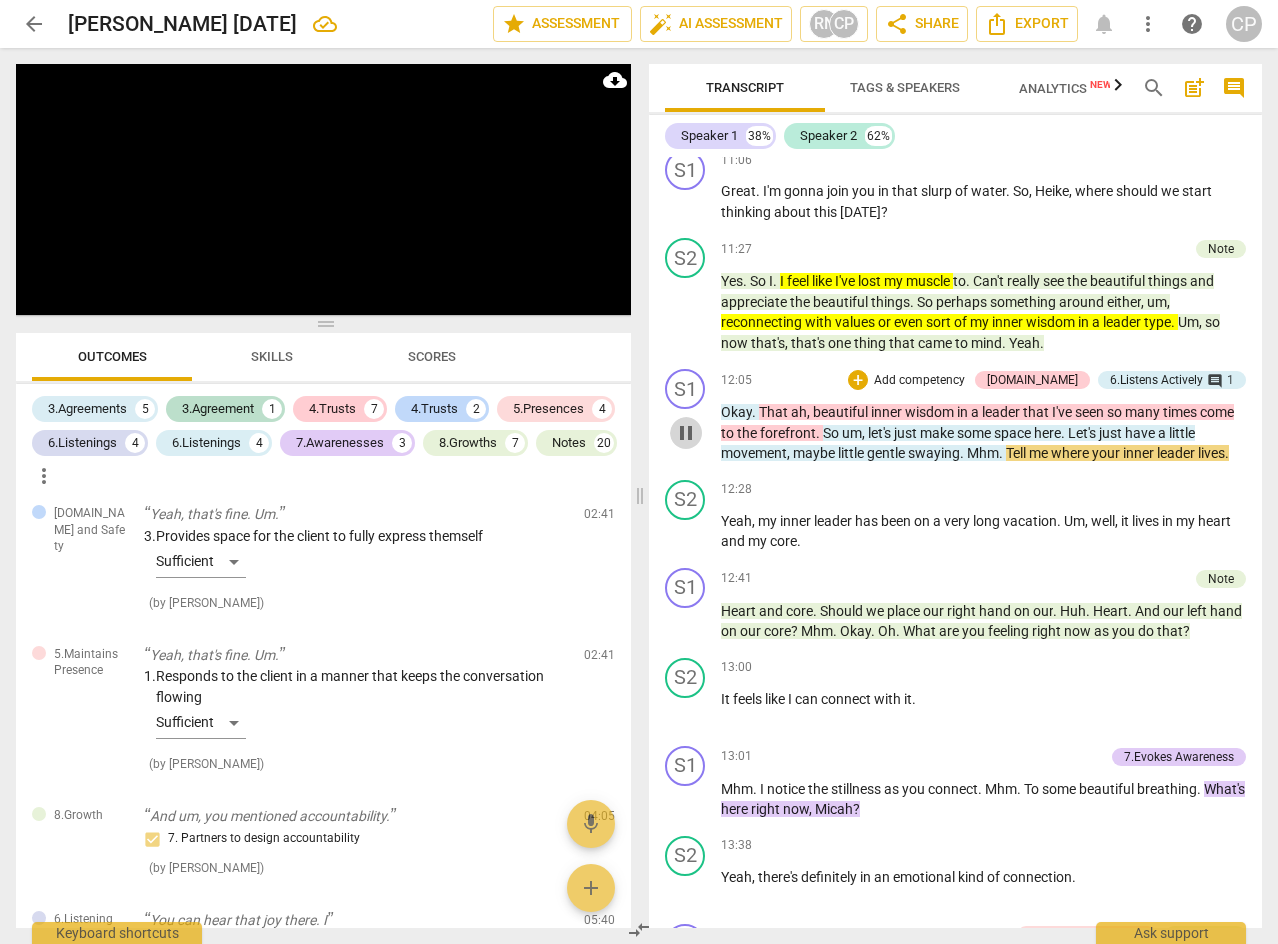 click on "pause" at bounding box center [686, 433] 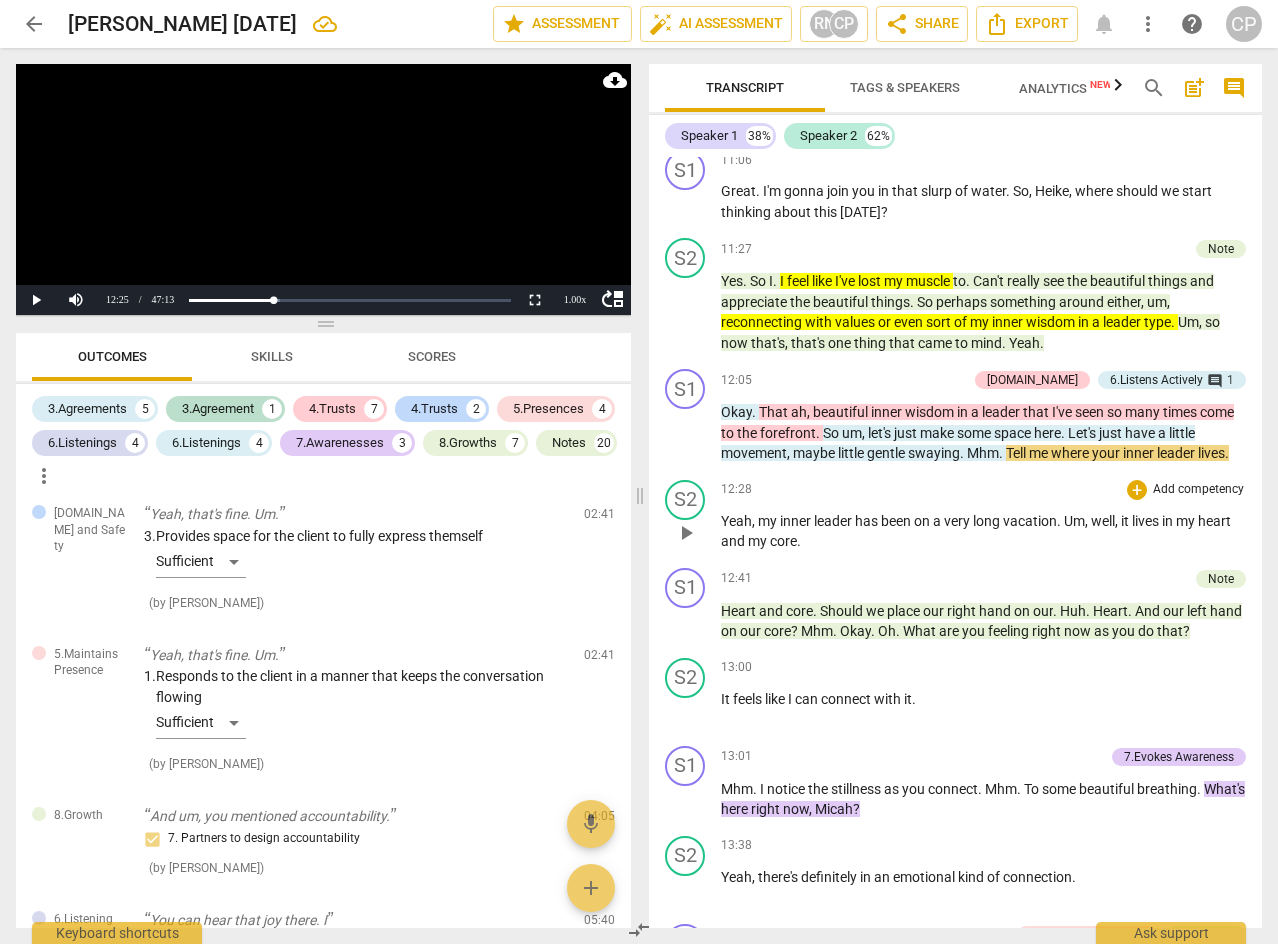 scroll, scrollTop: 4700, scrollLeft: 0, axis: vertical 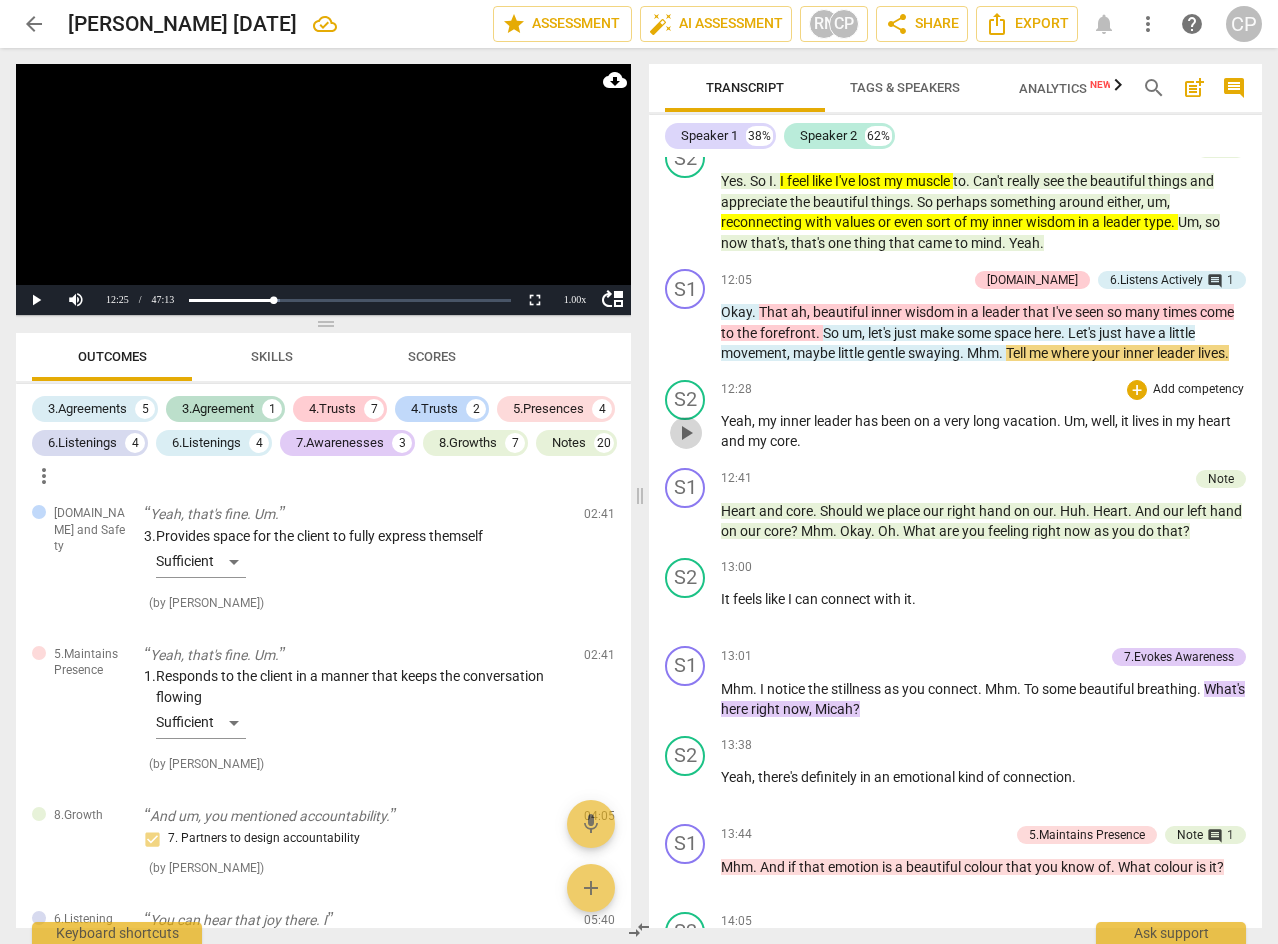 click on "play_arrow" at bounding box center (686, 433) 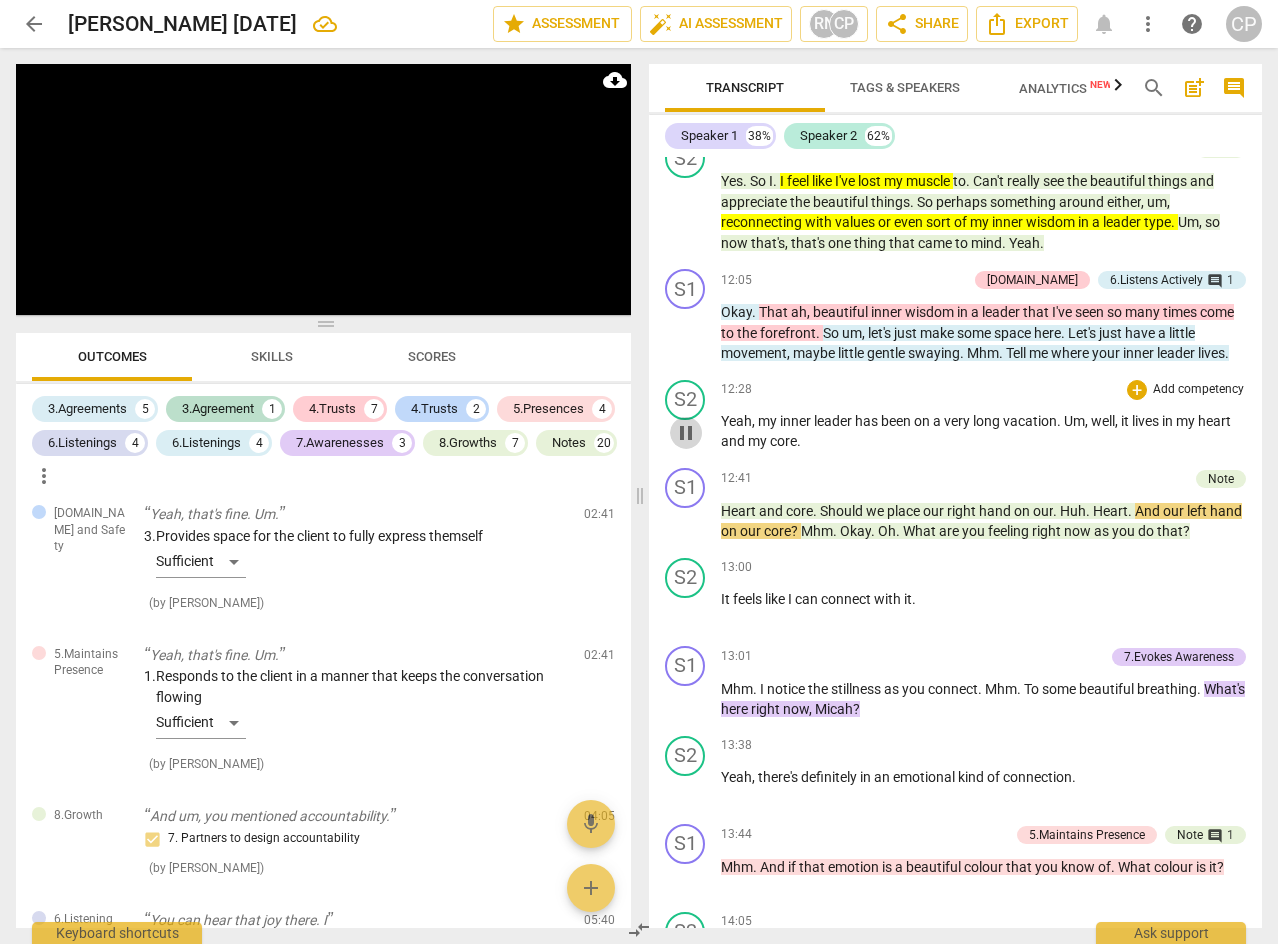 click on "pause" at bounding box center [686, 433] 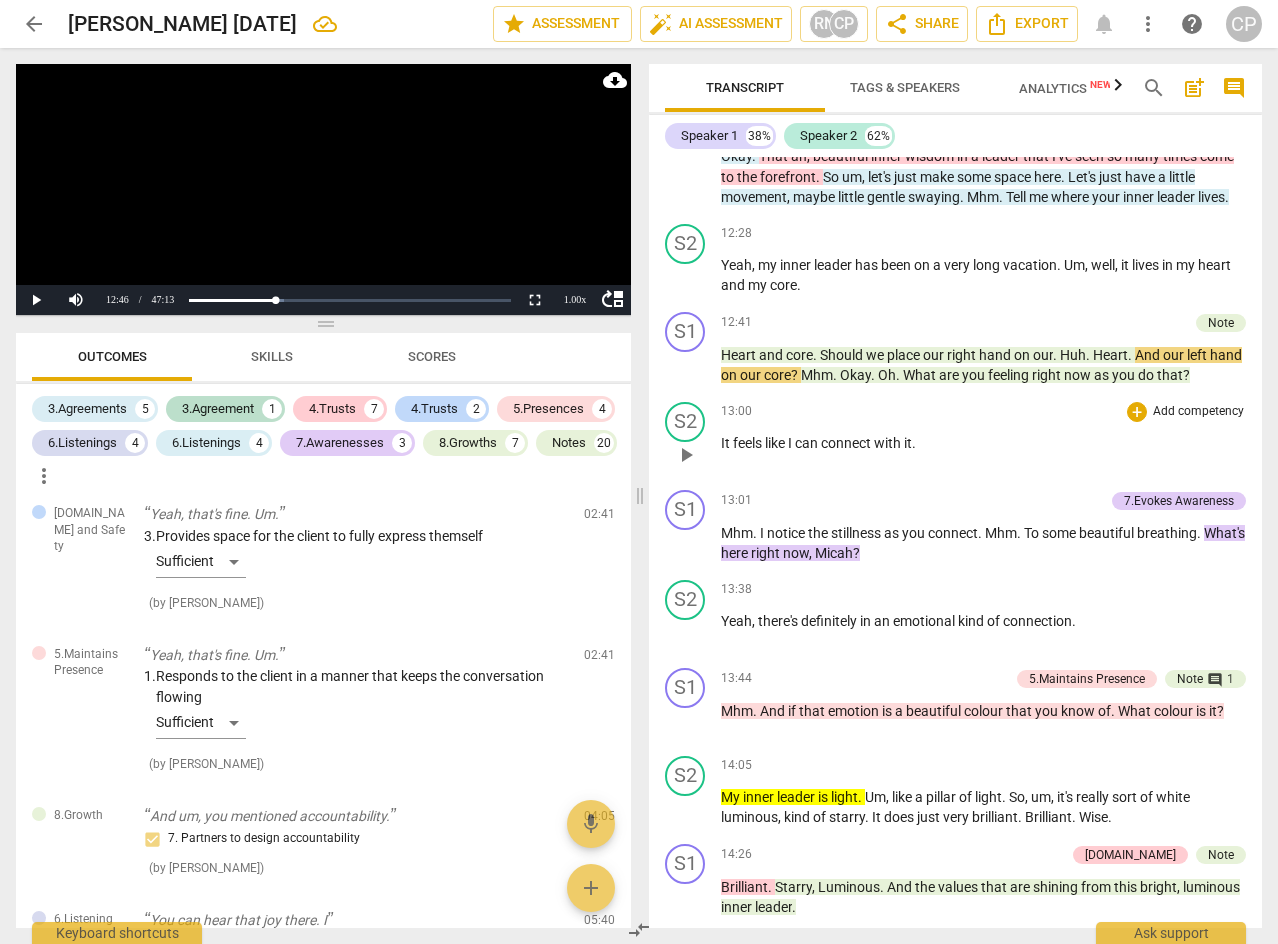 scroll, scrollTop: 4900, scrollLeft: 0, axis: vertical 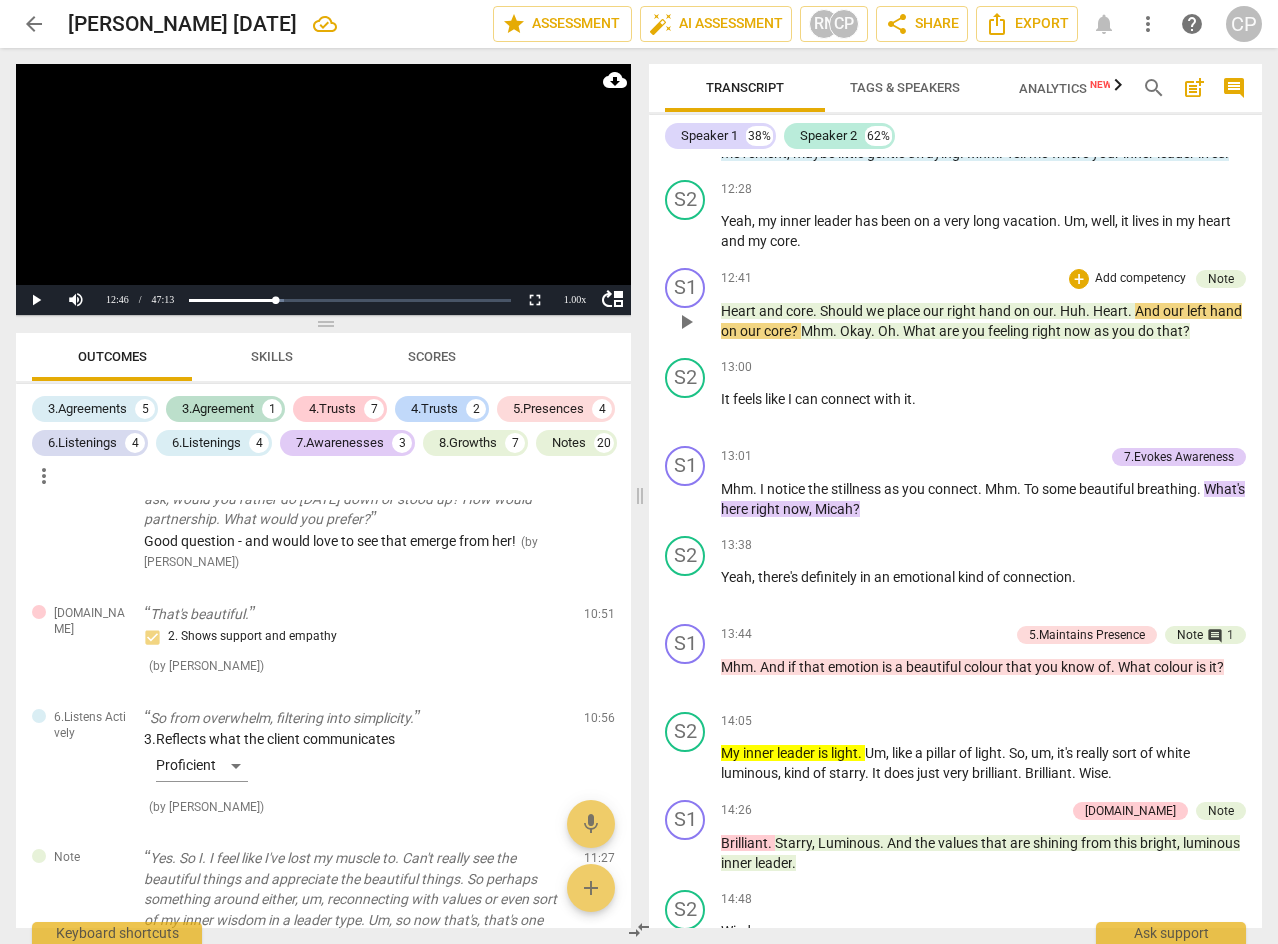 click on "Should" at bounding box center [843, 311] 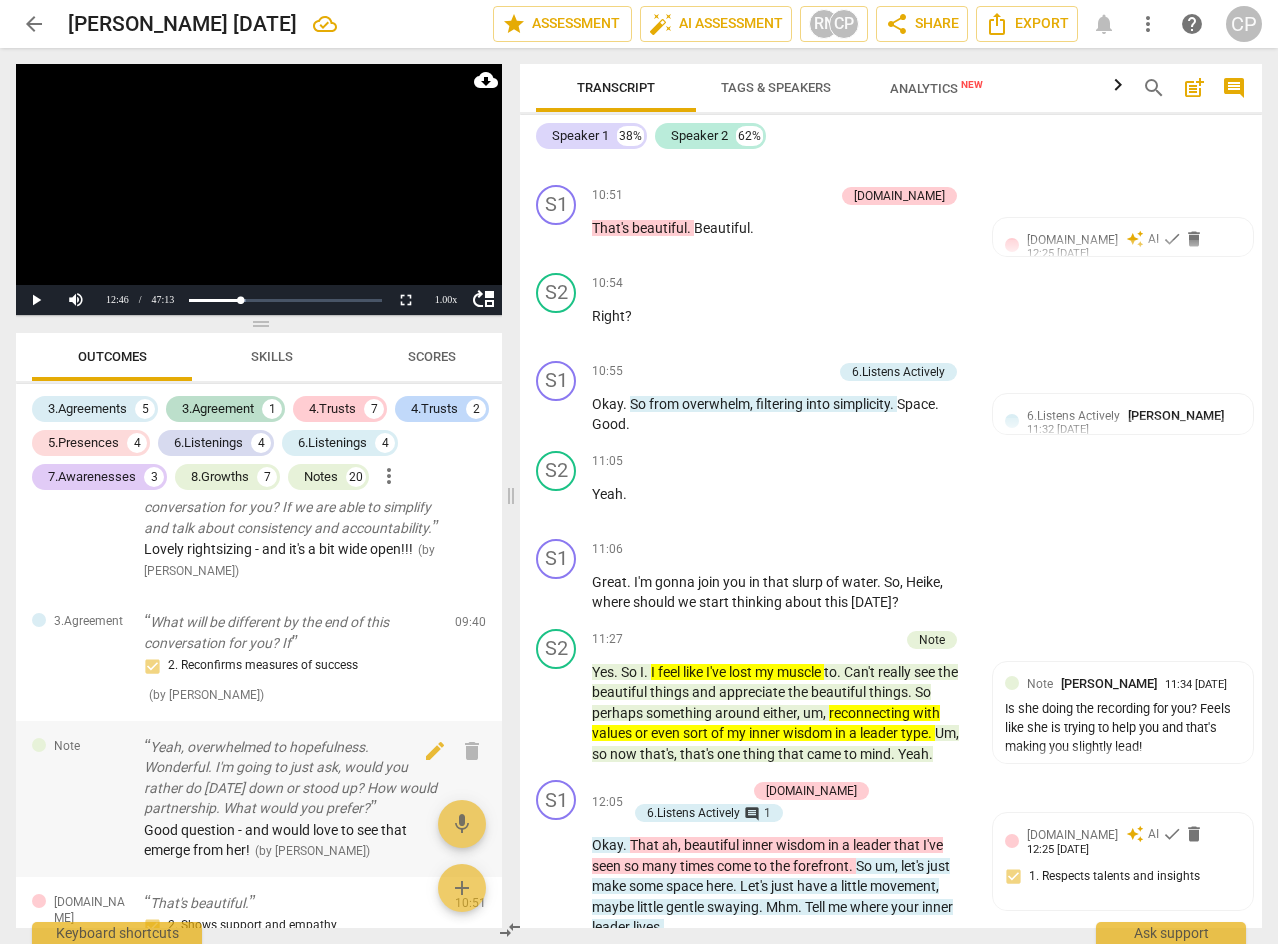 scroll, scrollTop: 3048, scrollLeft: 0, axis: vertical 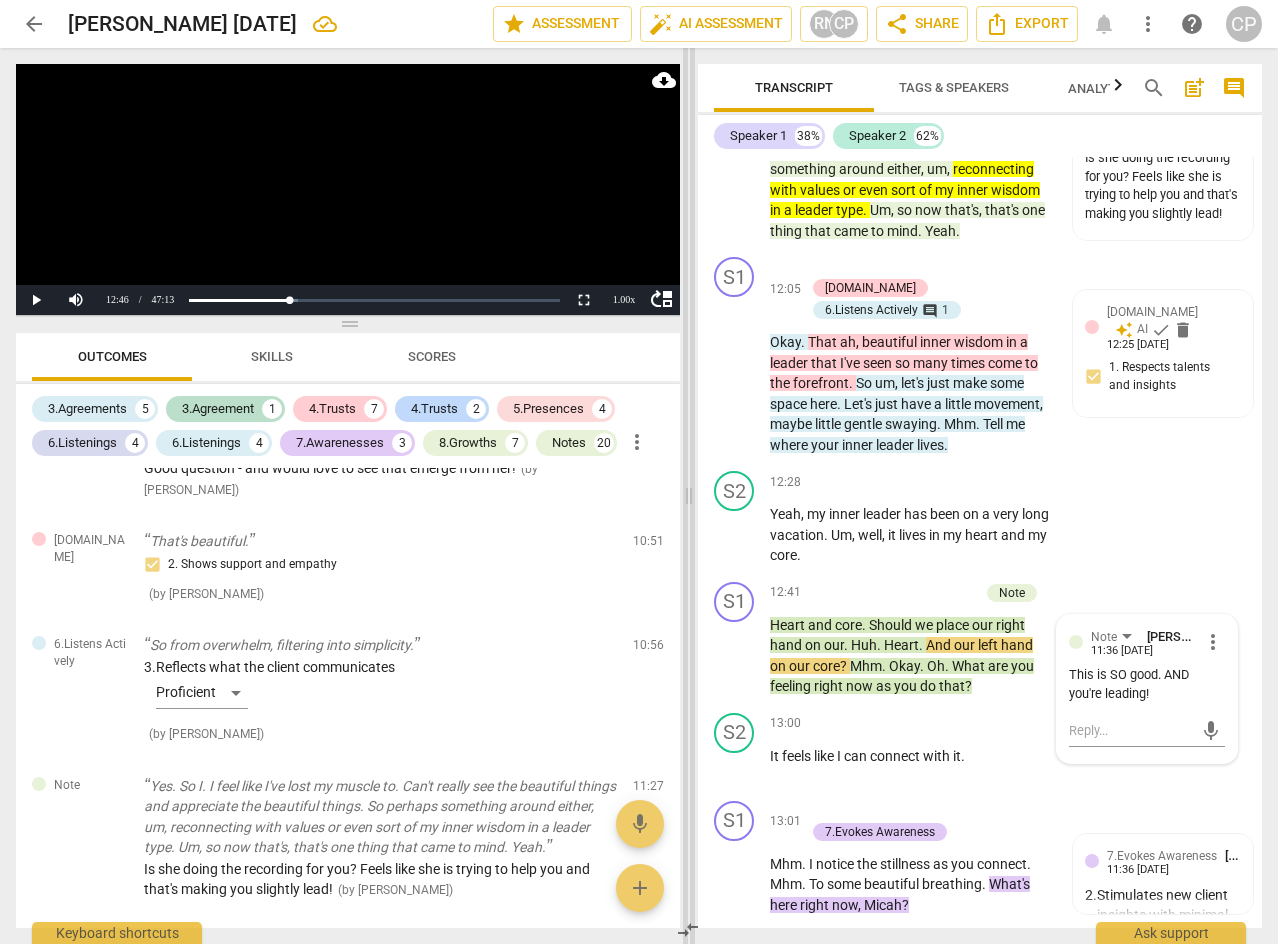 drag, startPoint x: 509, startPoint y: 498, endPoint x: 687, endPoint y: 490, distance: 178.17969 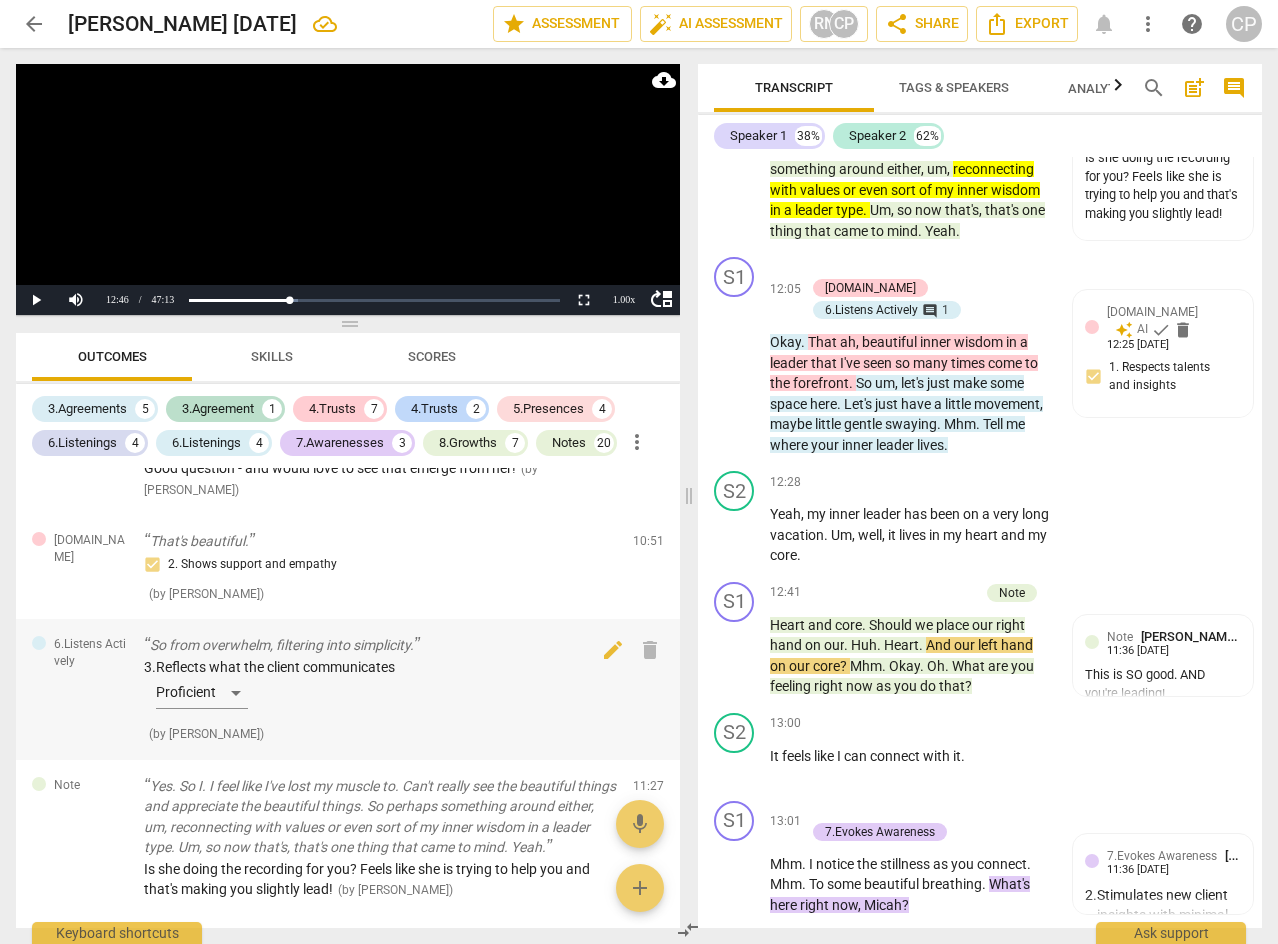 scroll, scrollTop: 2697, scrollLeft: 0, axis: vertical 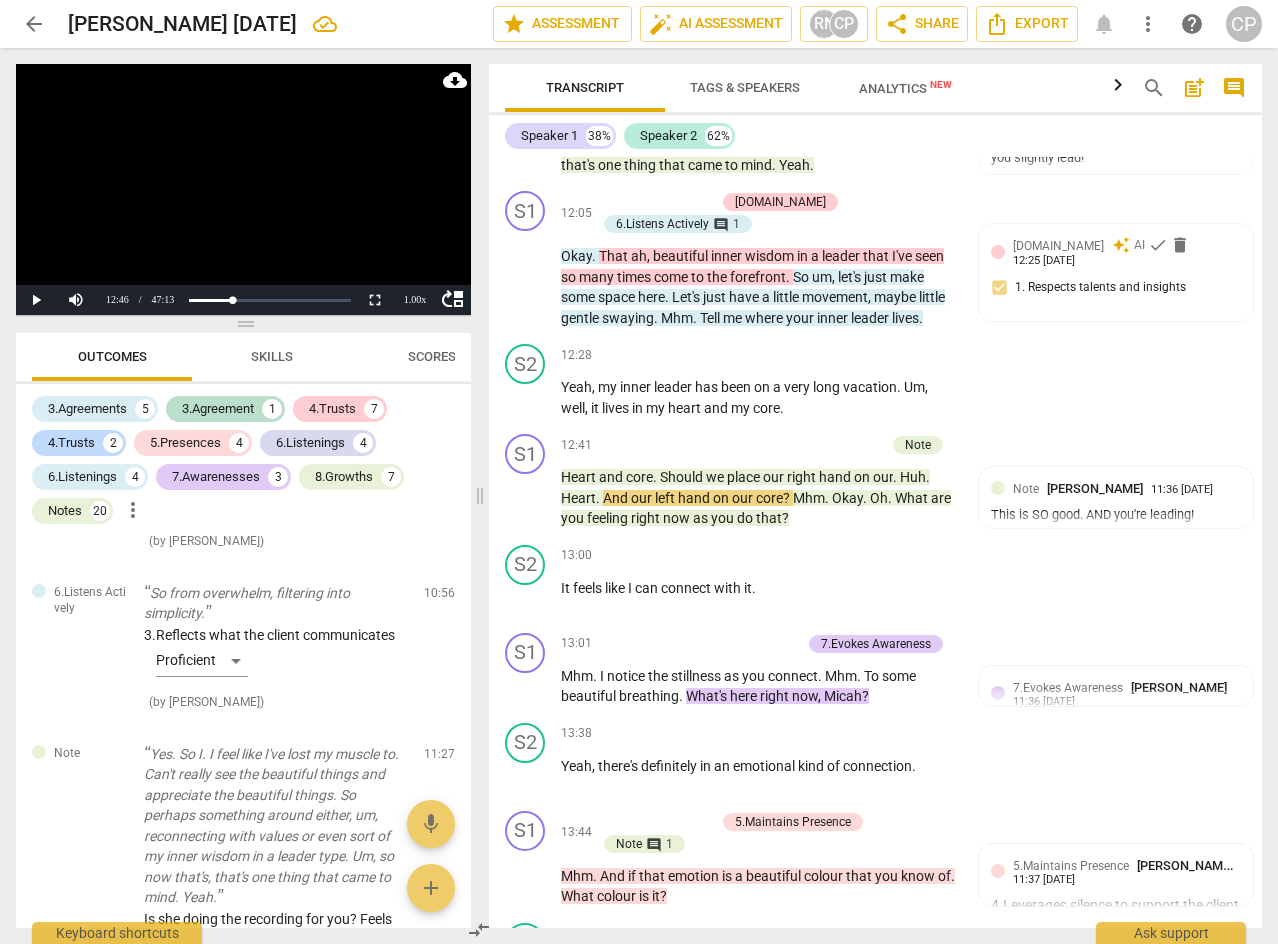 drag, startPoint x: 683, startPoint y: 493, endPoint x: 474, endPoint y: 505, distance: 209.34421 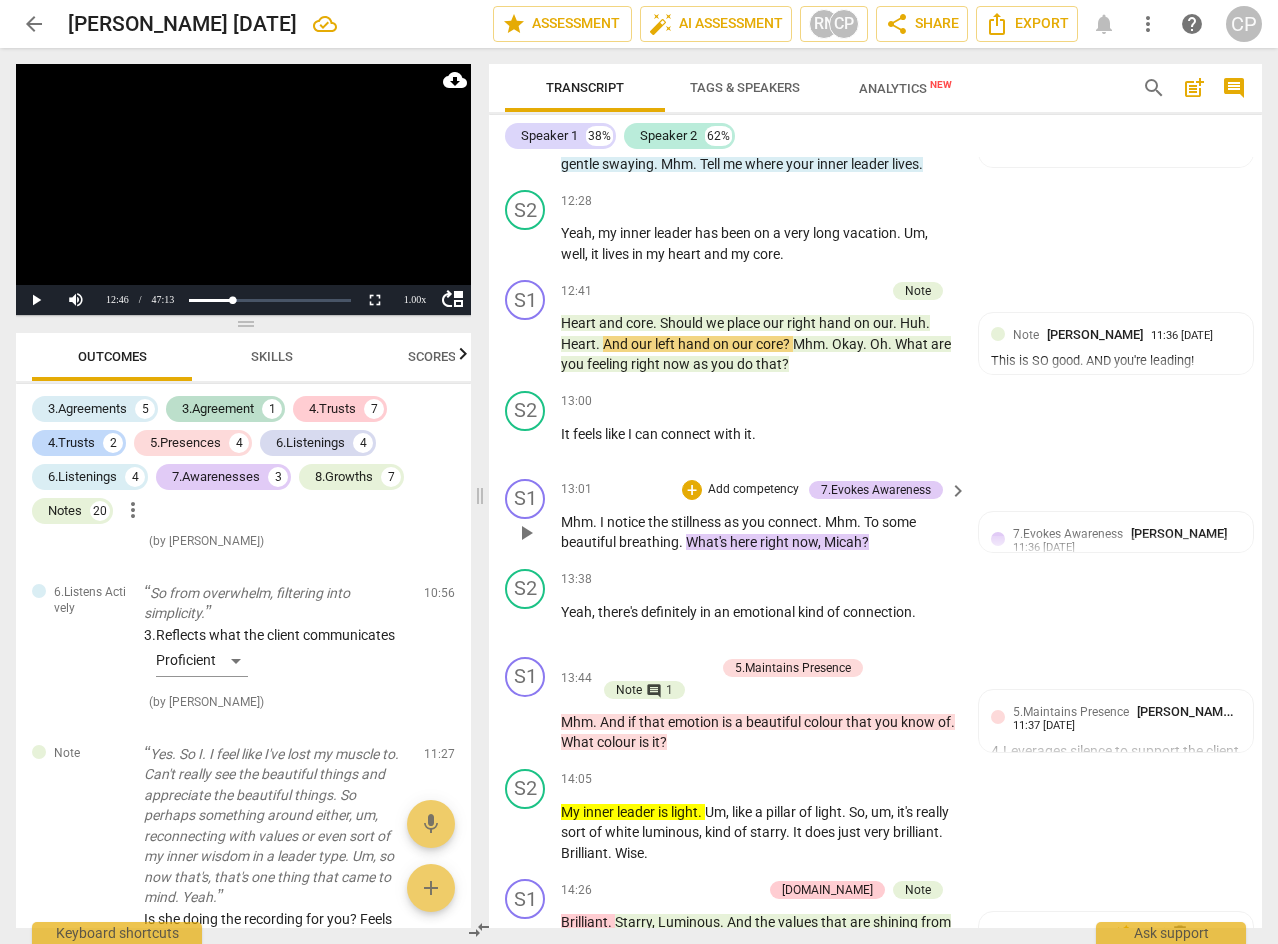 scroll, scrollTop: 5605, scrollLeft: 0, axis: vertical 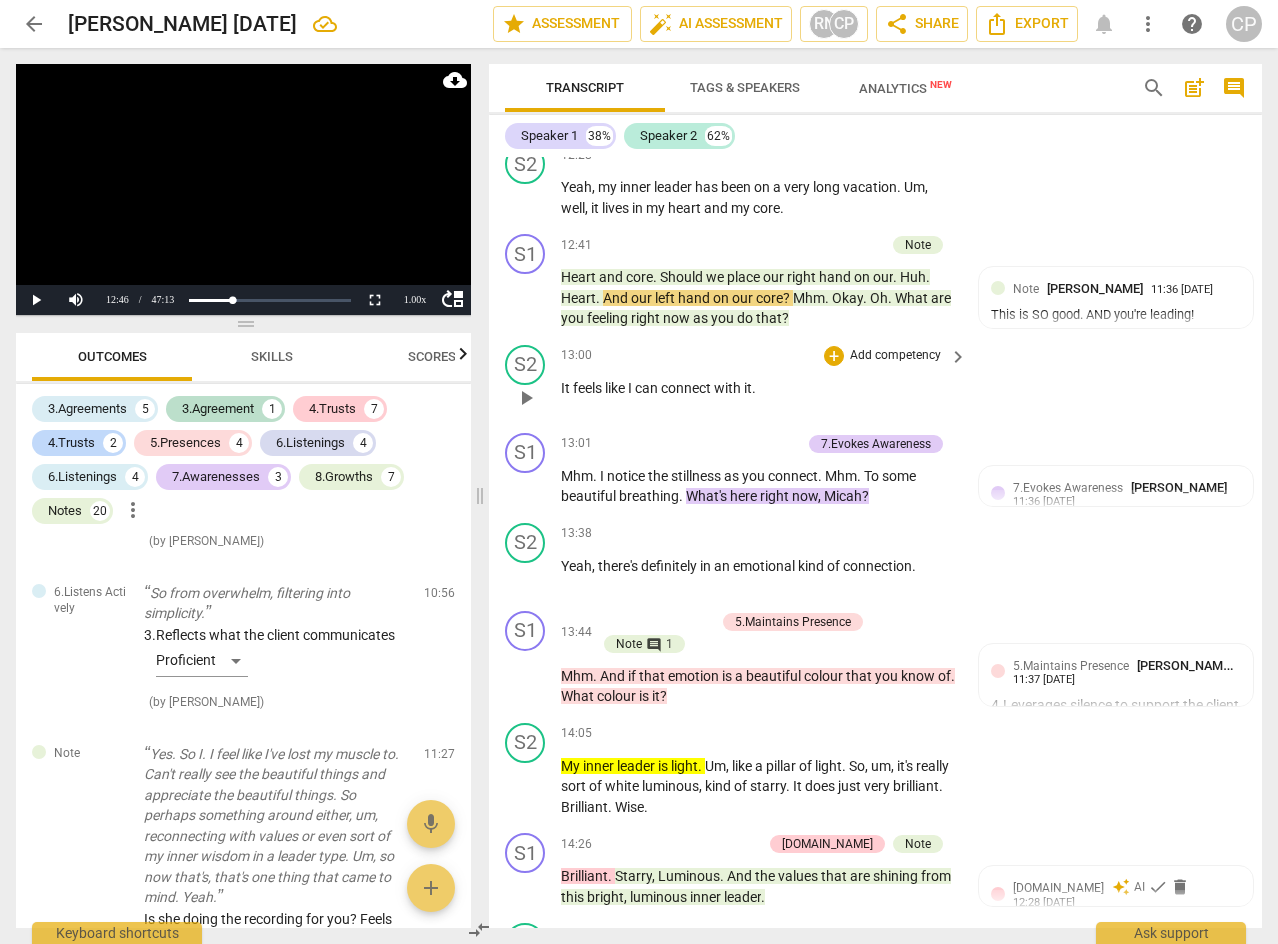 click on "play_arrow" at bounding box center (526, 398) 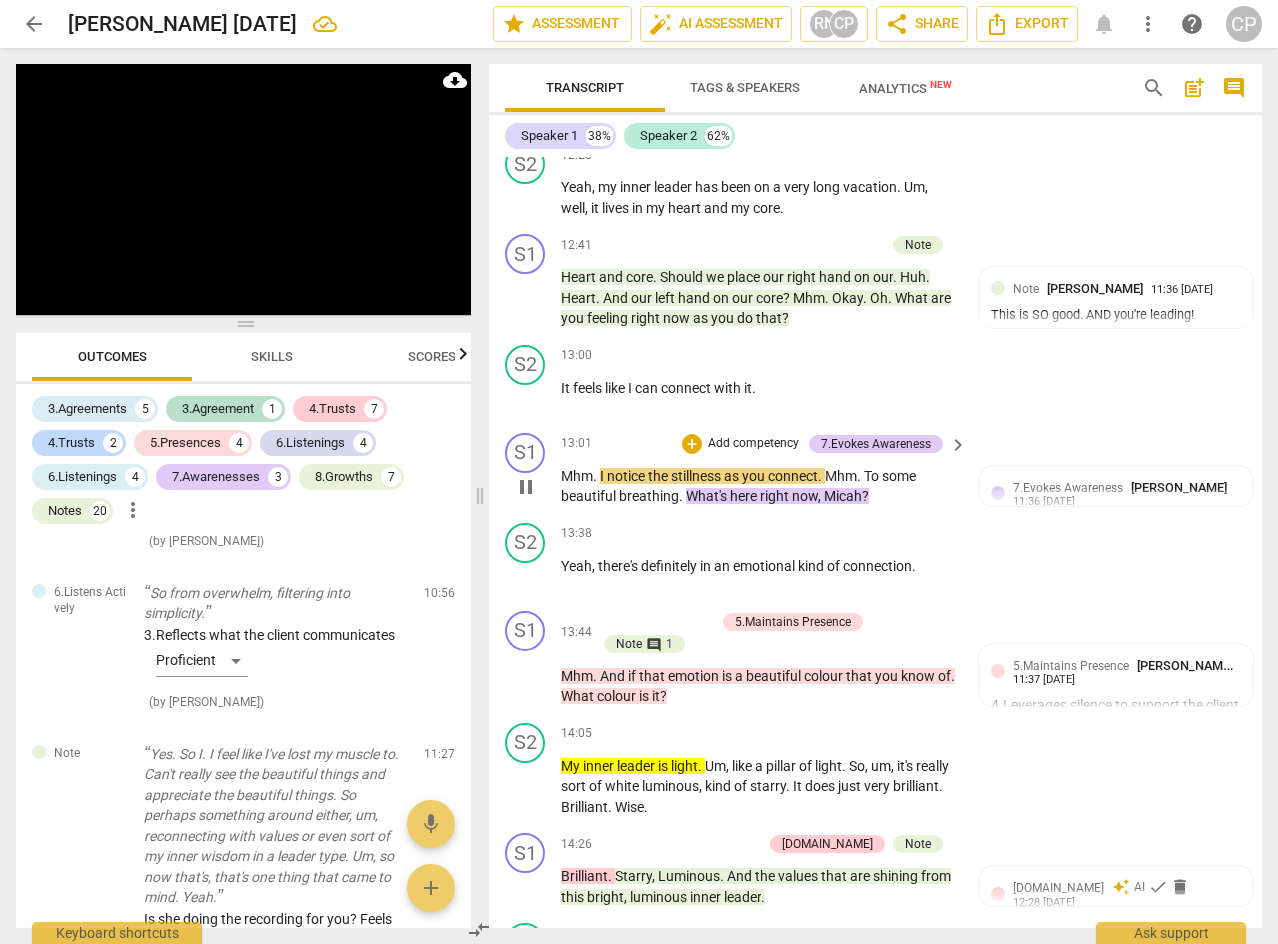 click on "pause" at bounding box center (526, 487) 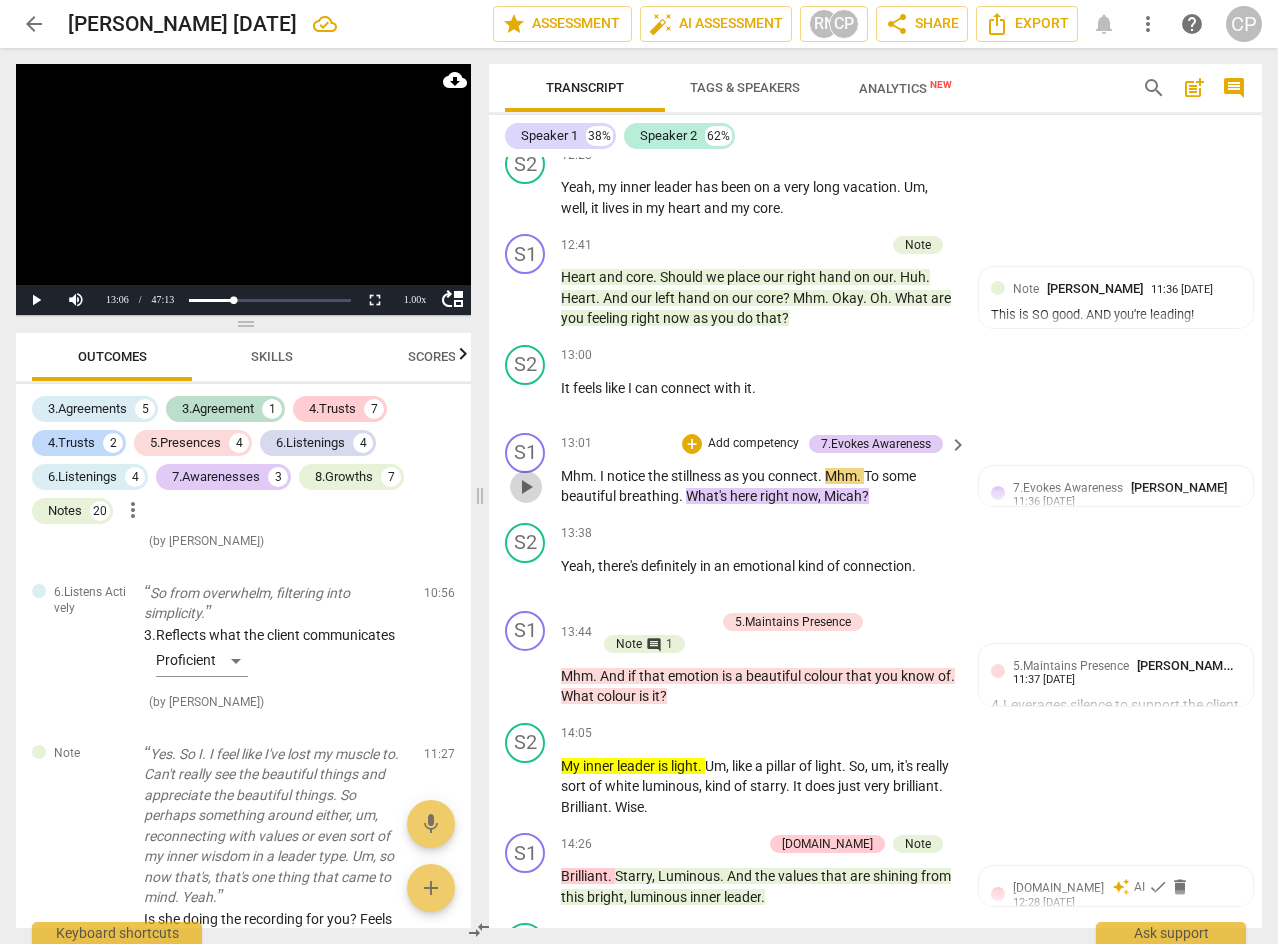 click on "play_arrow" at bounding box center (526, 487) 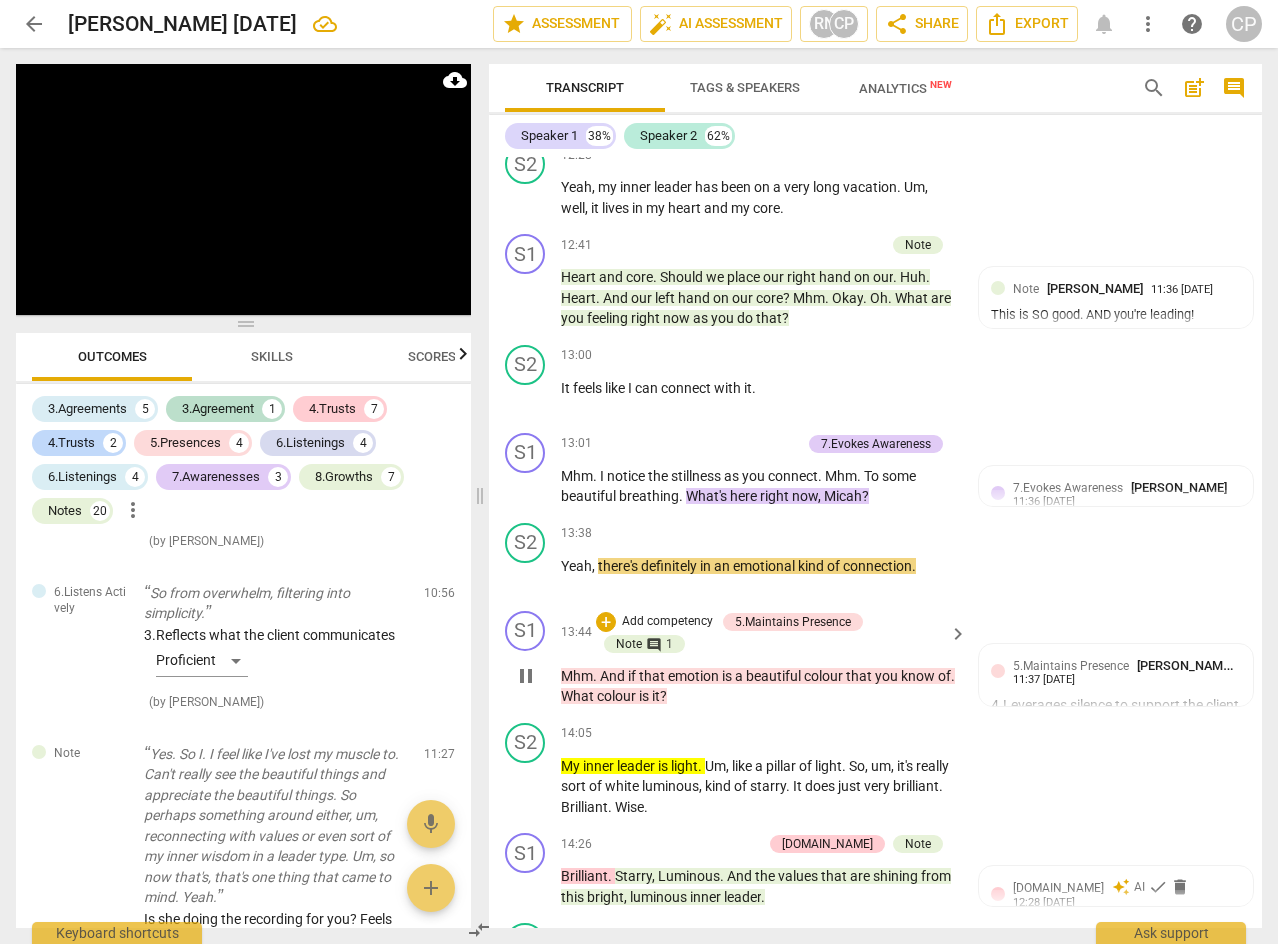 scroll, scrollTop: 5805, scrollLeft: 0, axis: vertical 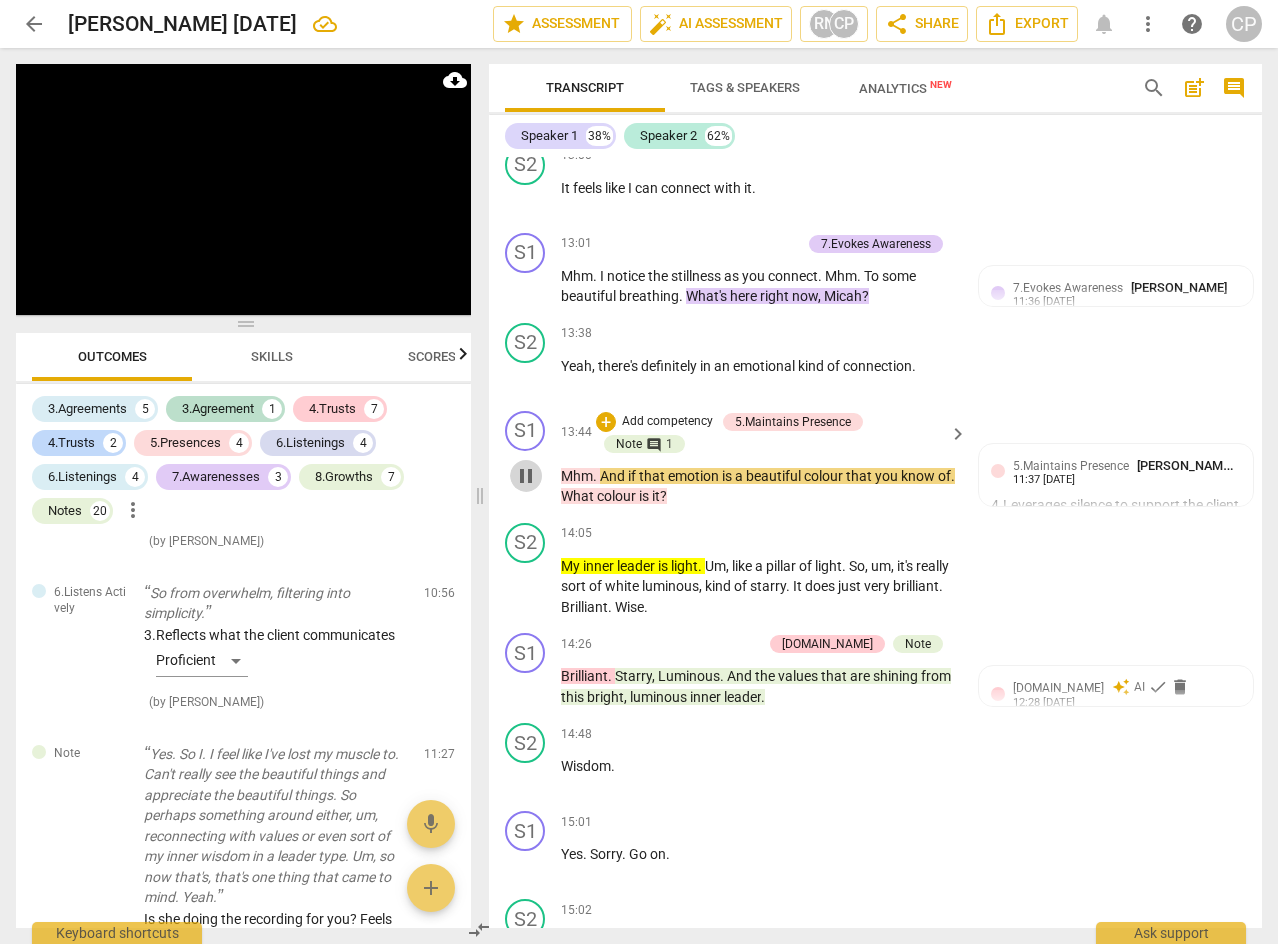 click on "pause" at bounding box center (526, 476) 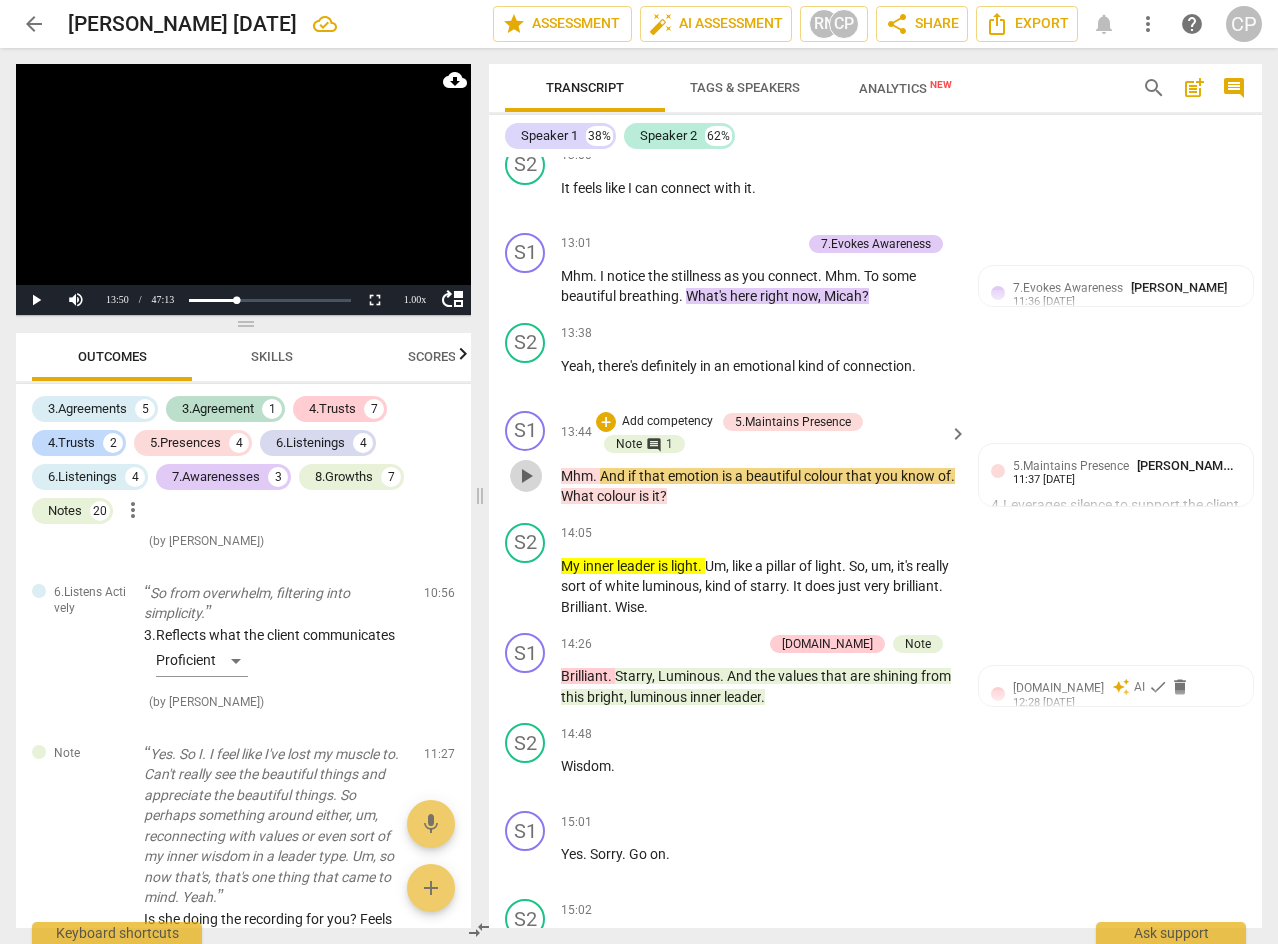 click on "play_arrow" at bounding box center [526, 476] 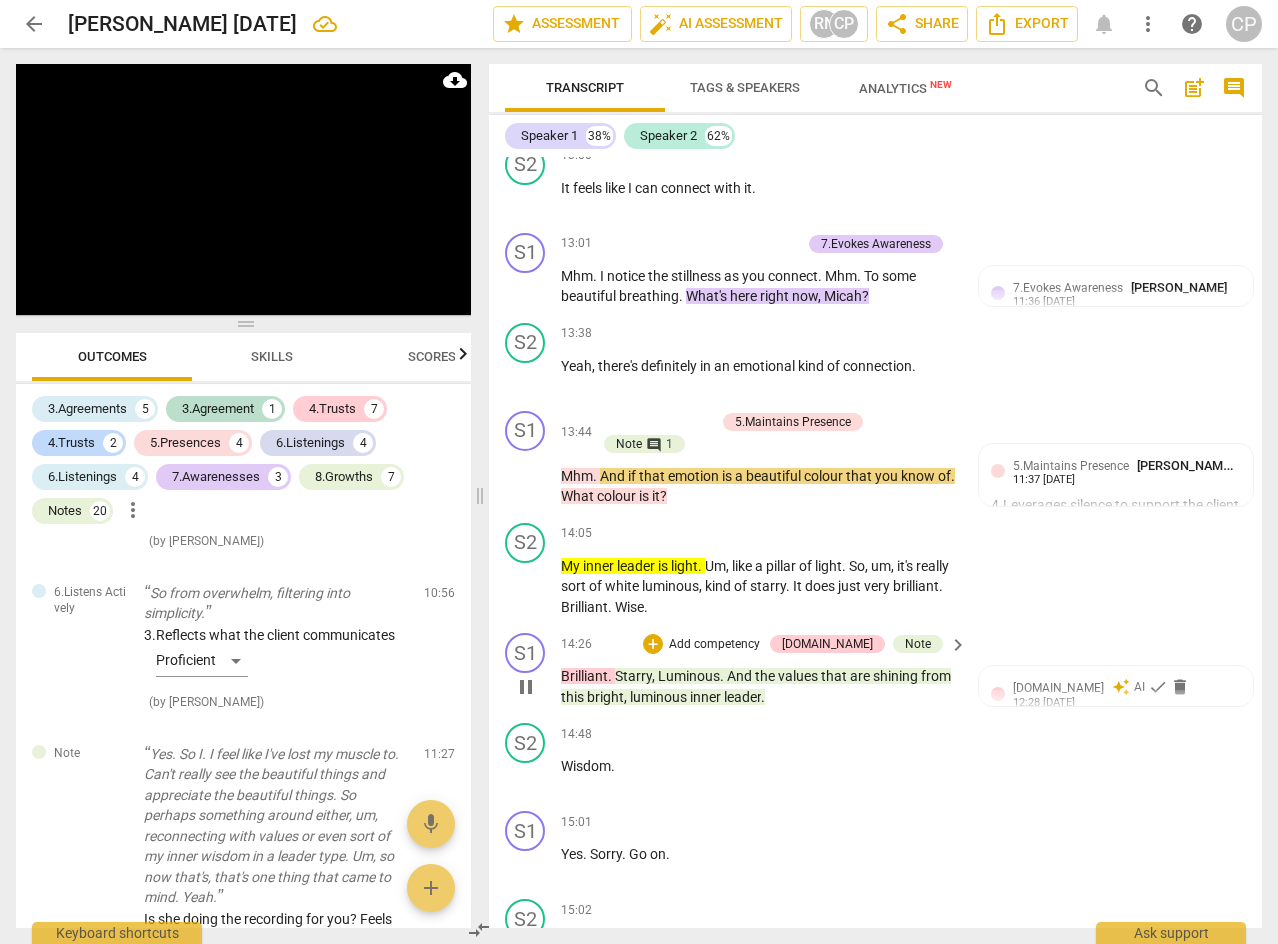 scroll, scrollTop: 6005, scrollLeft: 0, axis: vertical 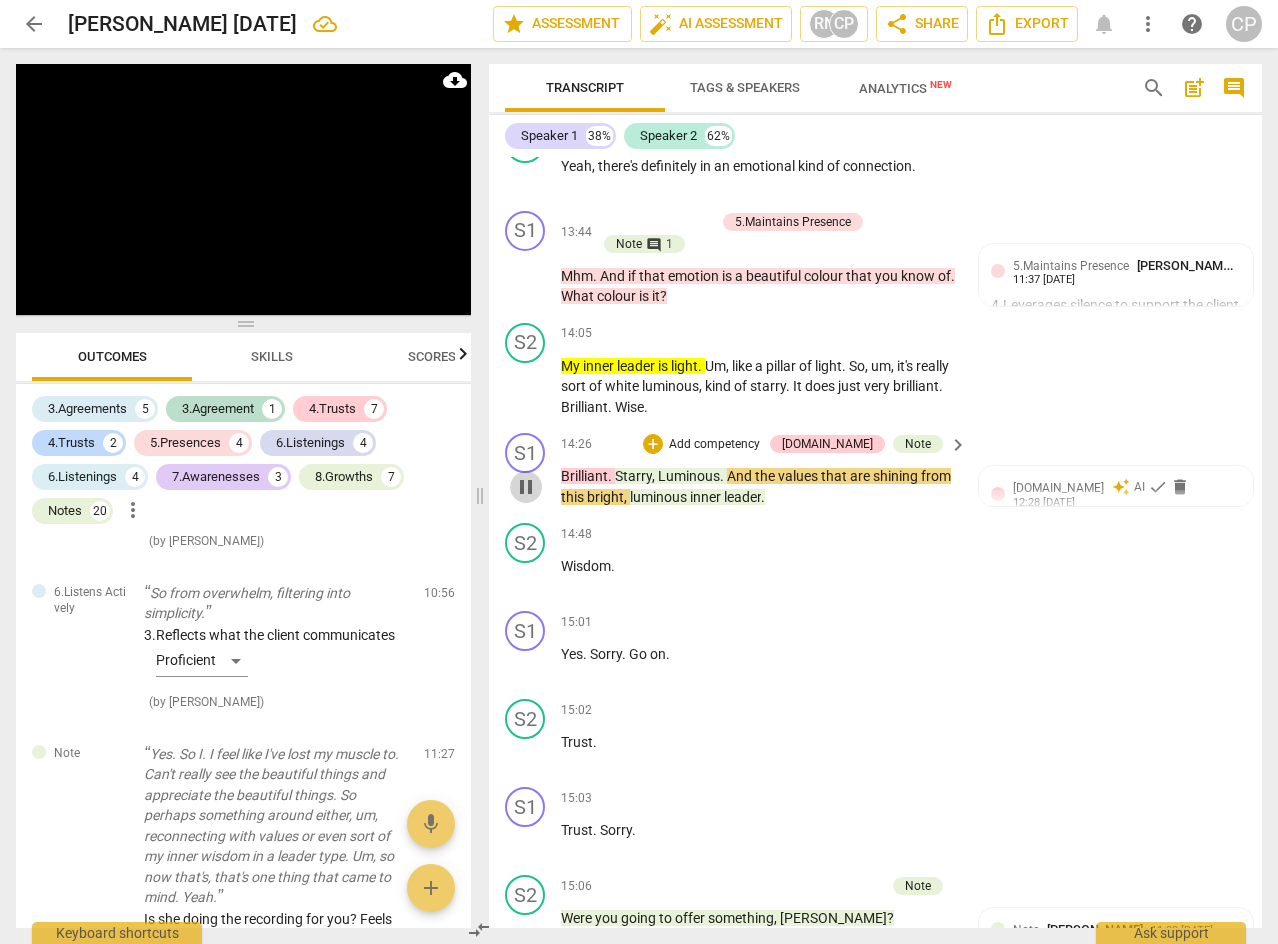 click on "pause" at bounding box center (526, 487) 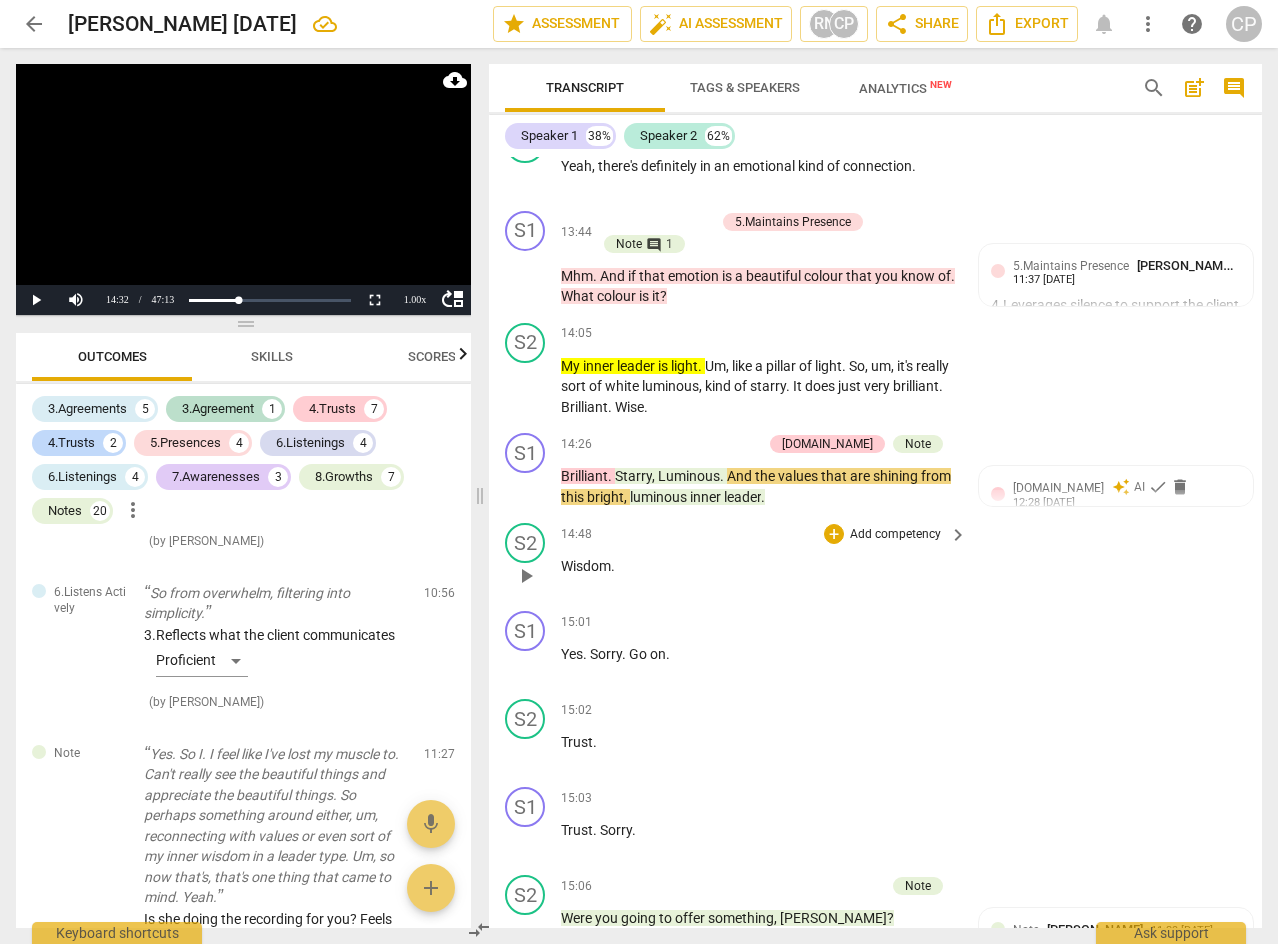 click on "play_arrow" at bounding box center (526, 576) 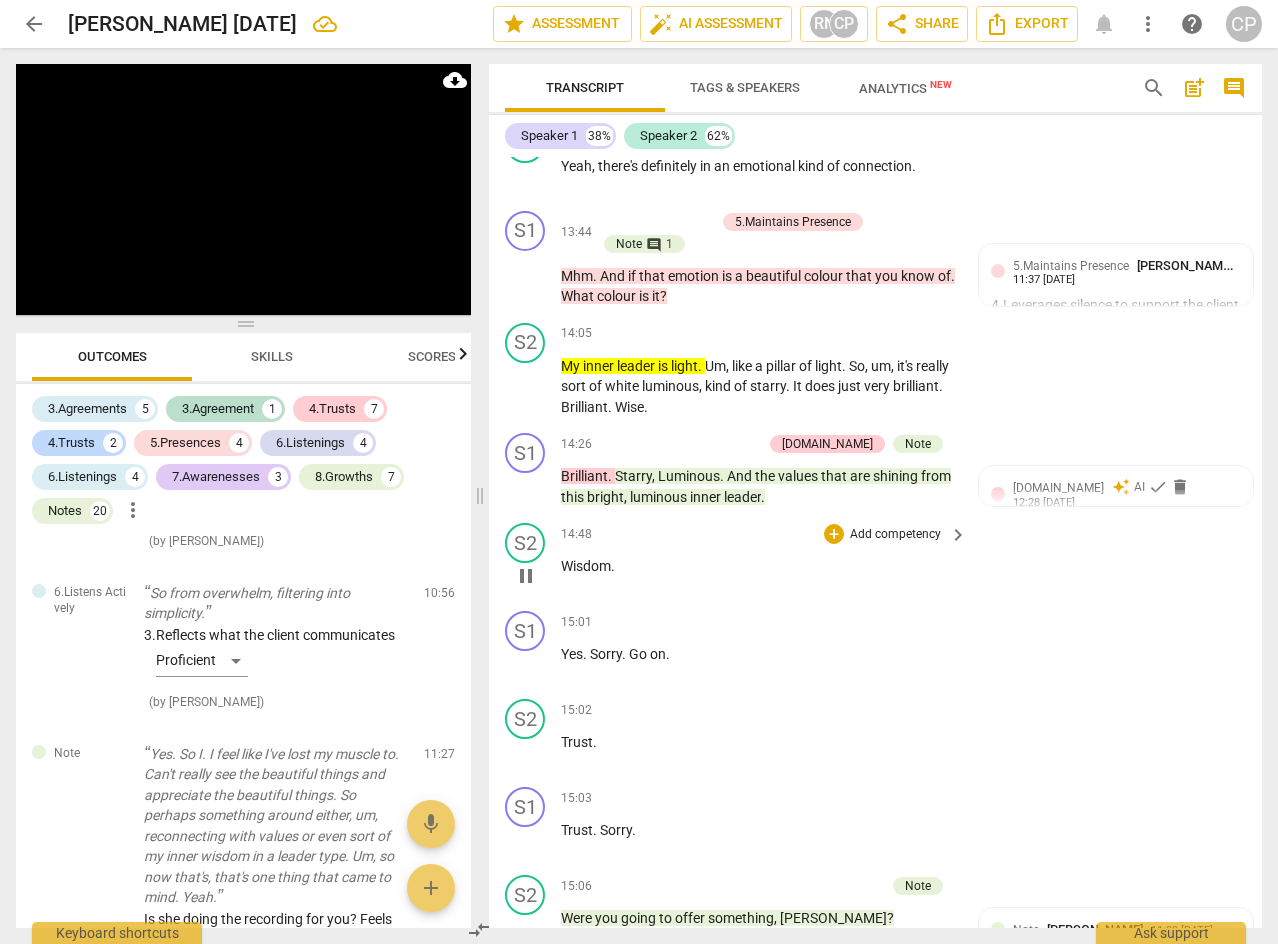 scroll, scrollTop: 6105, scrollLeft: 0, axis: vertical 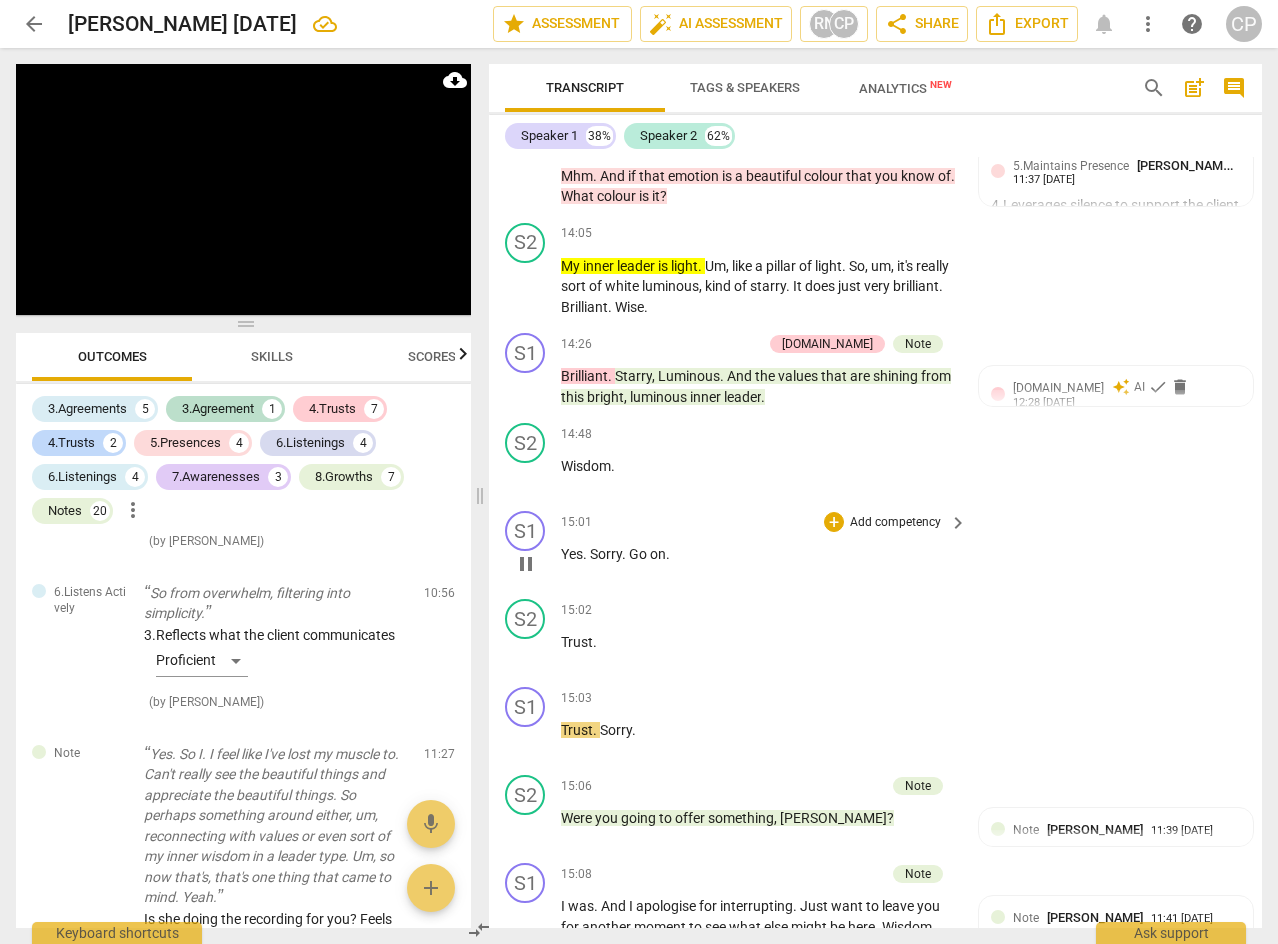 drag, startPoint x: 515, startPoint y: 581, endPoint x: 527, endPoint y: 582, distance: 12.0415945 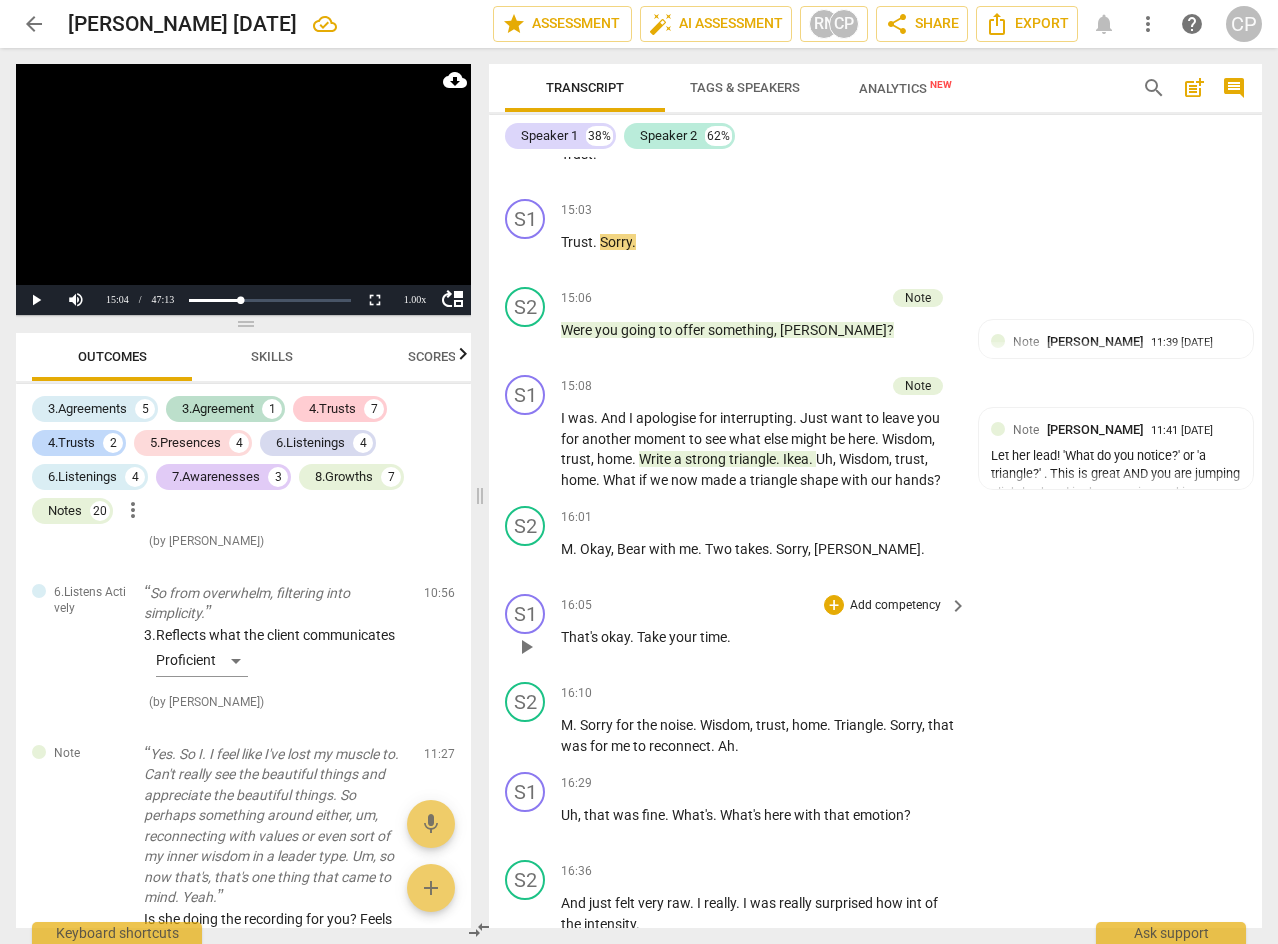 scroll, scrollTop: 6605, scrollLeft: 0, axis: vertical 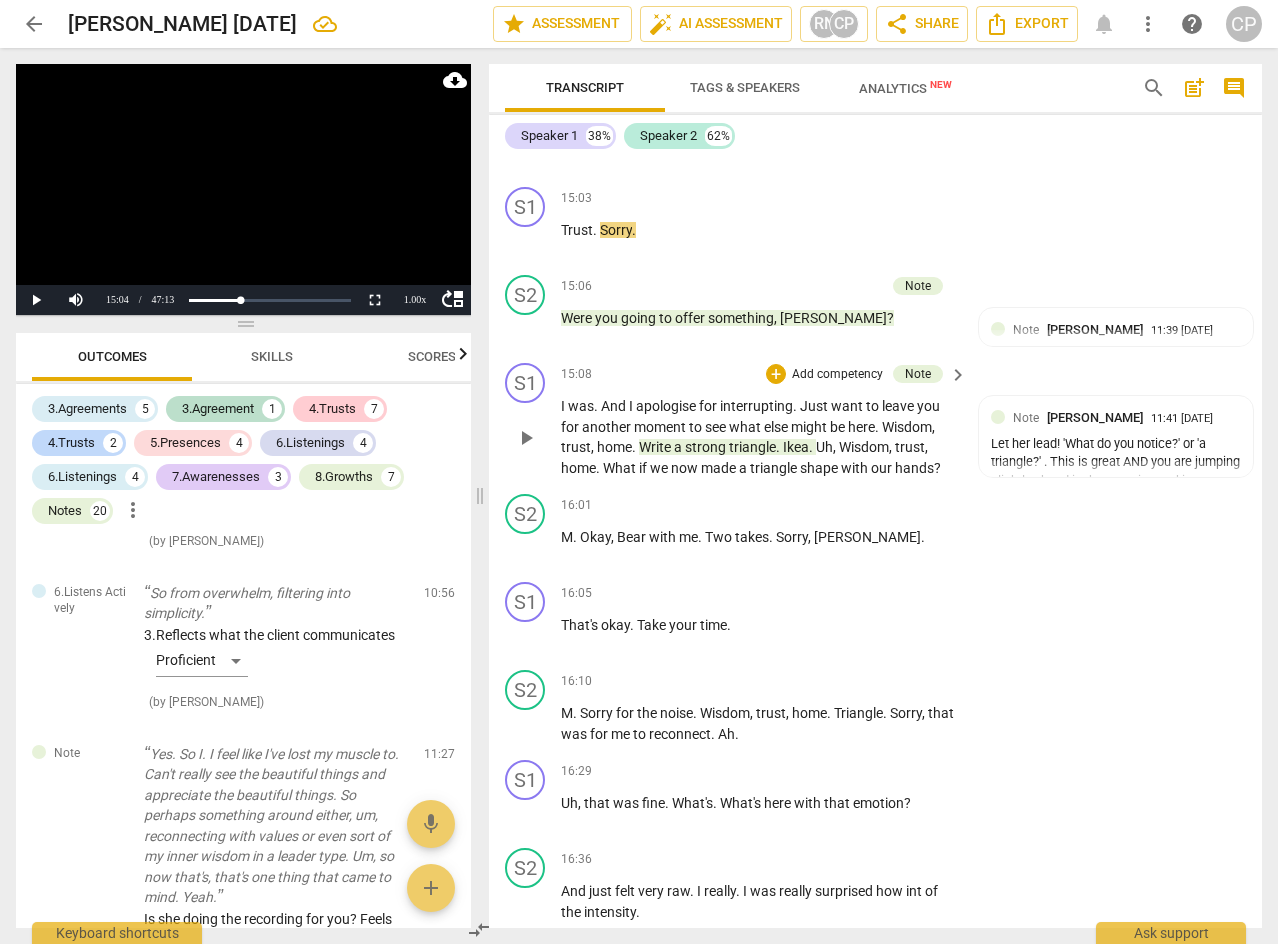 click on "play_arrow" at bounding box center (526, 438) 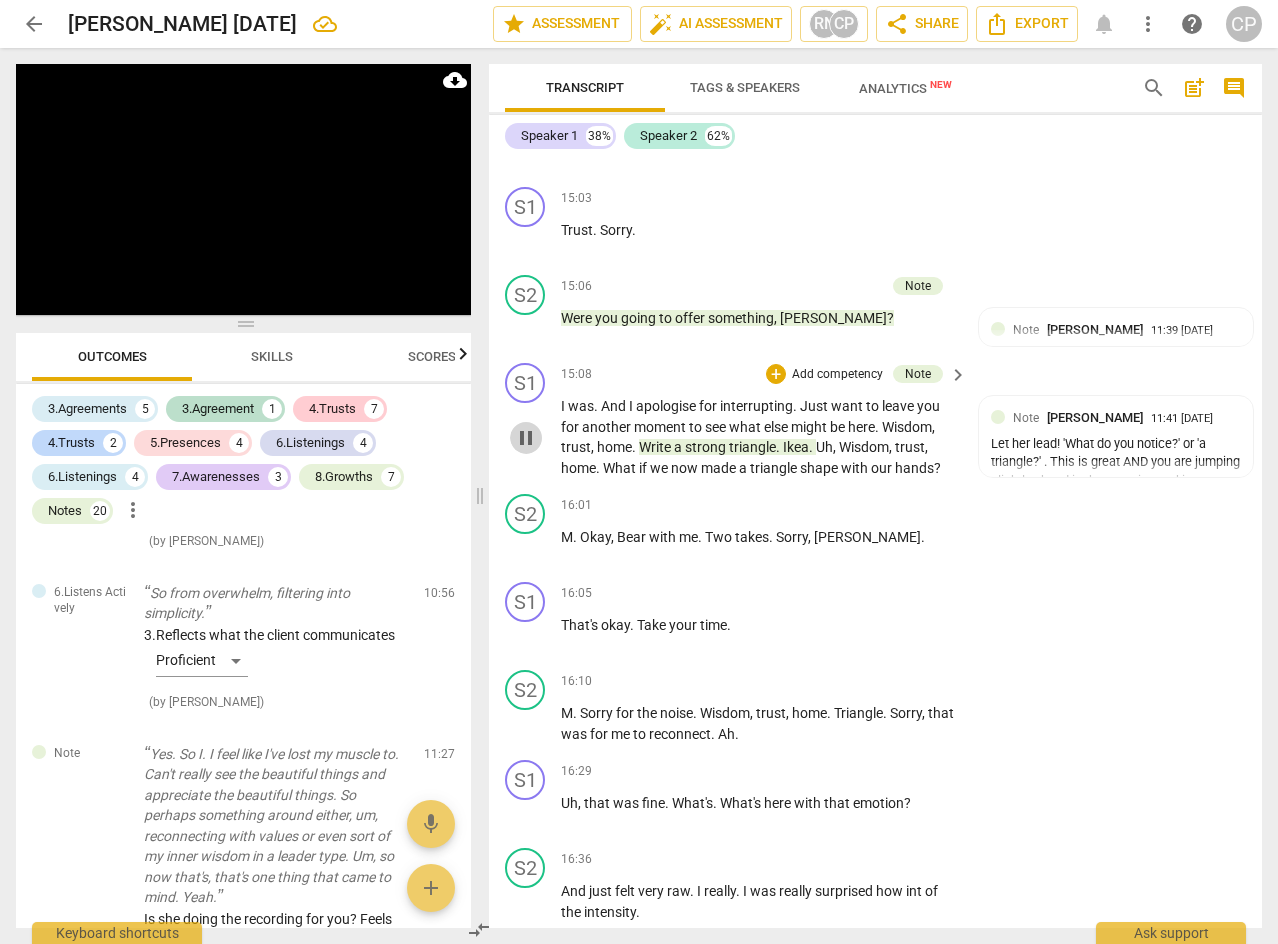click on "pause" at bounding box center (526, 438) 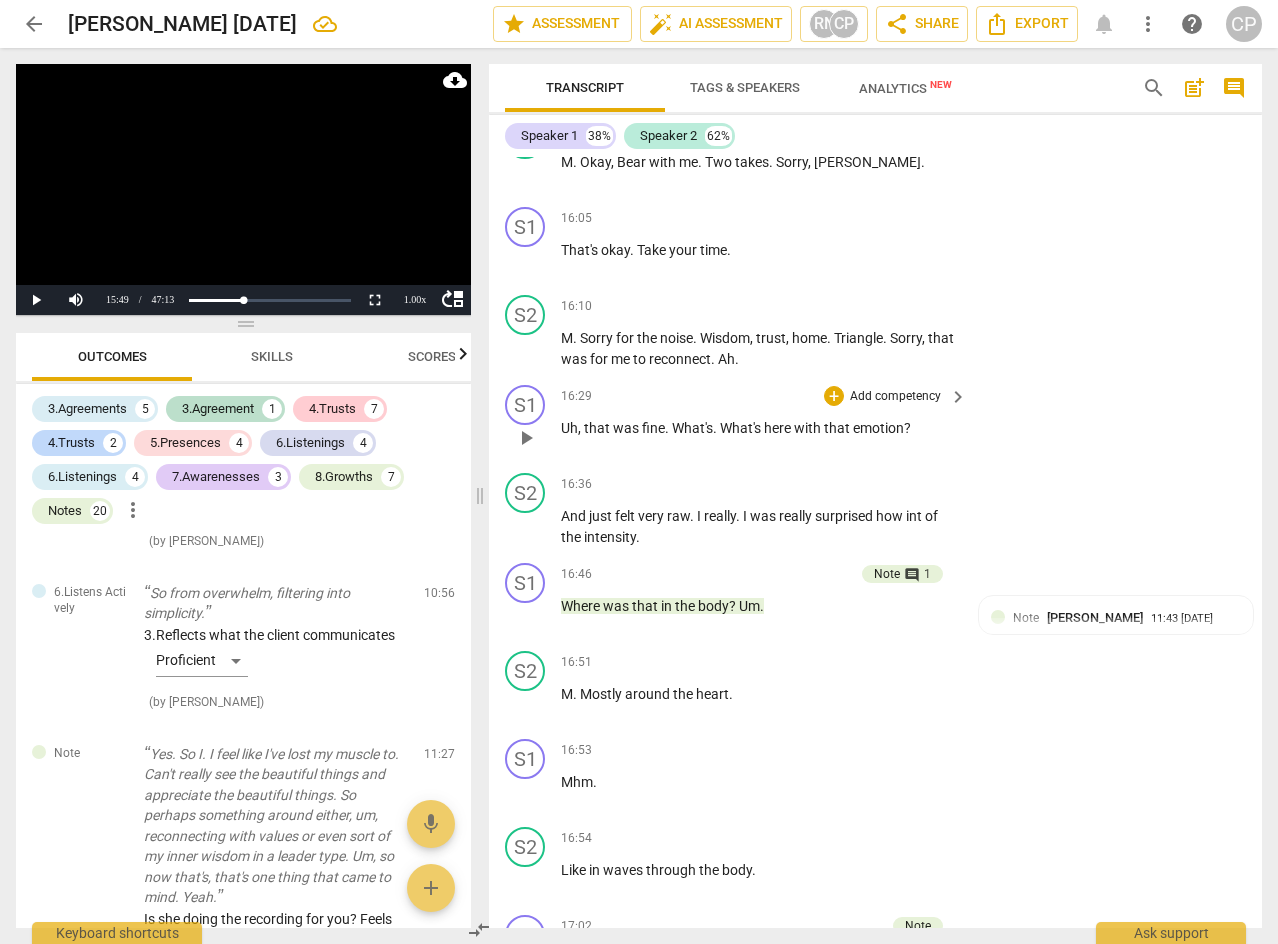 scroll, scrollTop: 7005, scrollLeft: 0, axis: vertical 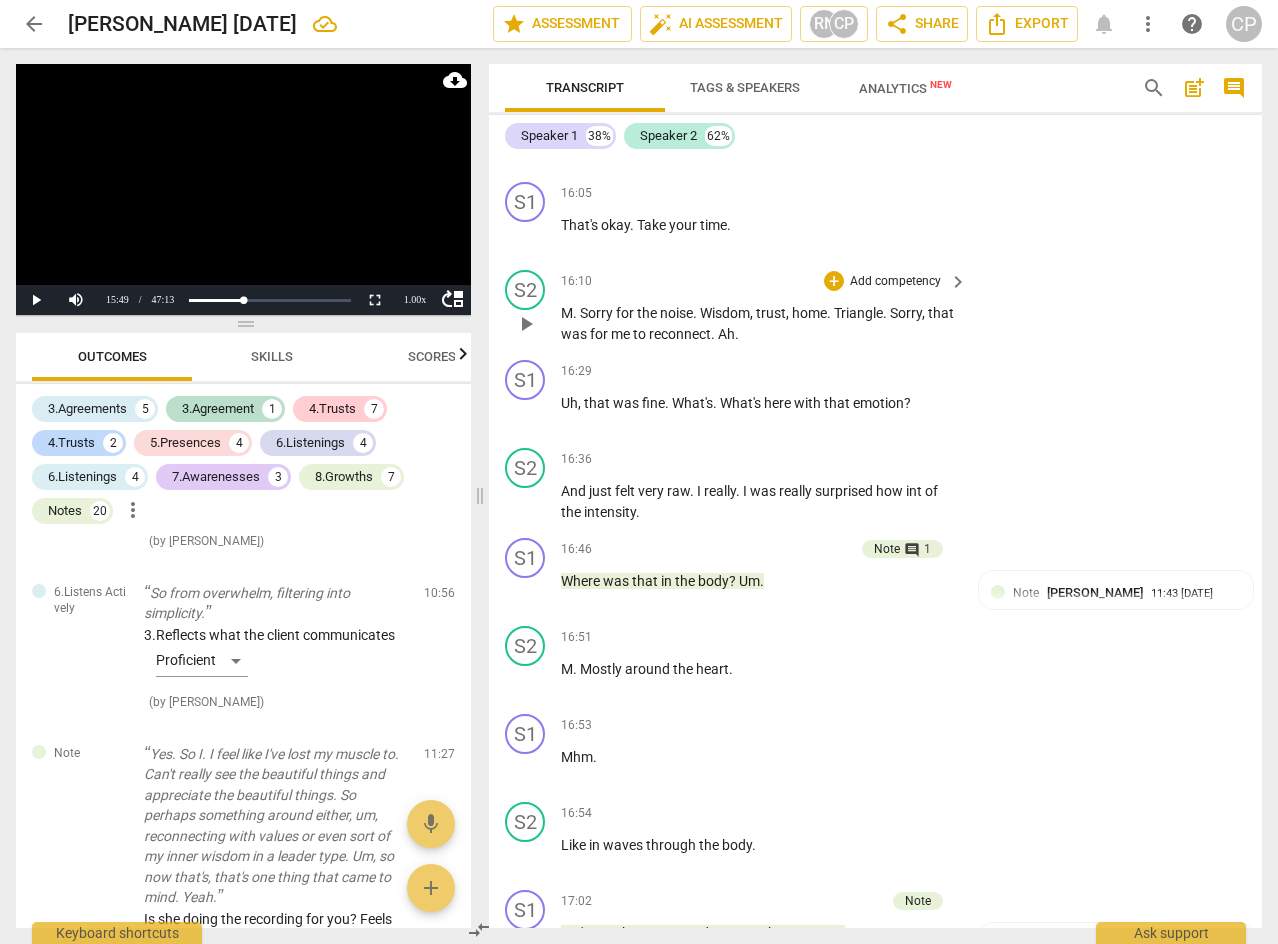 click on "play_arrow" at bounding box center [526, 324] 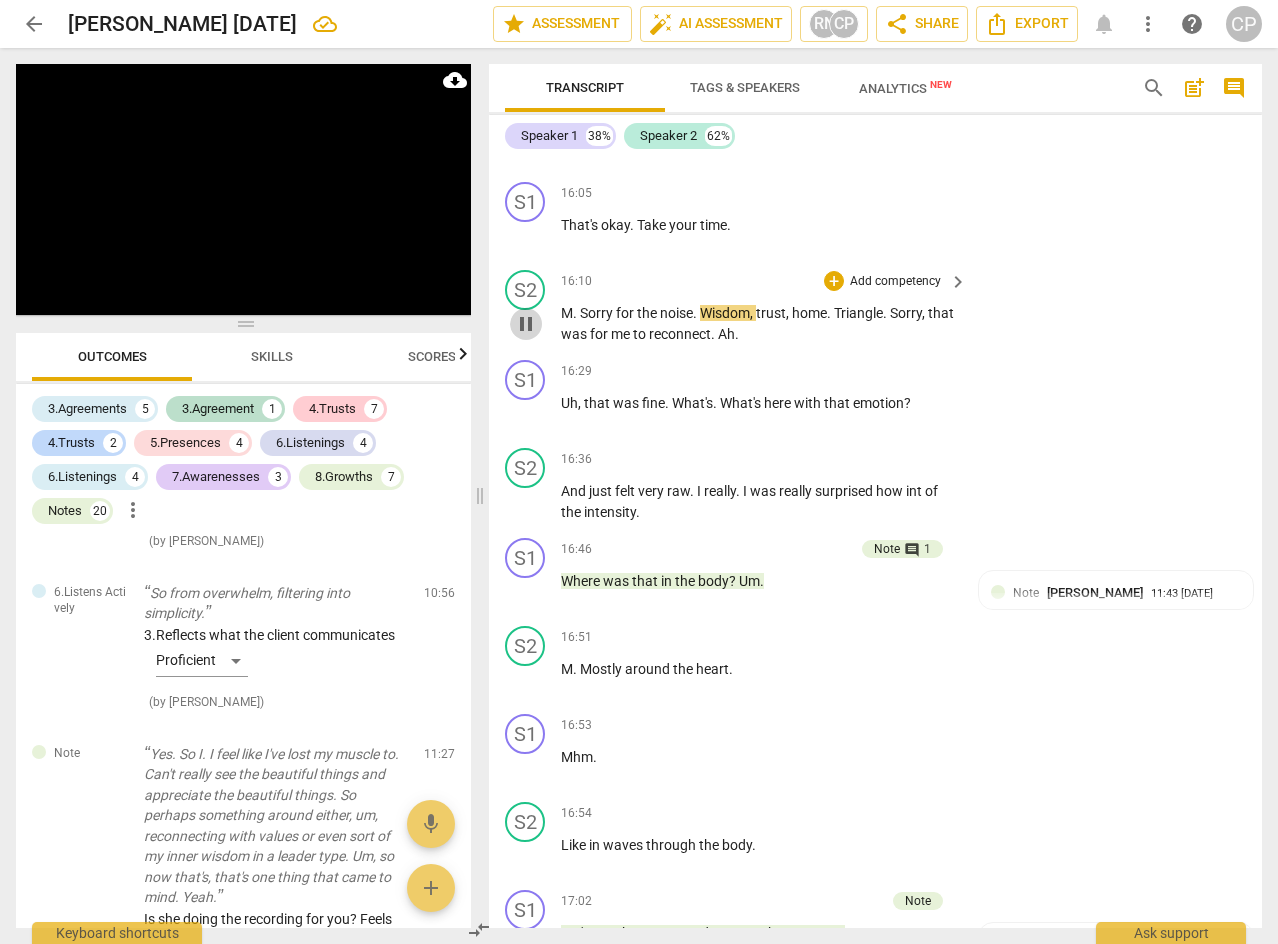 click on "pause" at bounding box center (526, 324) 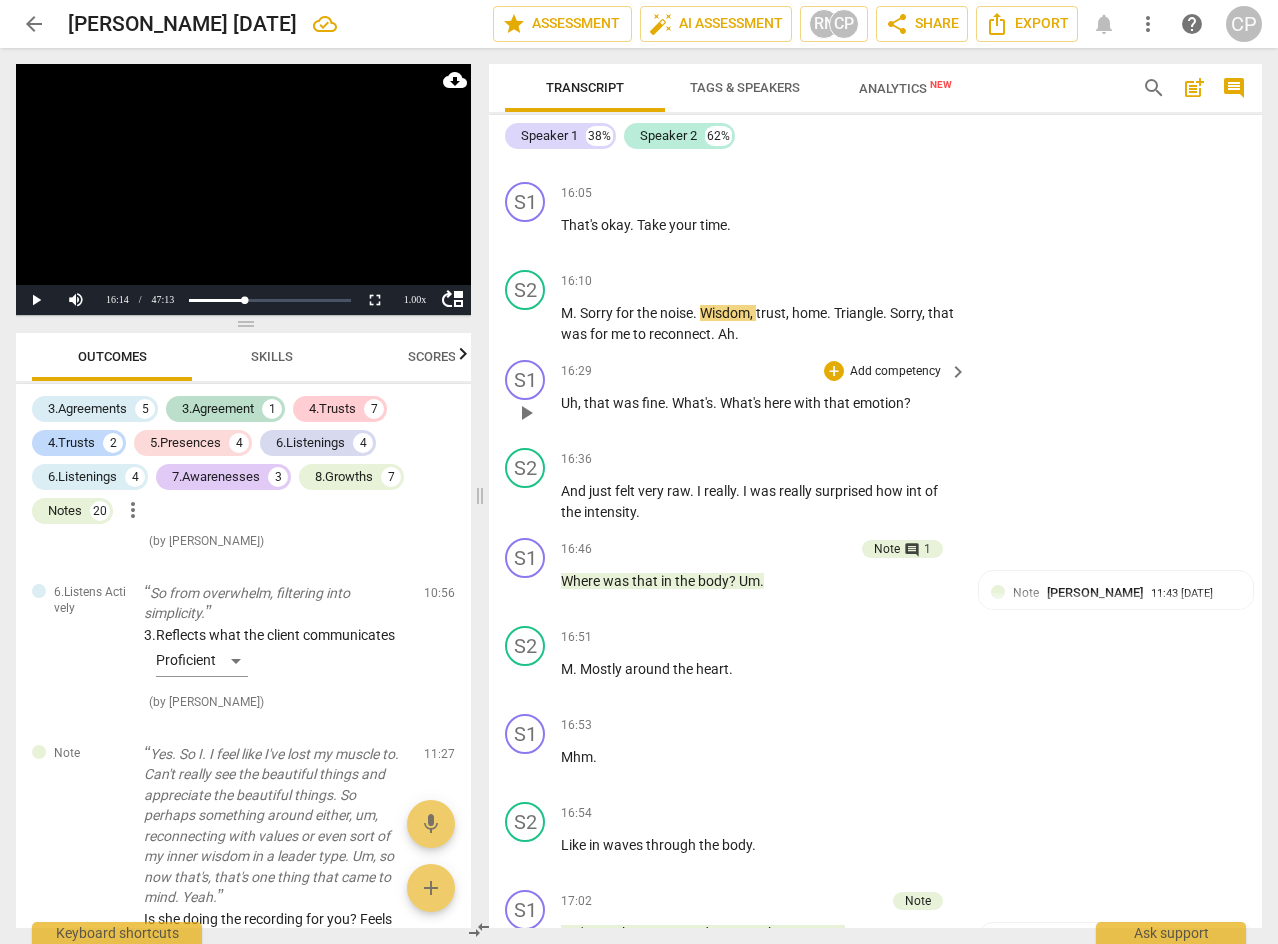 scroll, scrollTop: 6705, scrollLeft: 0, axis: vertical 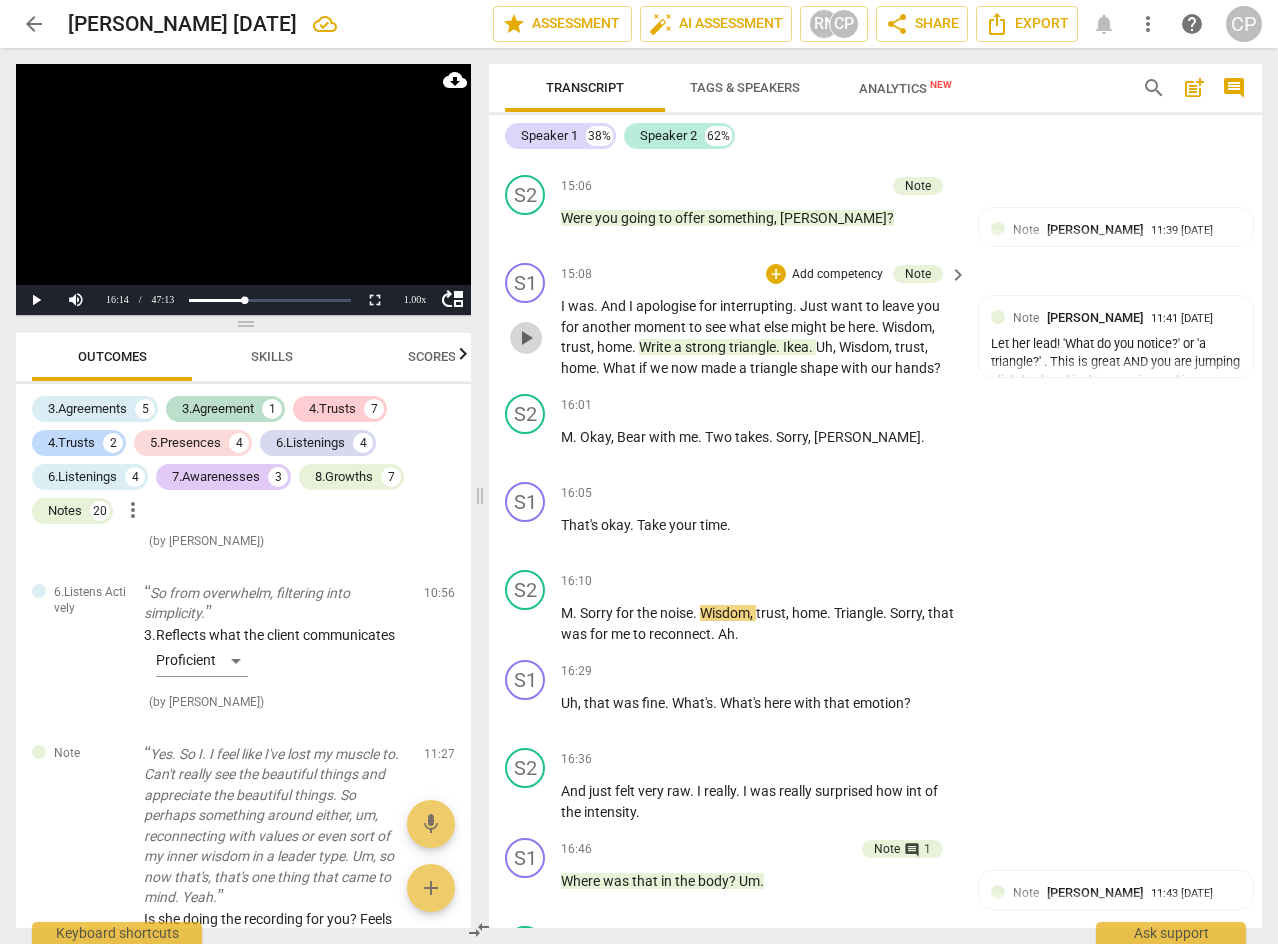 click on "play_arrow" at bounding box center [526, 338] 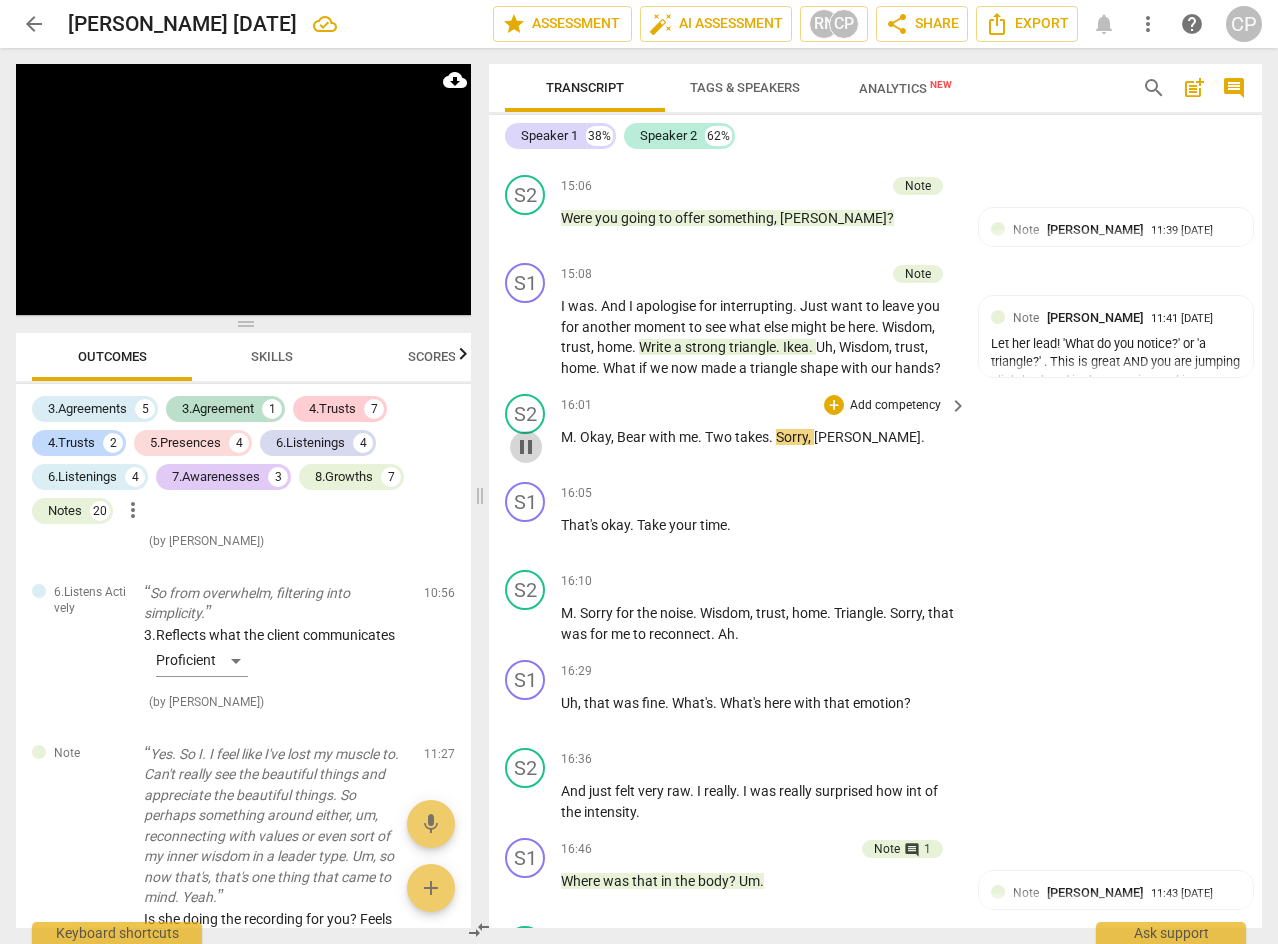 click on "pause" at bounding box center [526, 447] 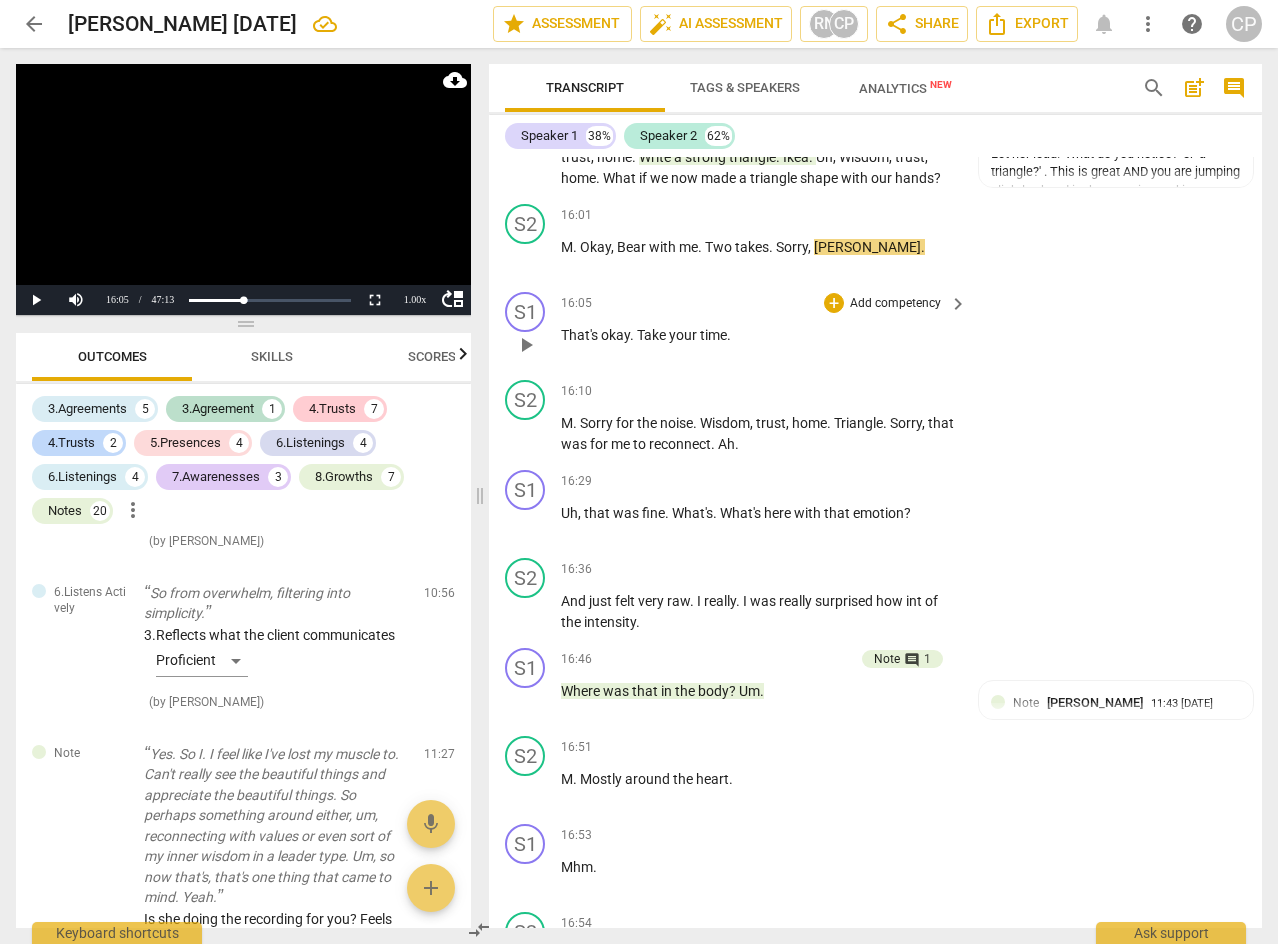 scroll, scrollTop: 6905, scrollLeft: 0, axis: vertical 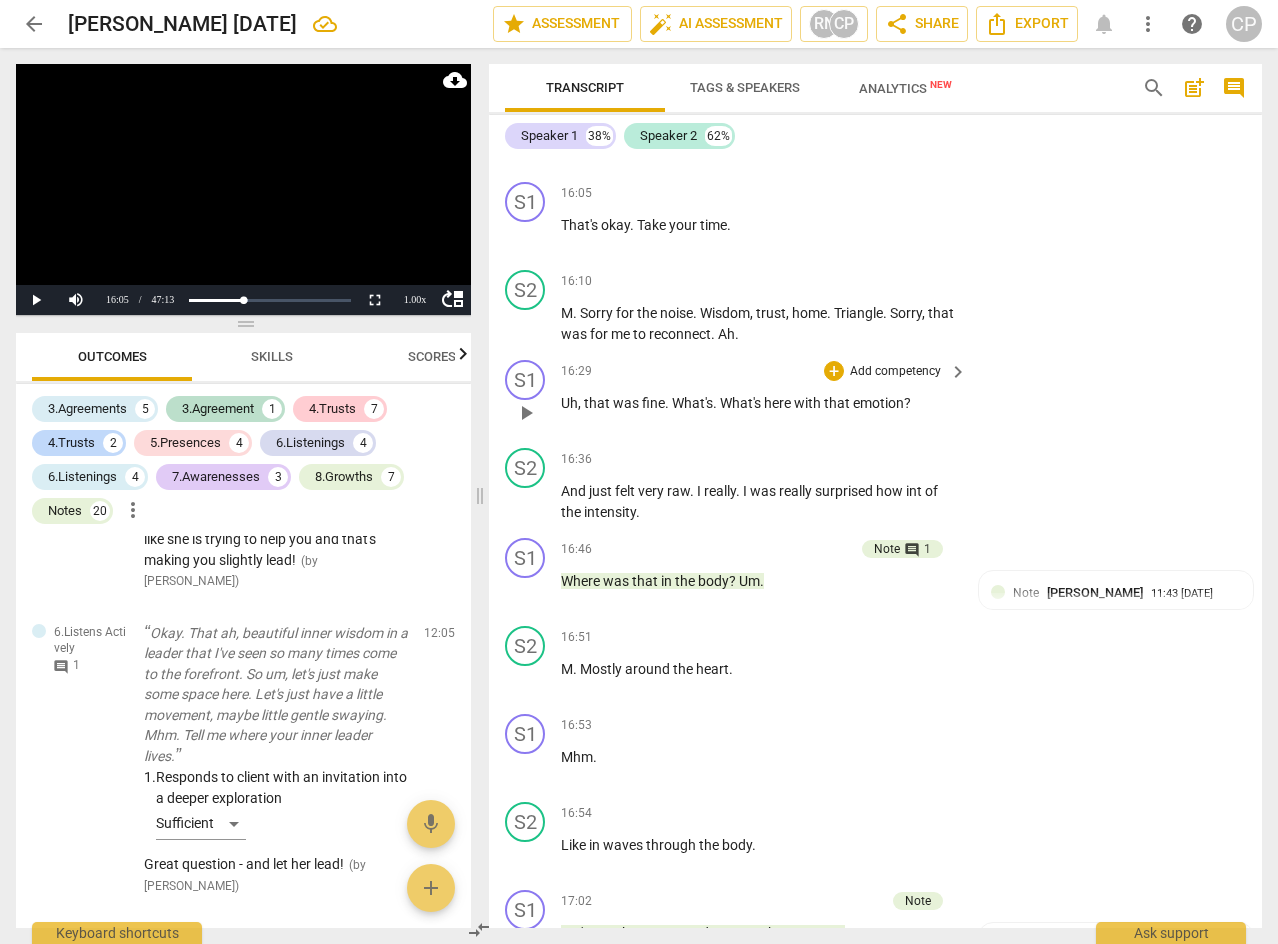click on "play_arrow" at bounding box center (526, 413) 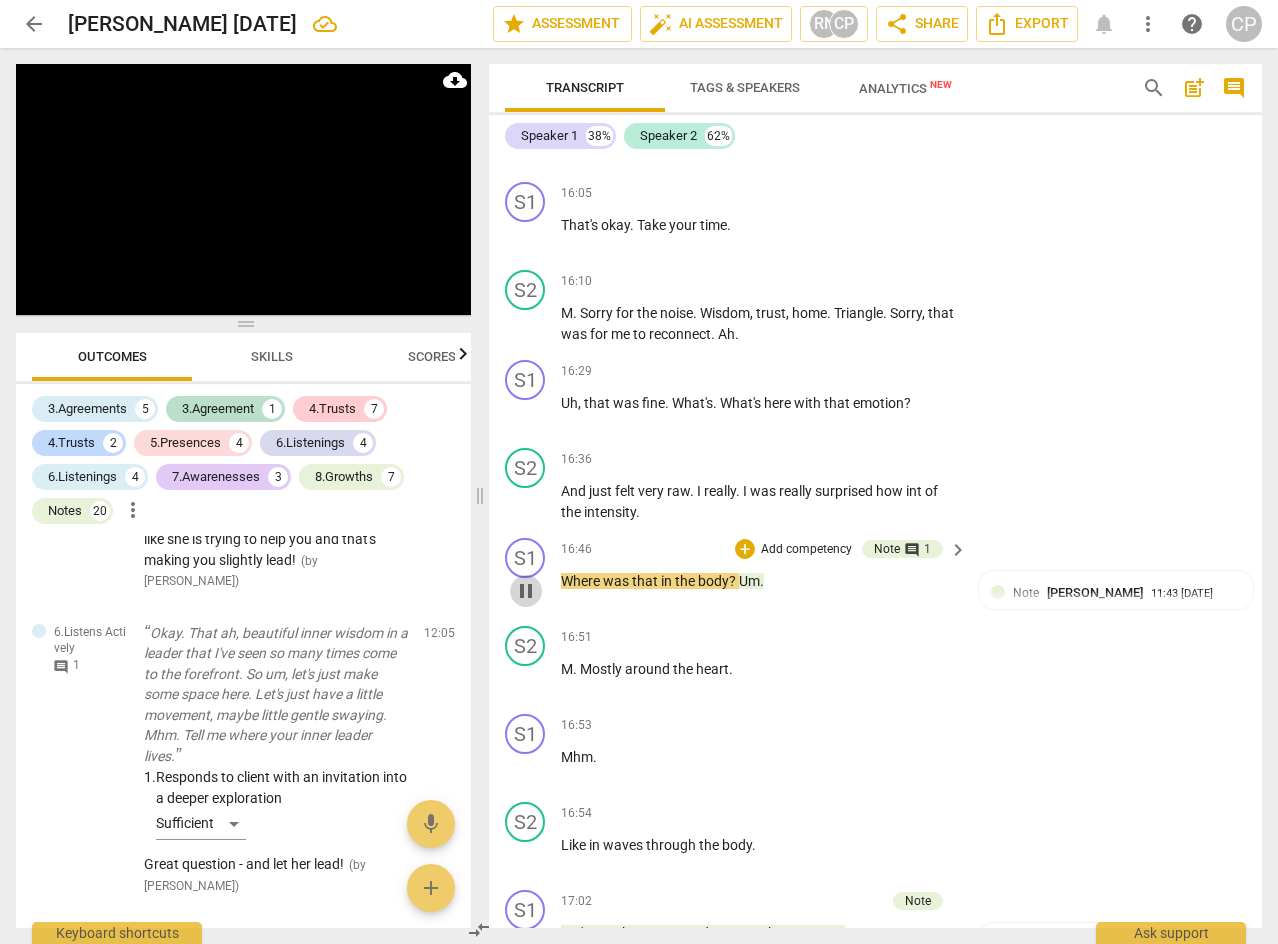 click on "pause" at bounding box center (526, 591) 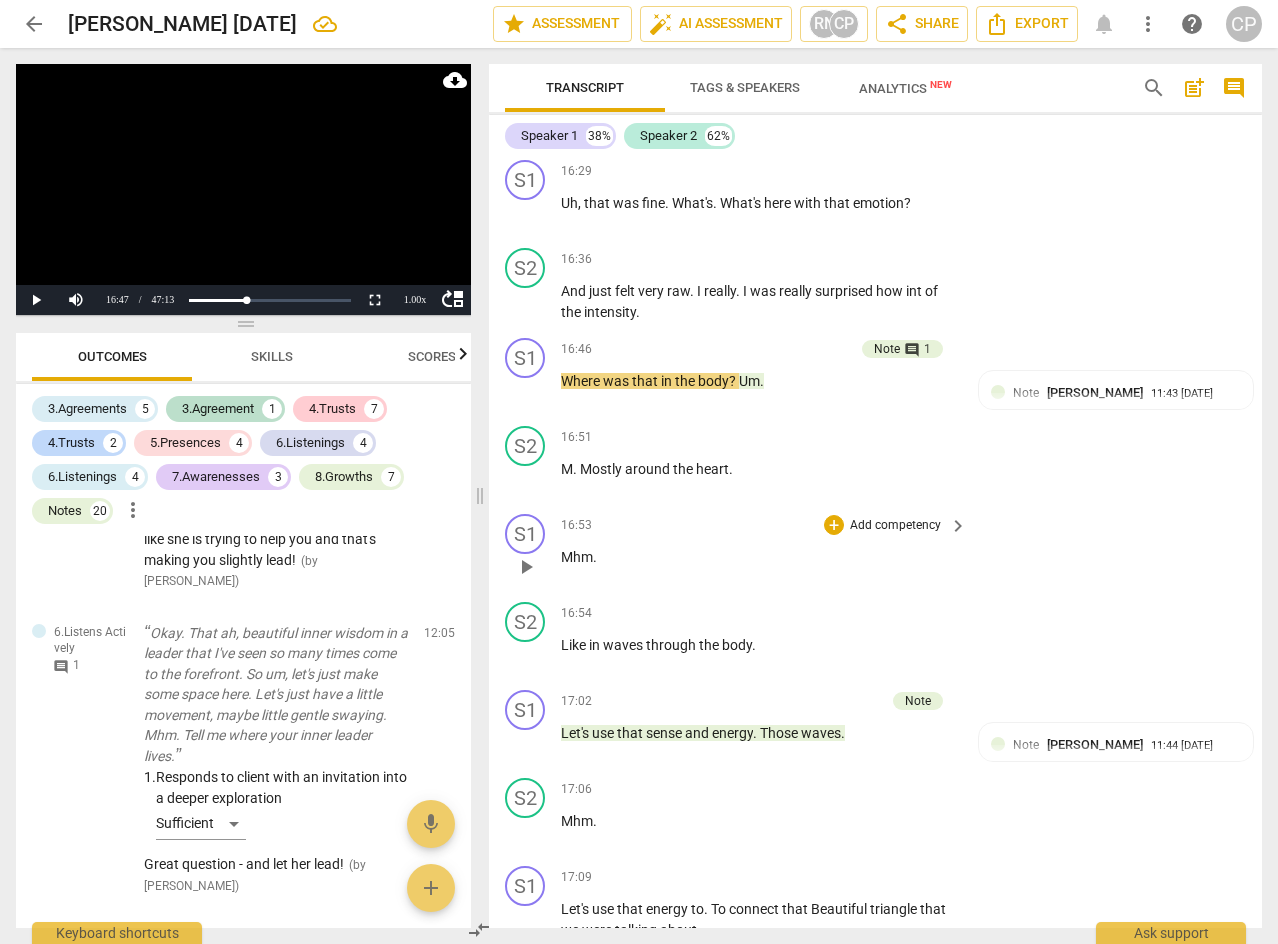 scroll, scrollTop: 7305, scrollLeft: 0, axis: vertical 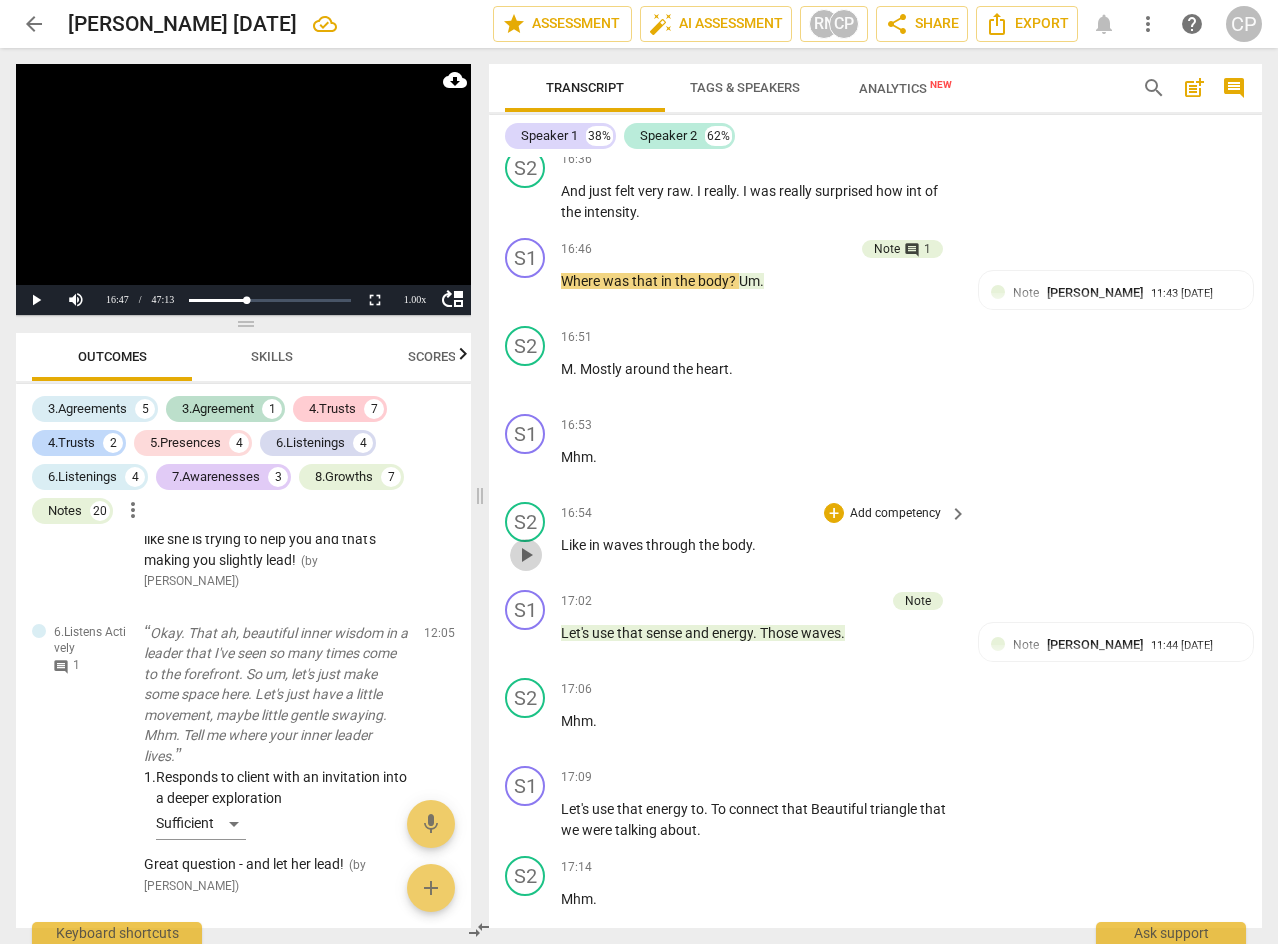 click on "play_arrow" at bounding box center [526, 555] 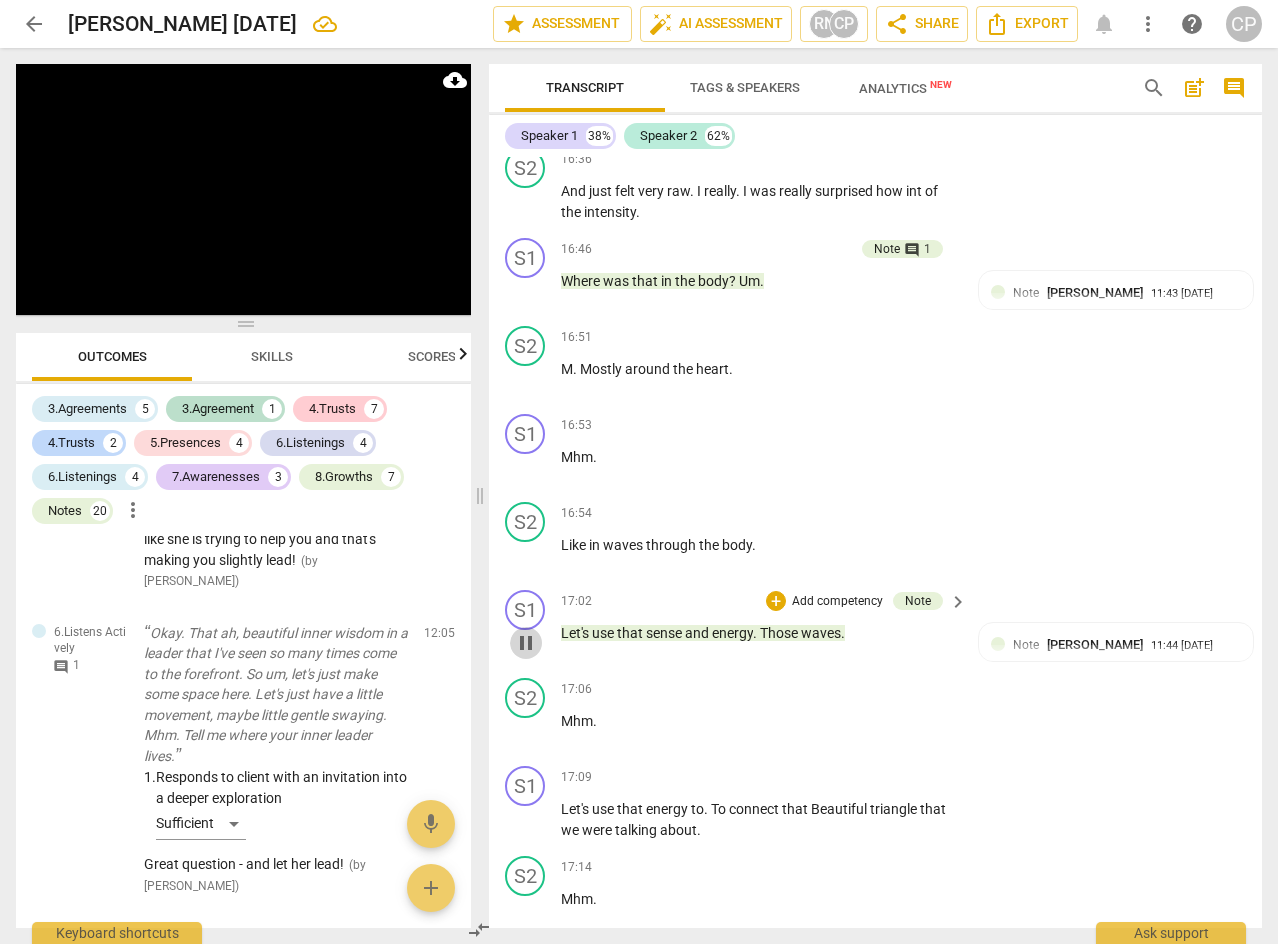 click on "pause" at bounding box center (526, 643) 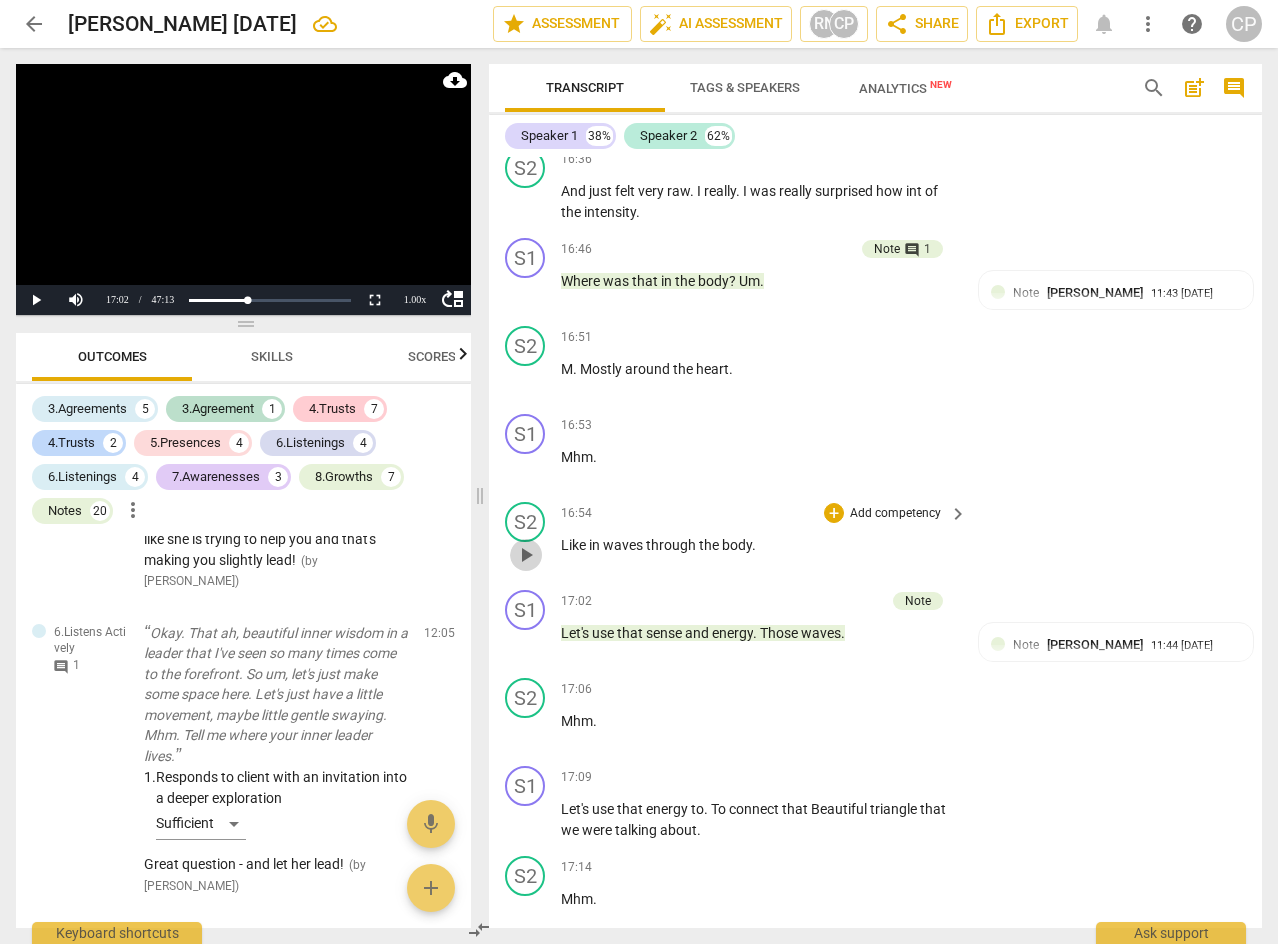 click on "play_arrow" at bounding box center (526, 555) 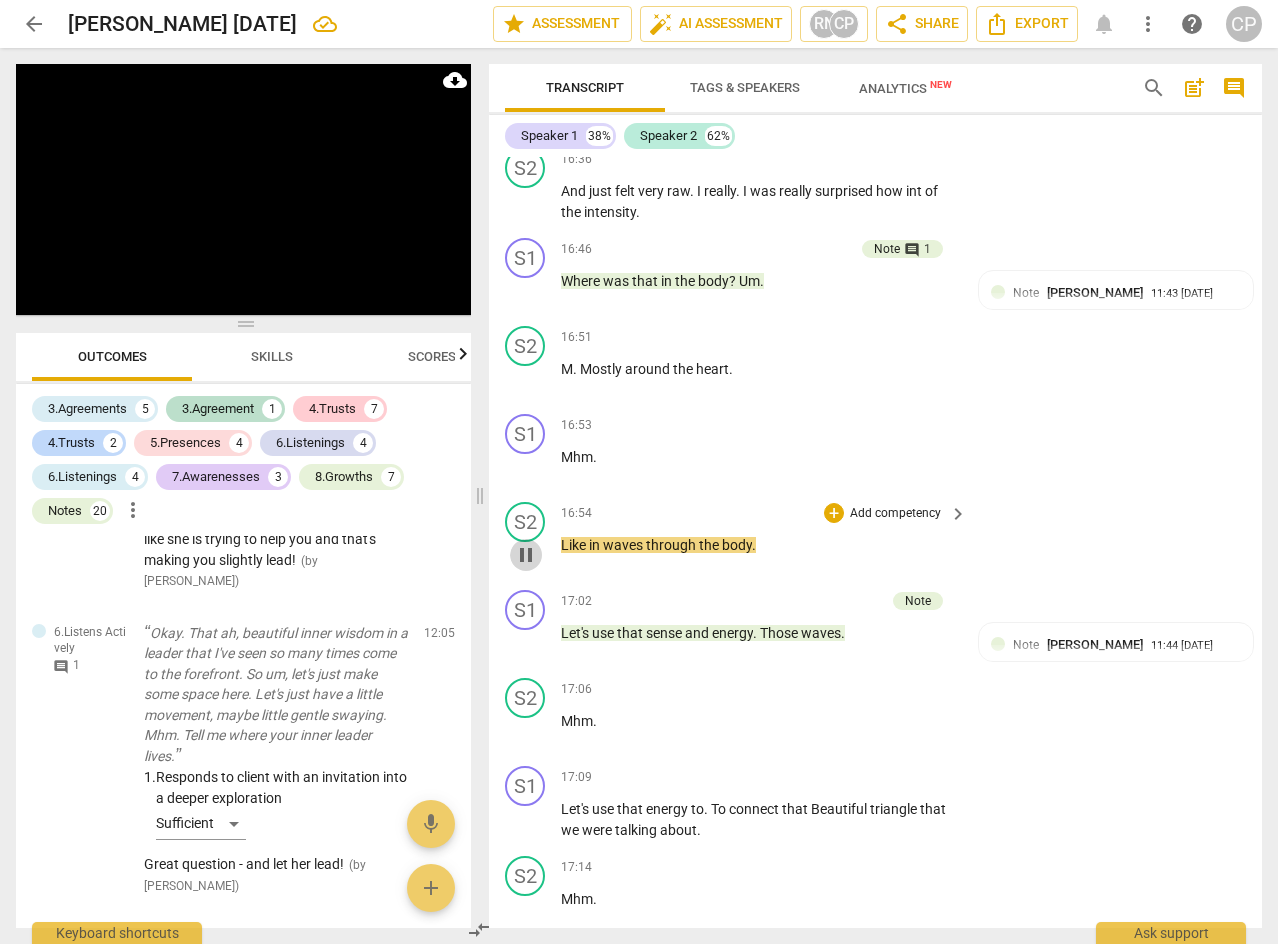 click on "pause" at bounding box center (526, 555) 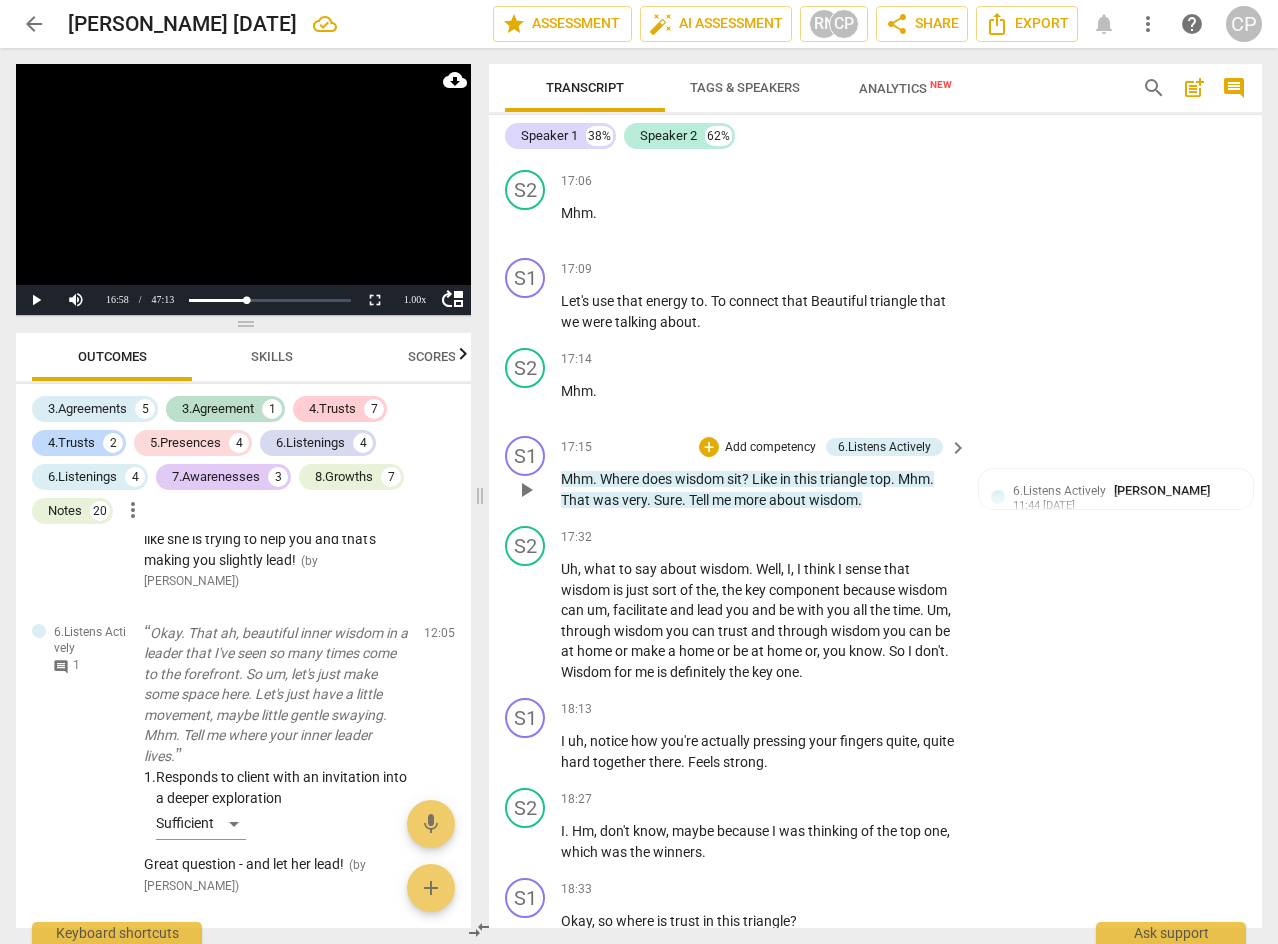 scroll, scrollTop: 7805, scrollLeft: 0, axis: vertical 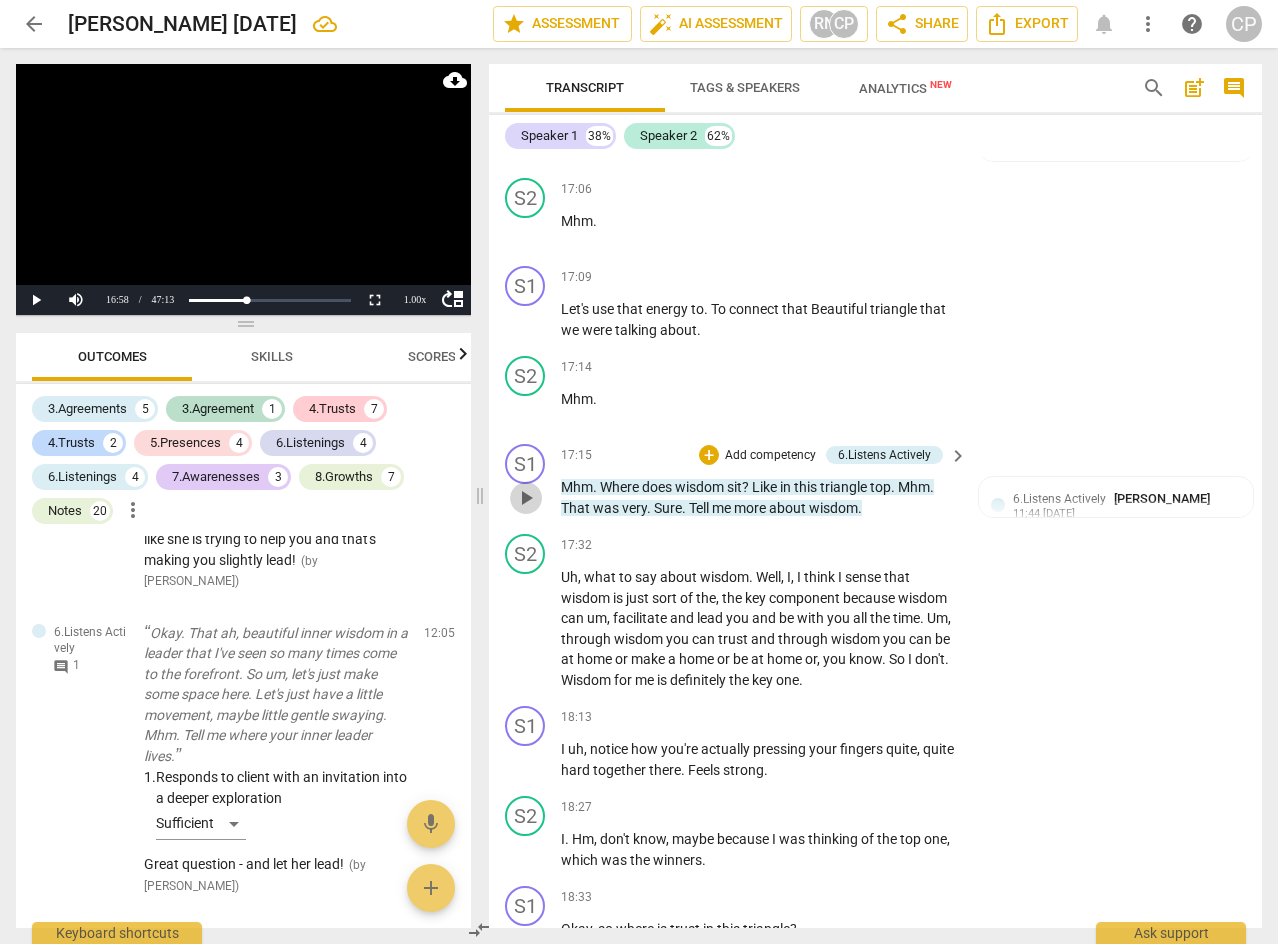 click on "play_arrow" at bounding box center (526, 498) 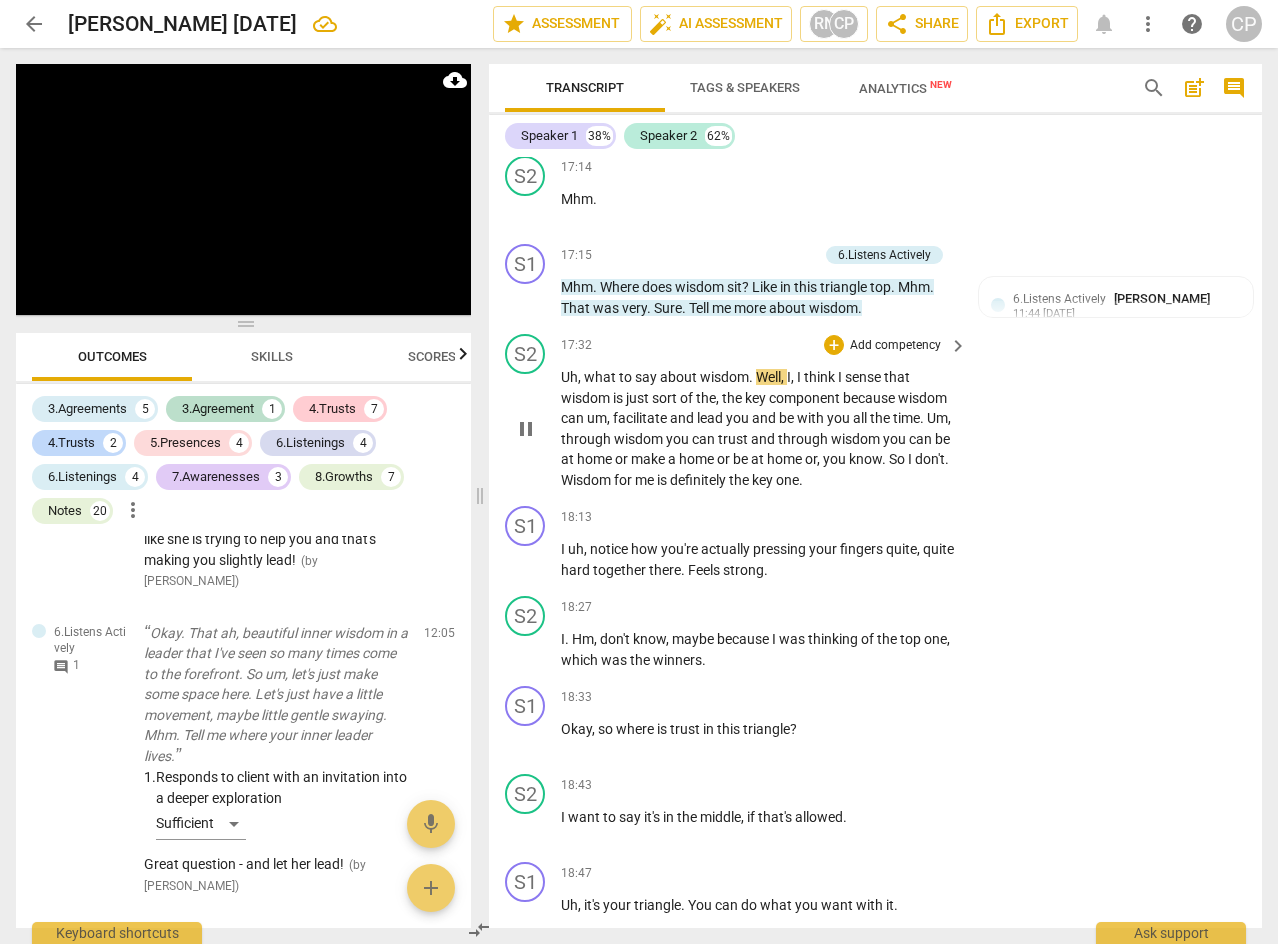 scroll, scrollTop: 7905, scrollLeft: 0, axis: vertical 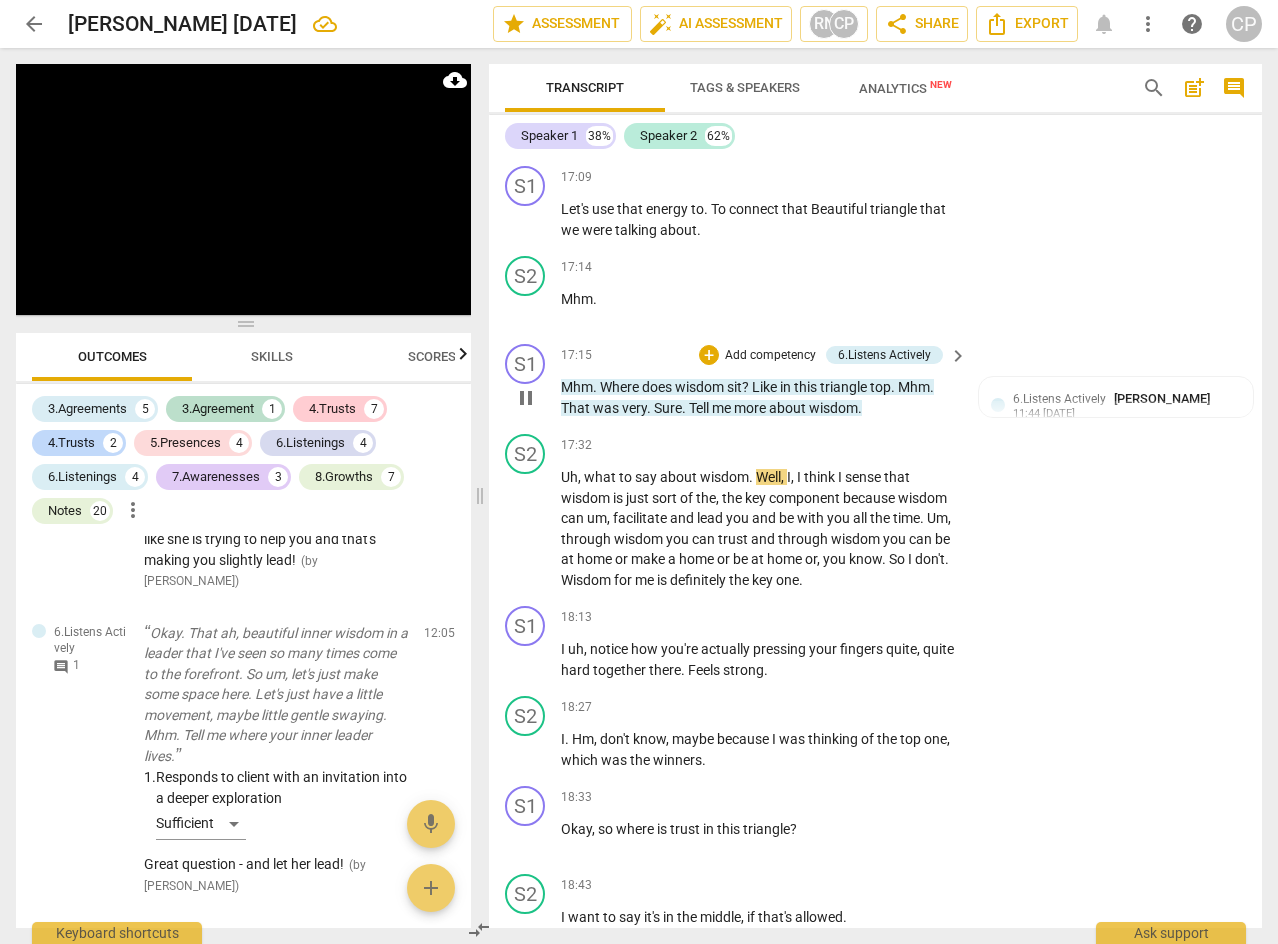 click on "pause" at bounding box center (526, 398) 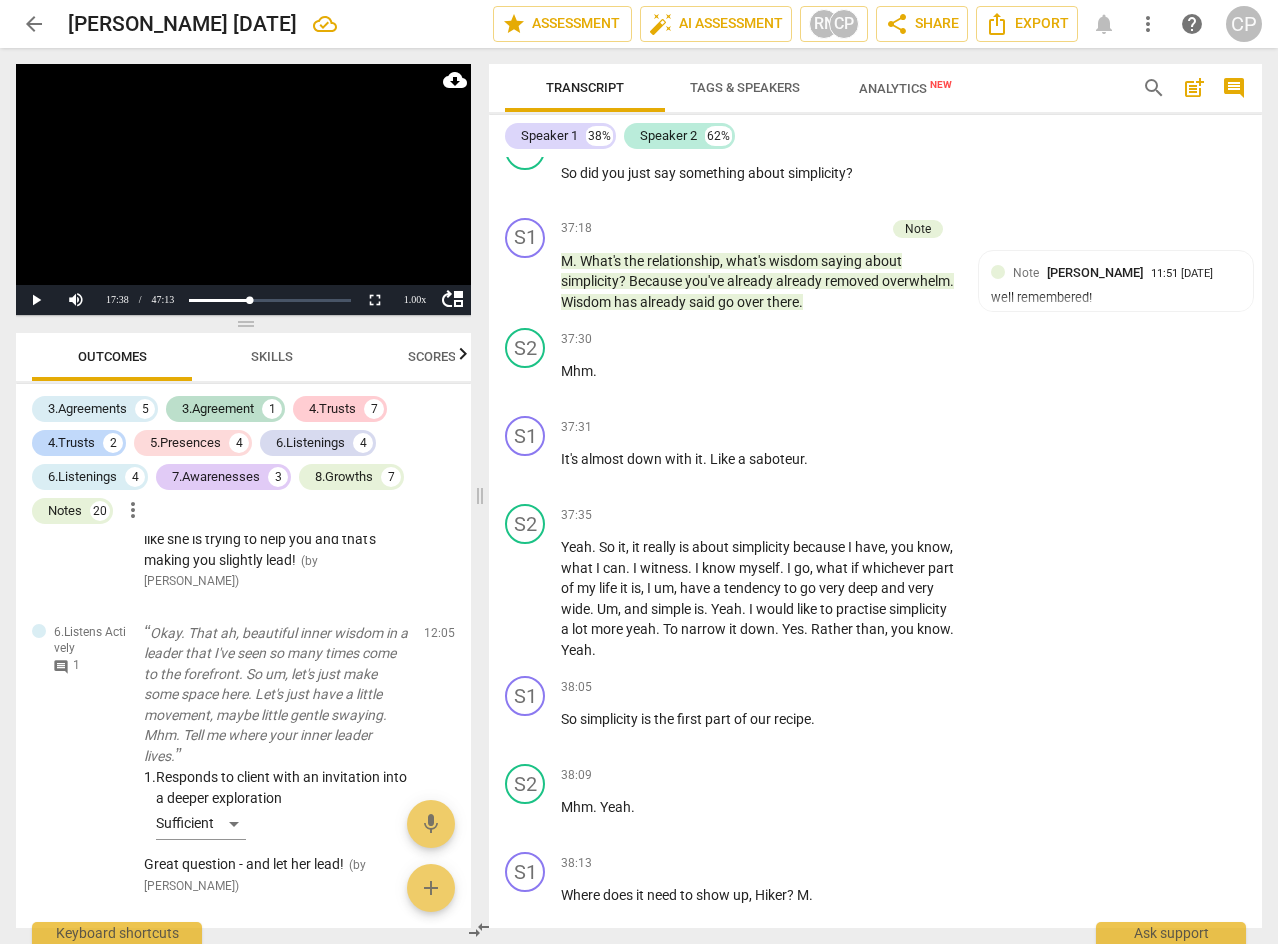 scroll, scrollTop: 18505, scrollLeft: 0, axis: vertical 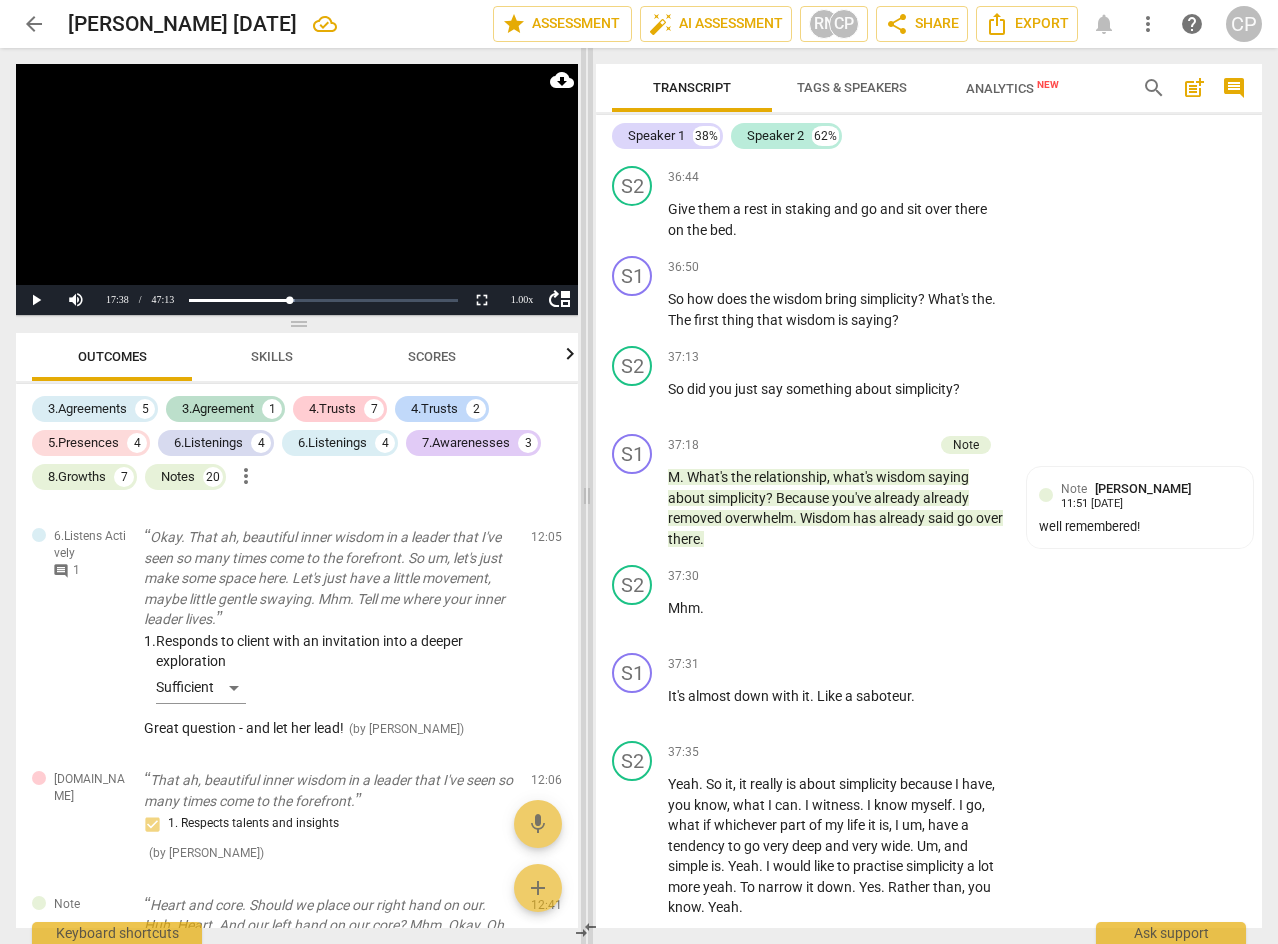 drag, startPoint x: 483, startPoint y: 501, endPoint x: 590, endPoint y: 484, distance: 108.34205 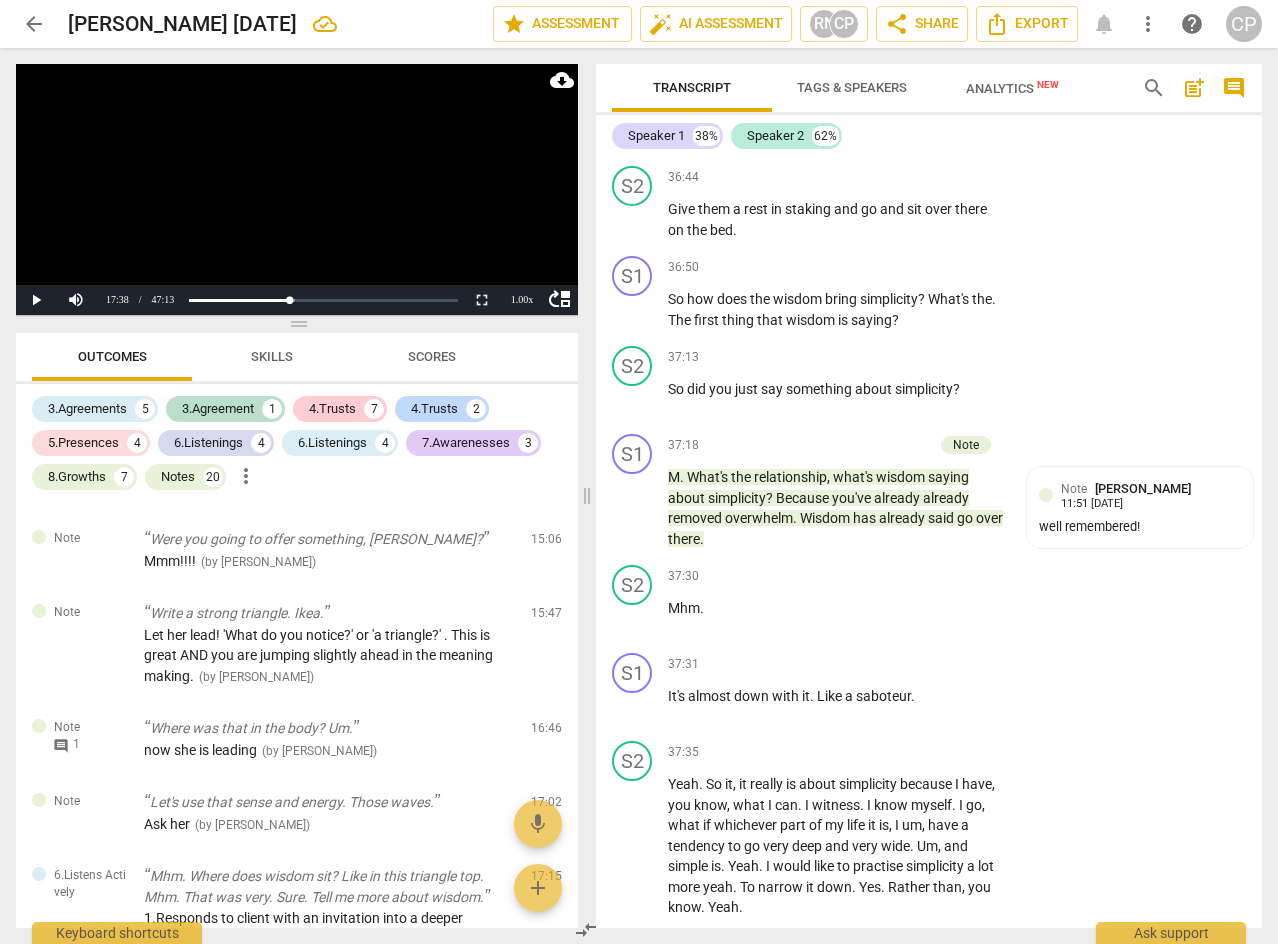 scroll, scrollTop: 4402, scrollLeft: 0, axis: vertical 